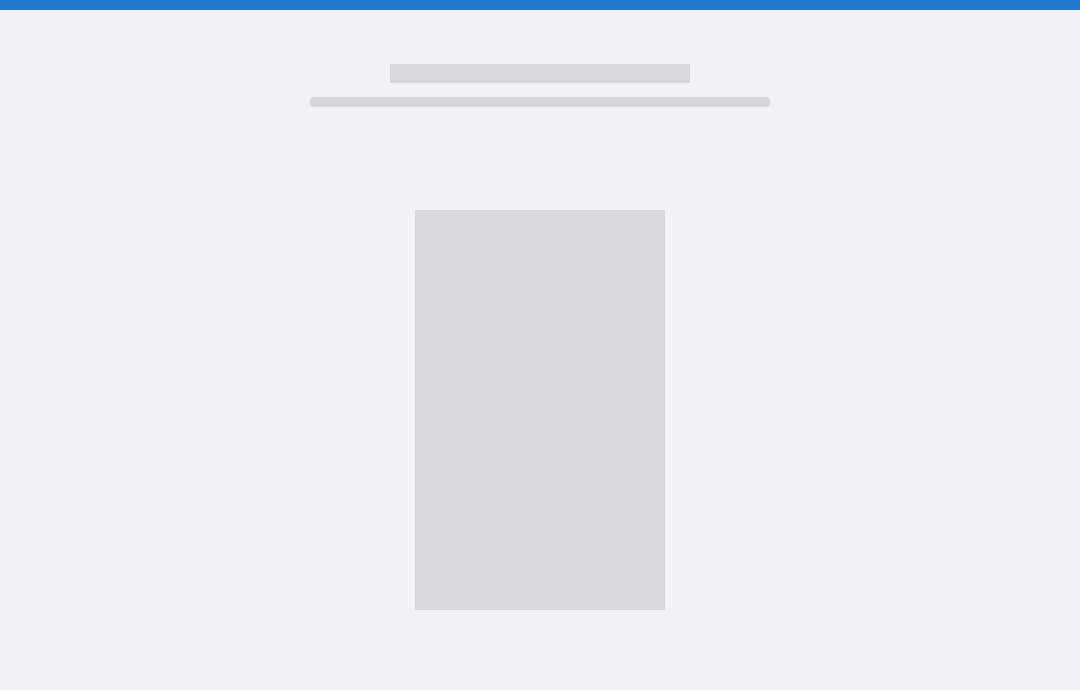 scroll, scrollTop: 80, scrollLeft: 0, axis: vertical 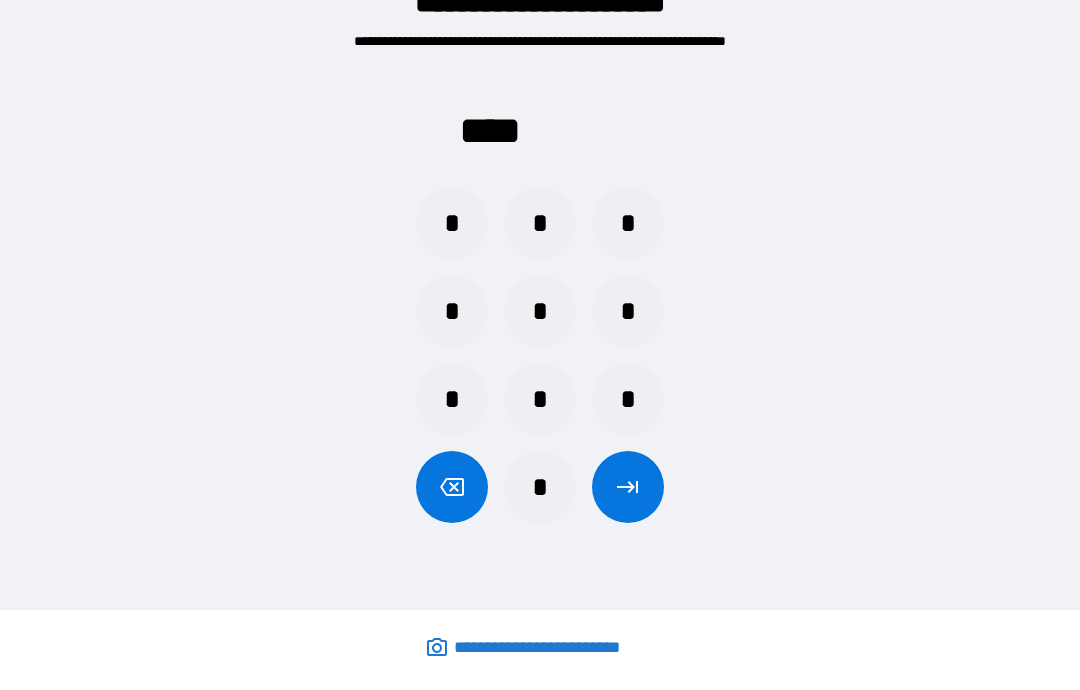 click on "*" at bounding box center (452, 223) 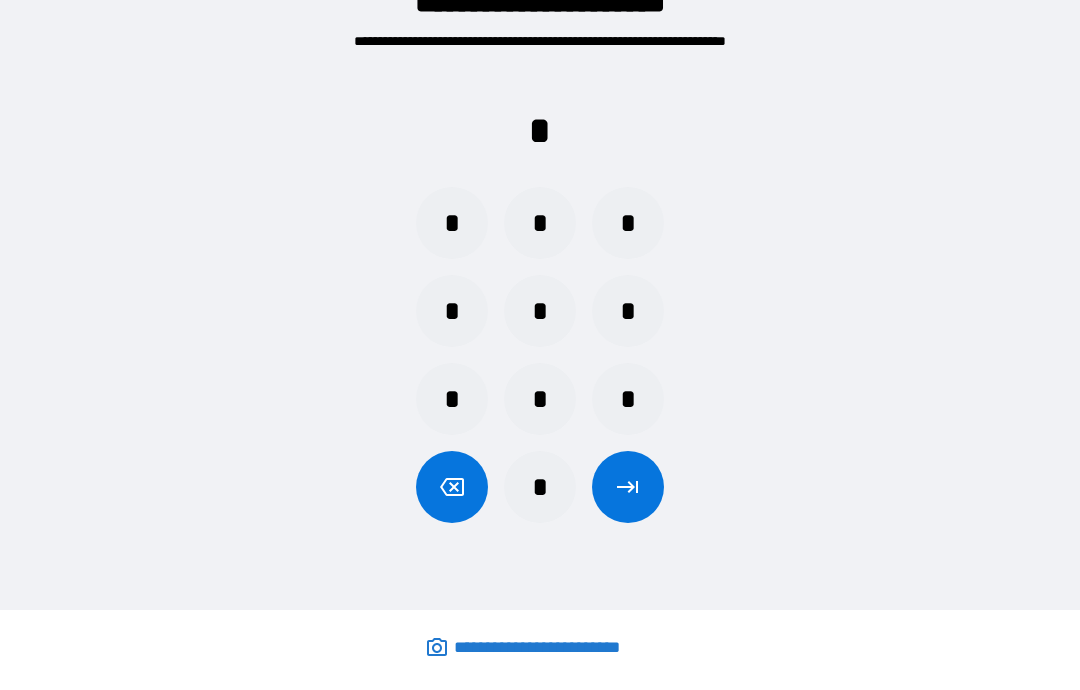 click on "*" at bounding box center [628, 223] 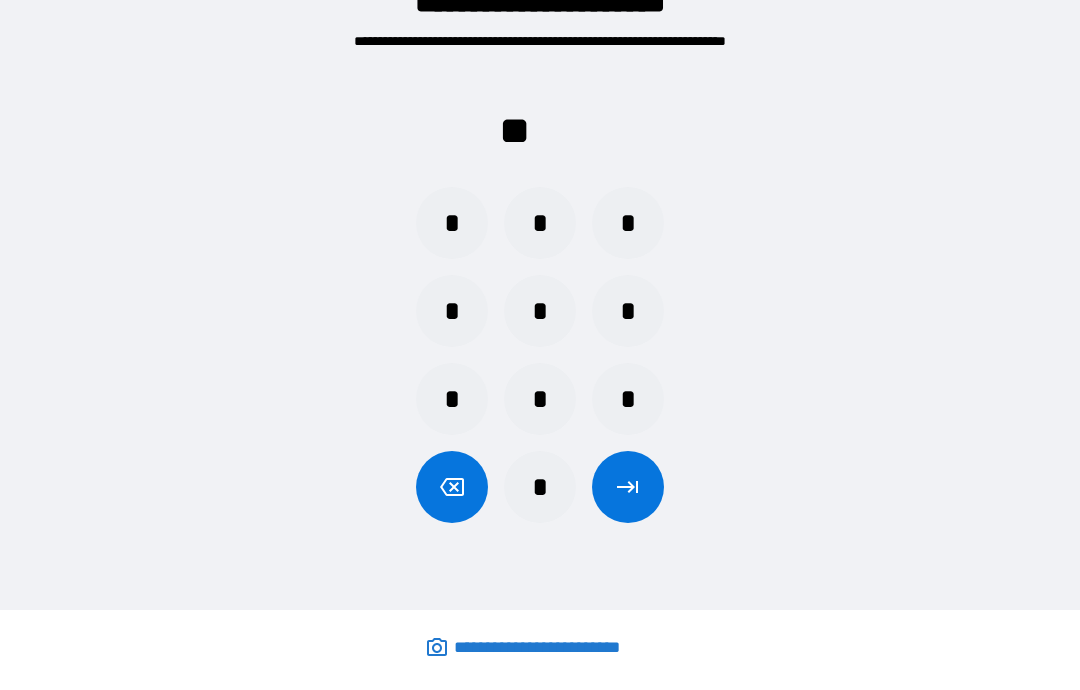 click on "*" at bounding box center [452, 223] 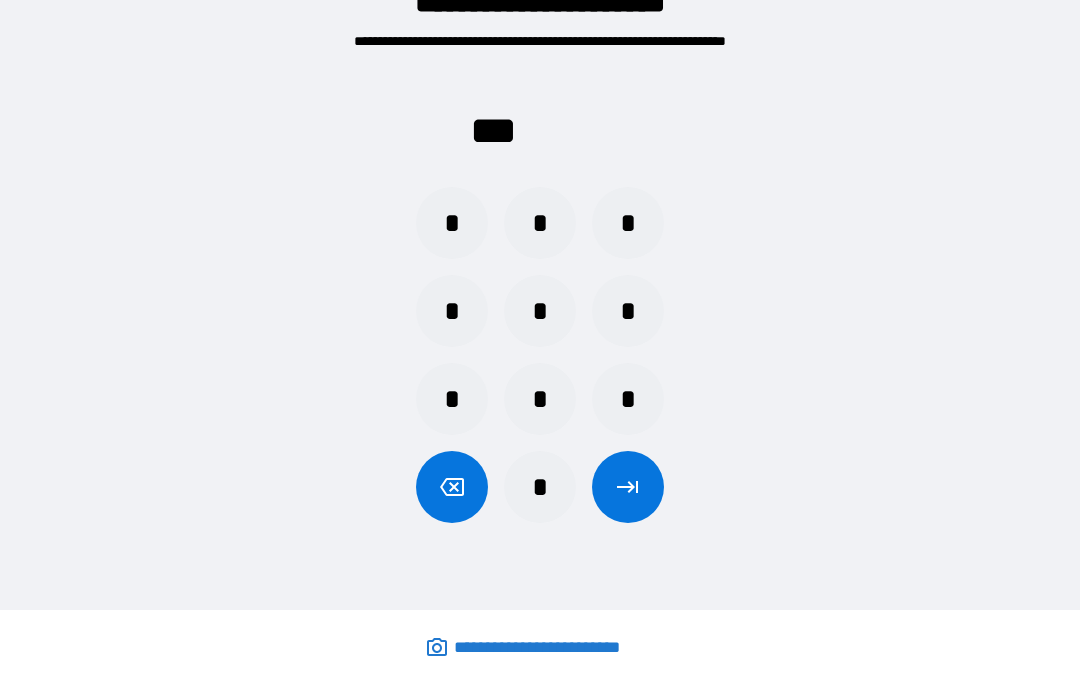 click on "*" at bounding box center [628, 223] 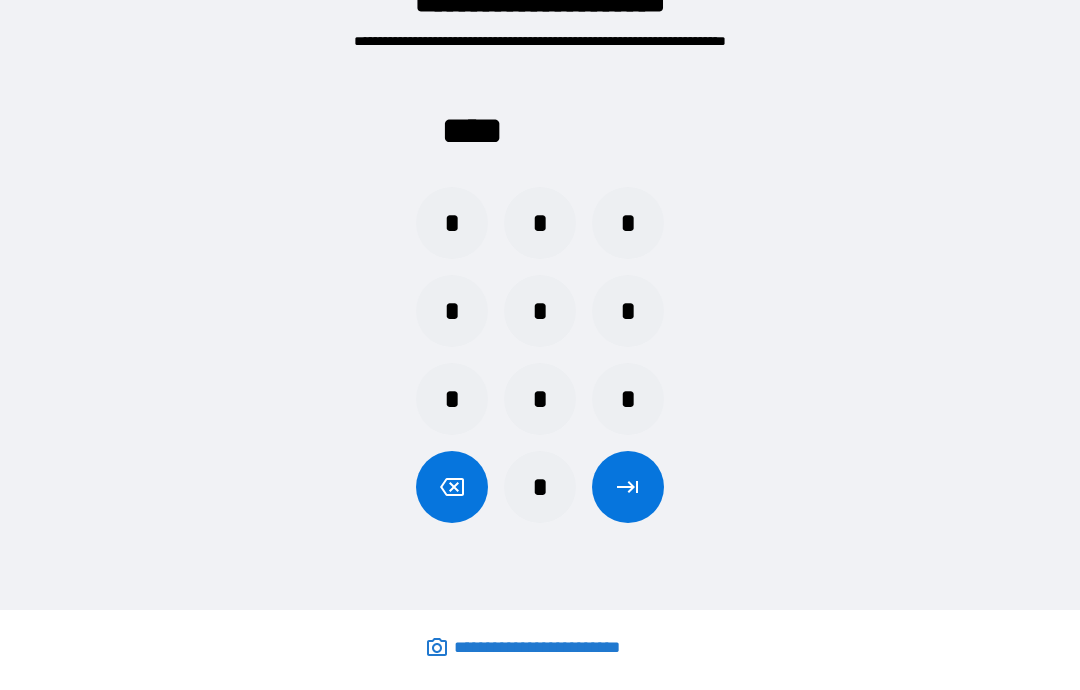 click 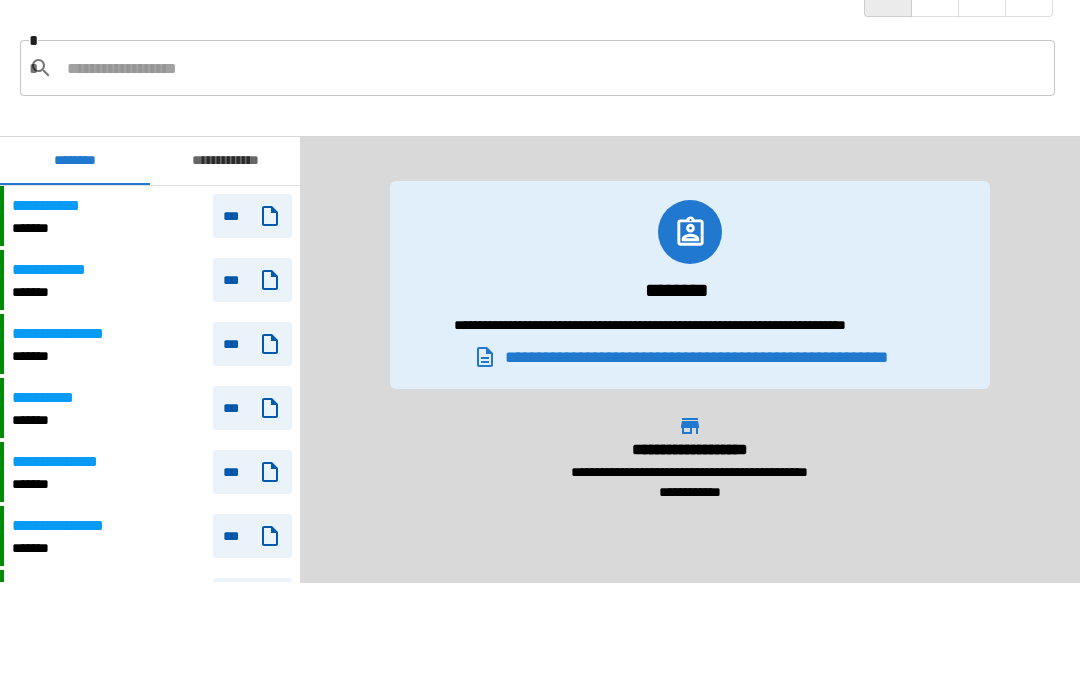 scroll, scrollTop: 3752, scrollLeft: 0, axis: vertical 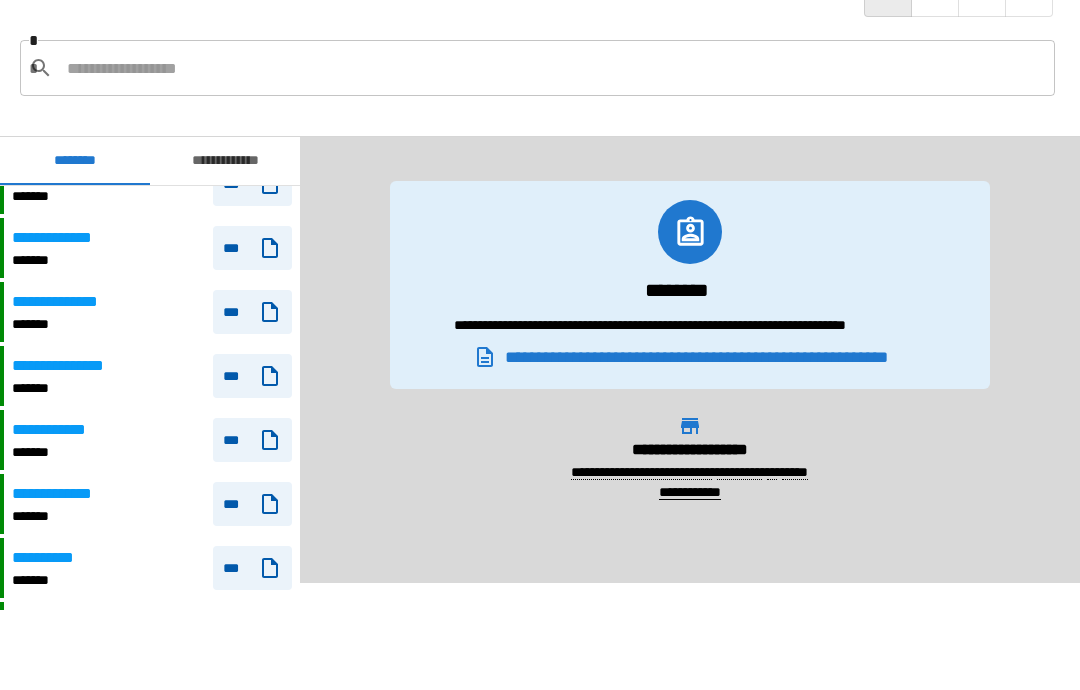 click at bounding box center [553, 68] 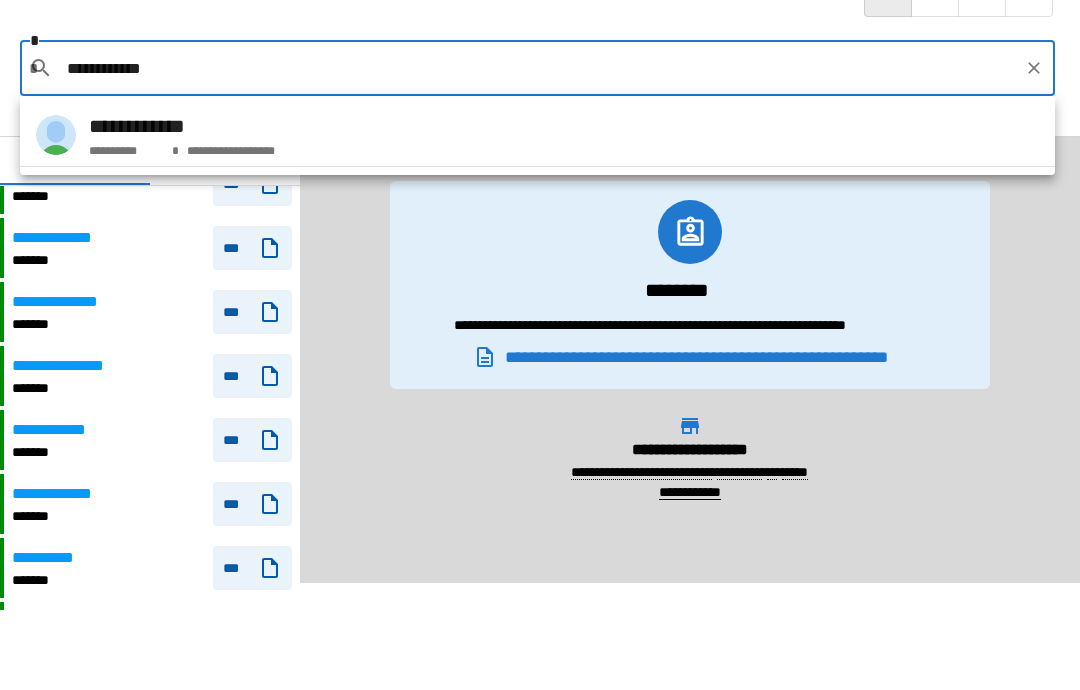 click on "**********" at bounding box center (228, 147) 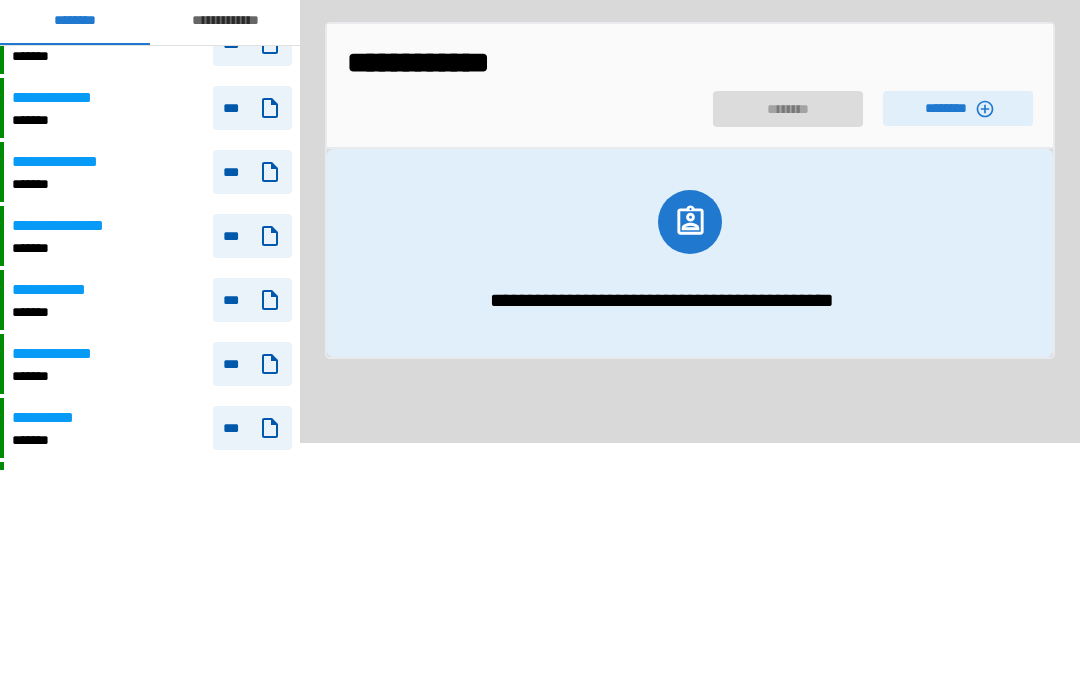 click on "********" at bounding box center (958, 248) 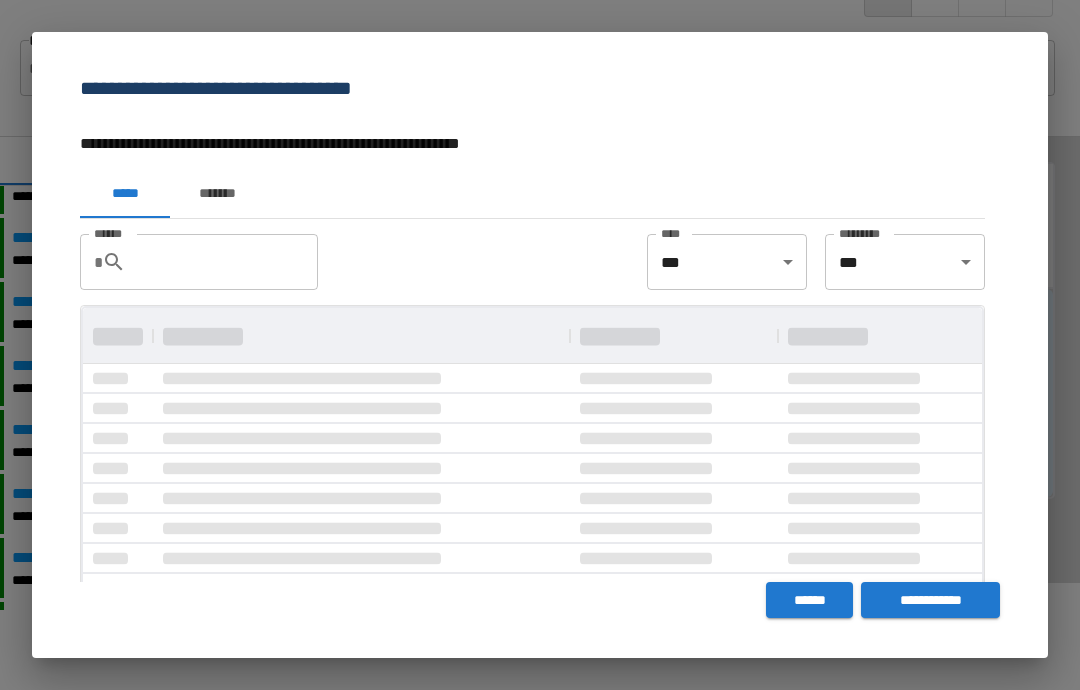 scroll, scrollTop: 0, scrollLeft: 0, axis: both 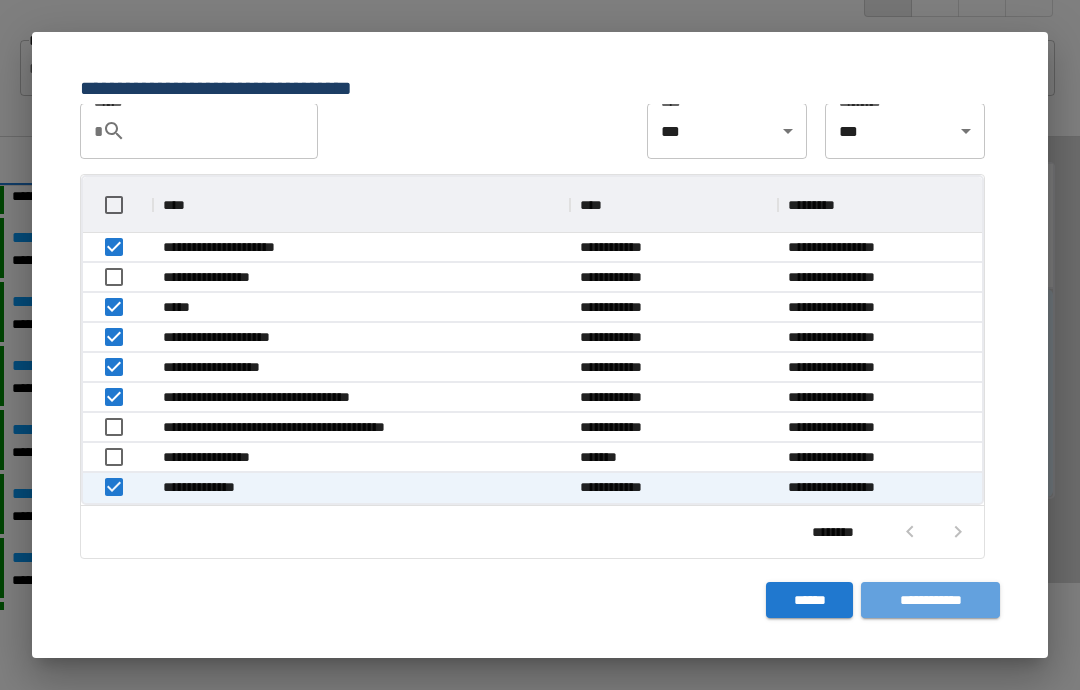 click on "**********" at bounding box center (930, 600) 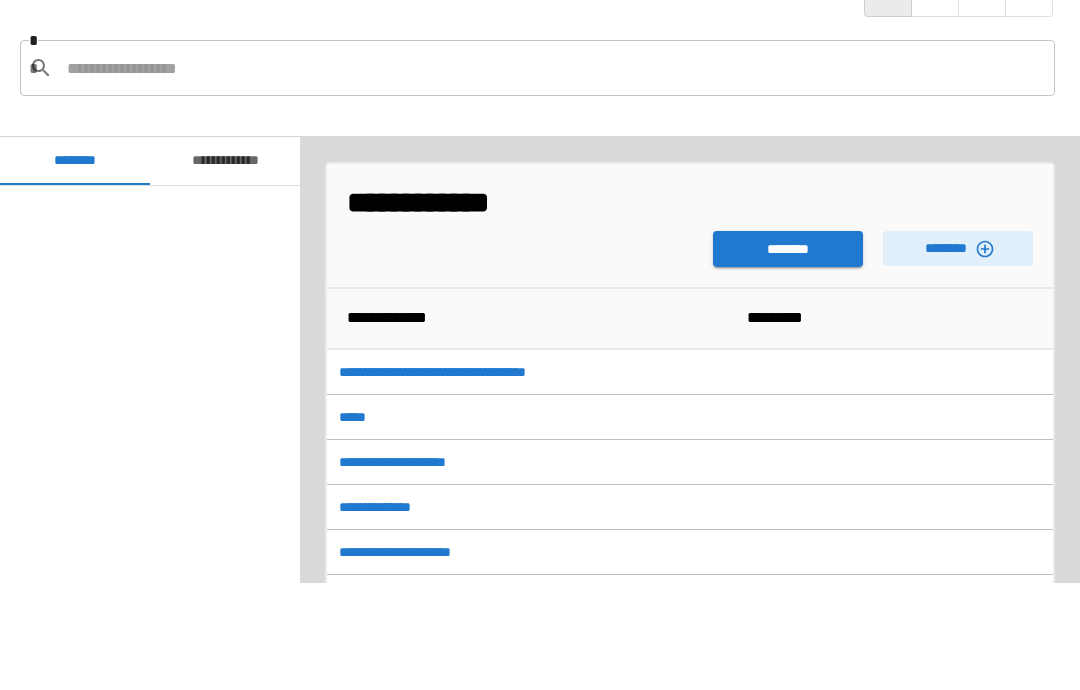 scroll, scrollTop: 3752, scrollLeft: 0, axis: vertical 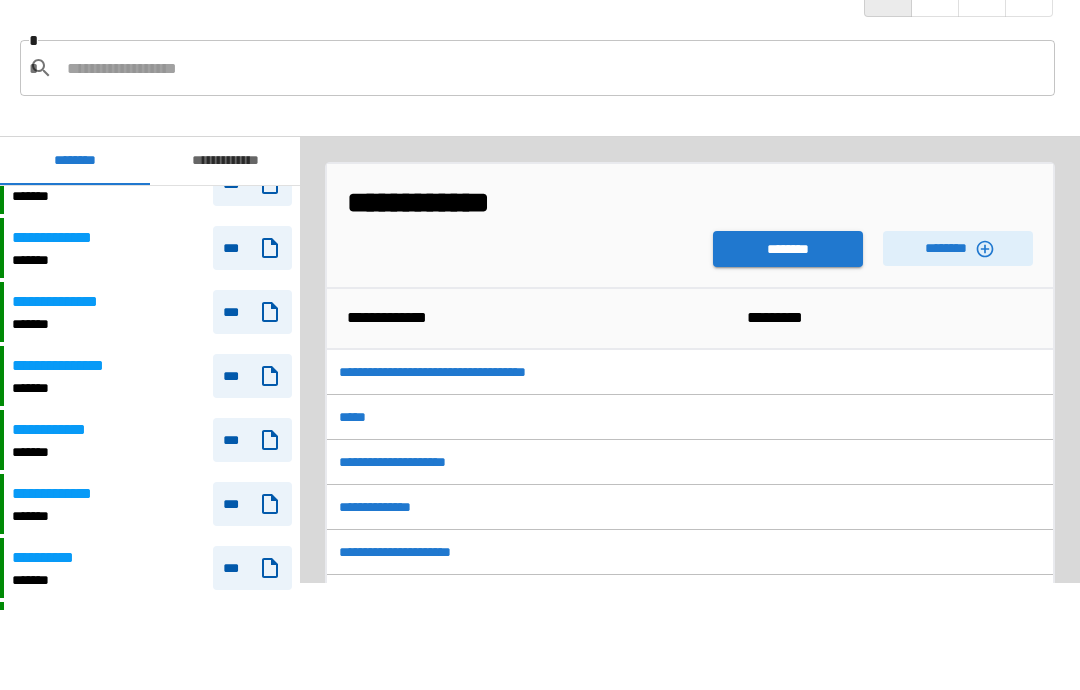 click on "********" at bounding box center [788, 249] 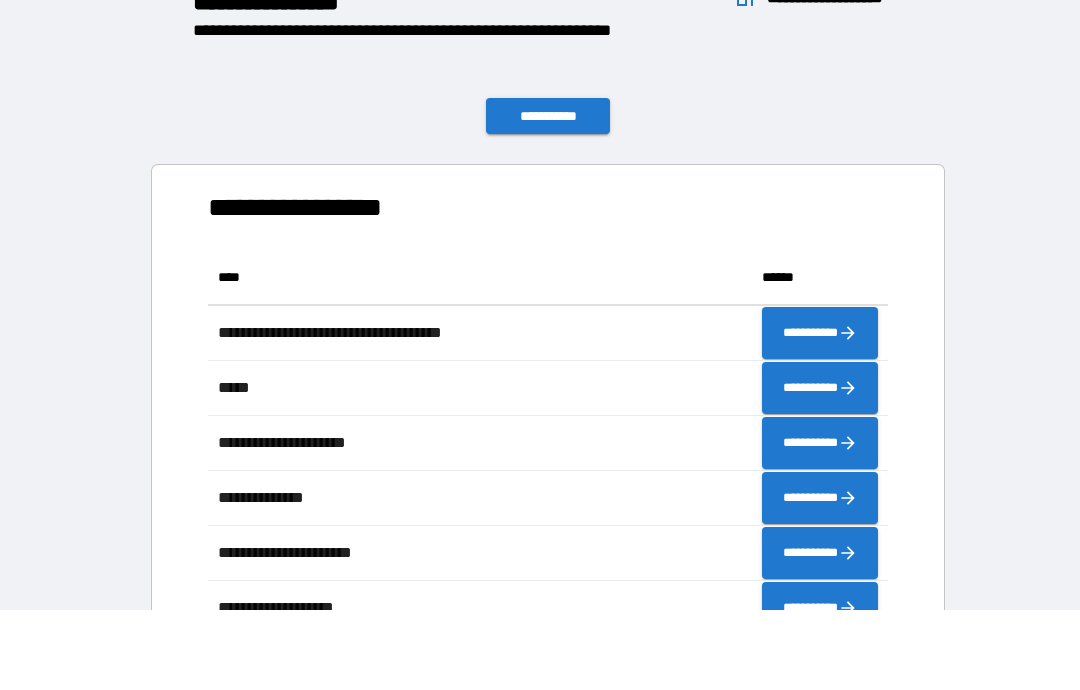 scroll, scrollTop: 1, scrollLeft: 1, axis: both 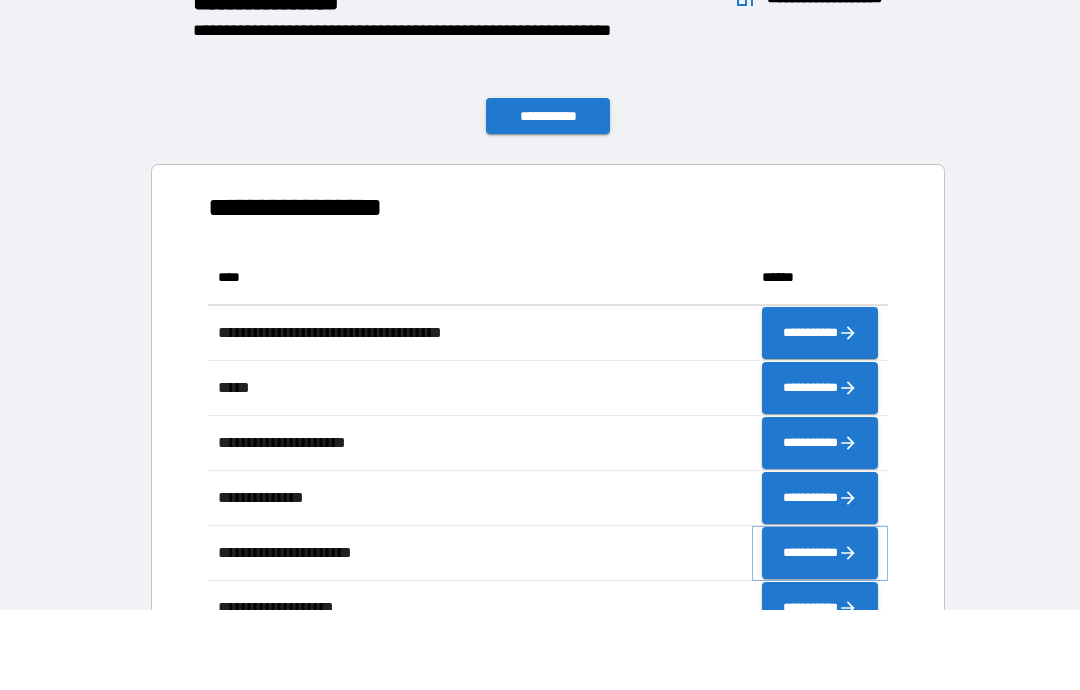 click on "**********" at bounding box center (820, 553) 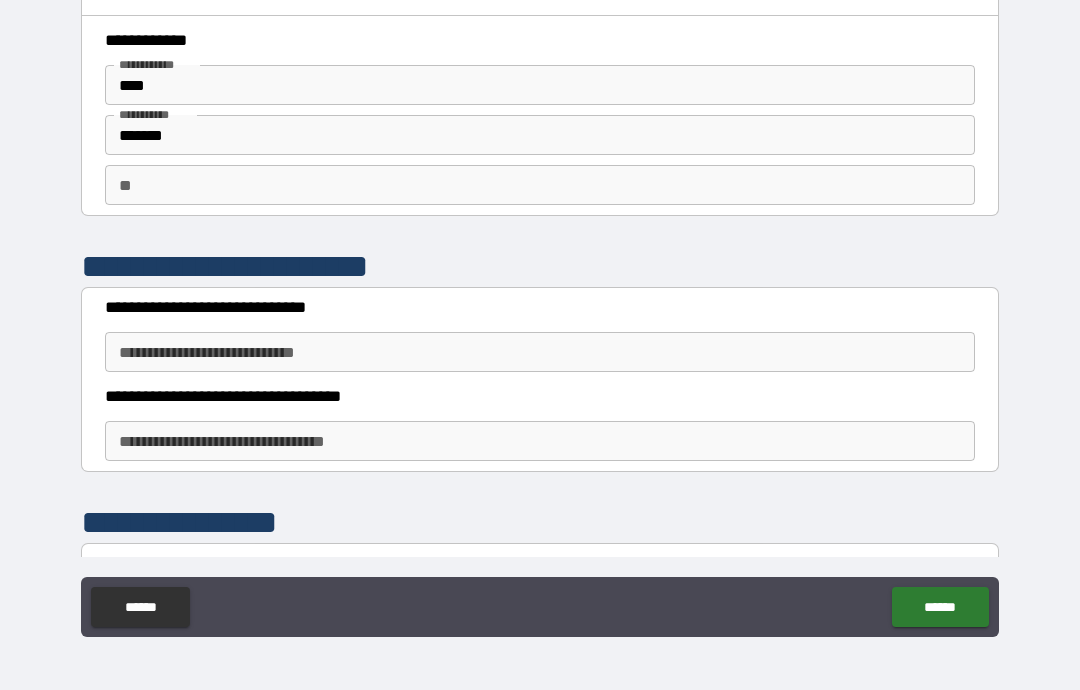 click on "****" at bounding box center (540, 85) 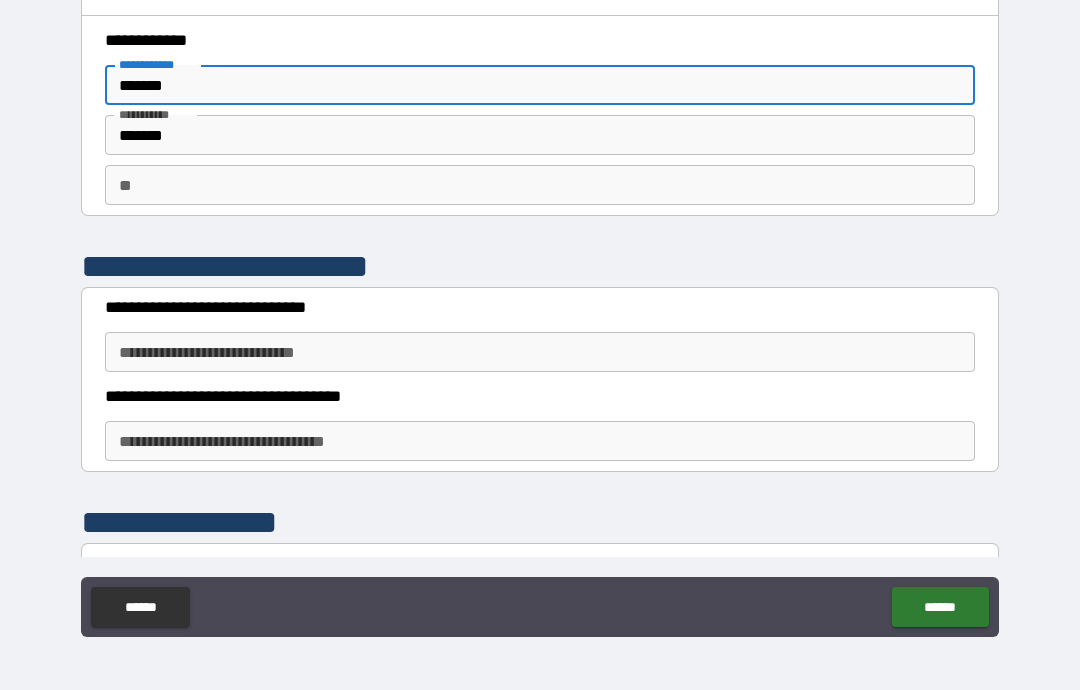 type on "*******" 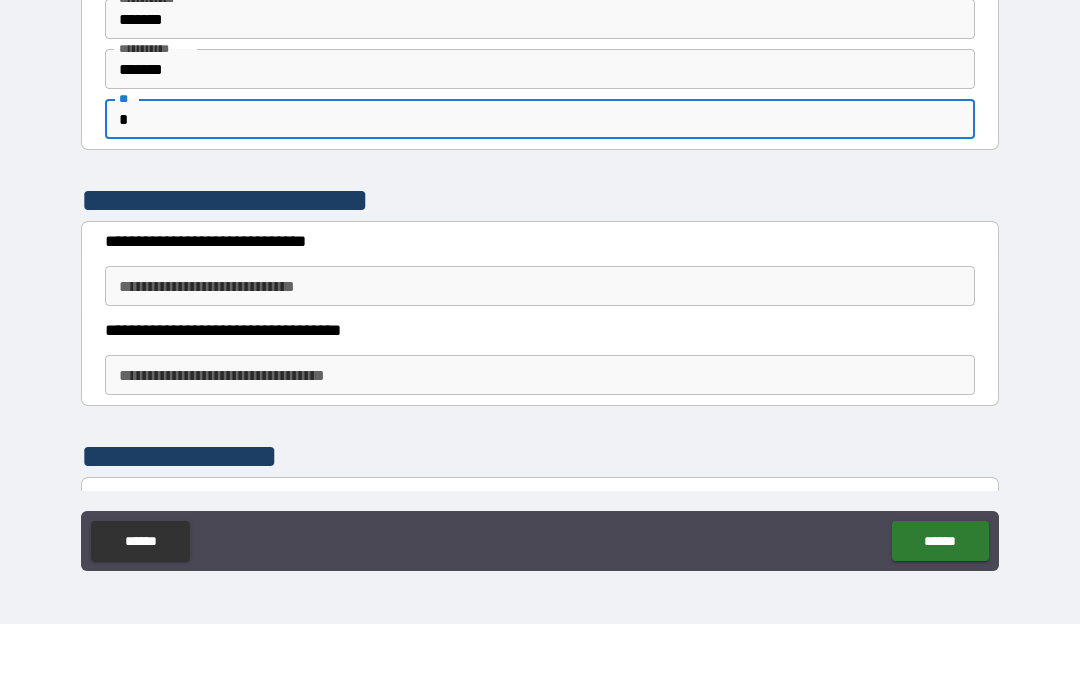 type on "*" 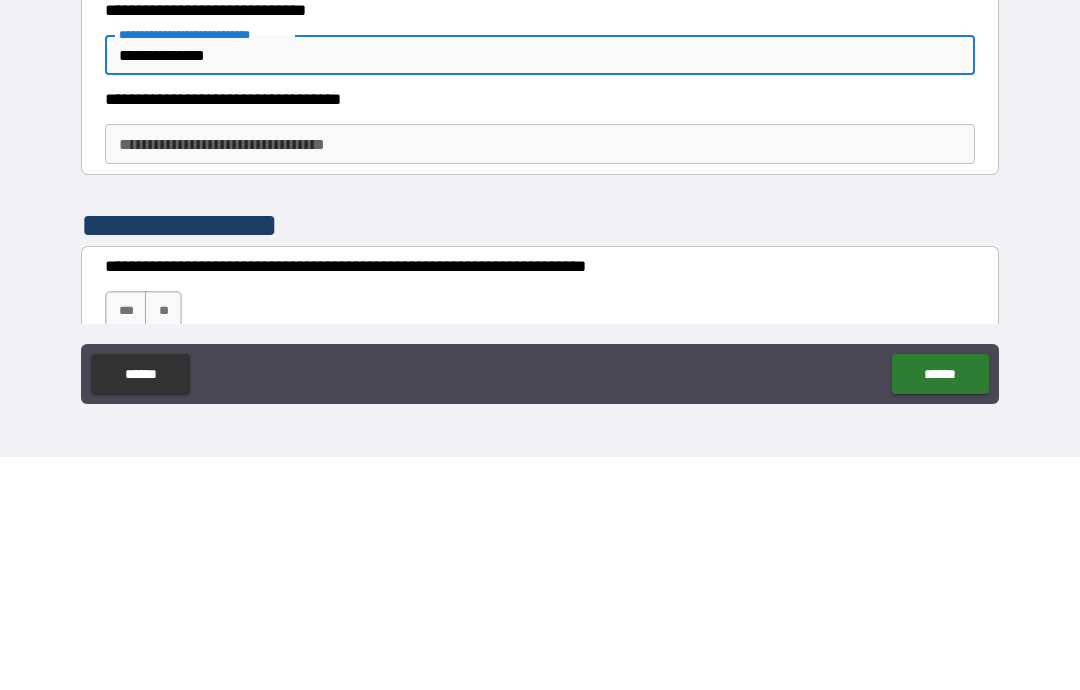 scroll, scrollTop: 65, scrollLeft: 0, axis: vertical 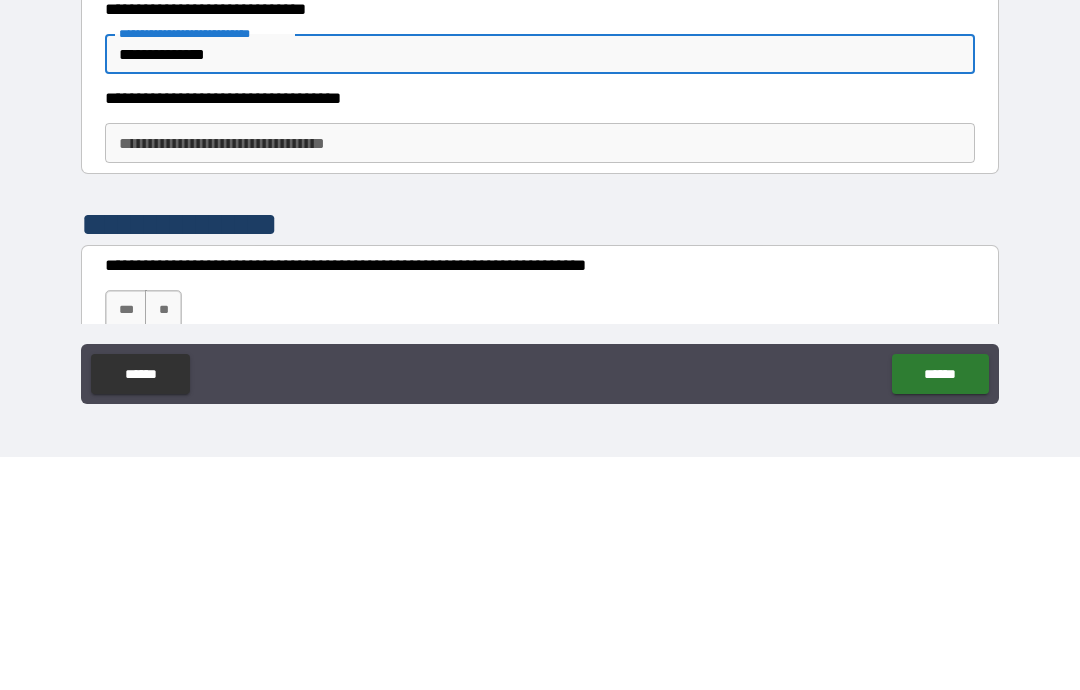 type on "**********" 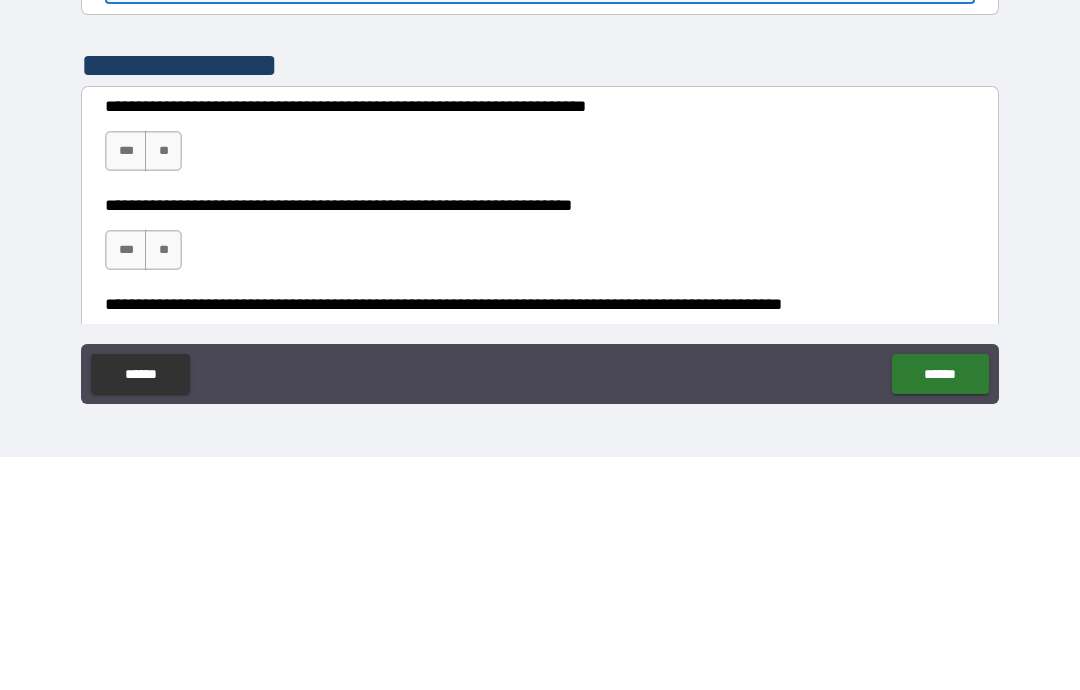 scroll, scrollTop: 225, scrollLeft: 0, axis: vertical 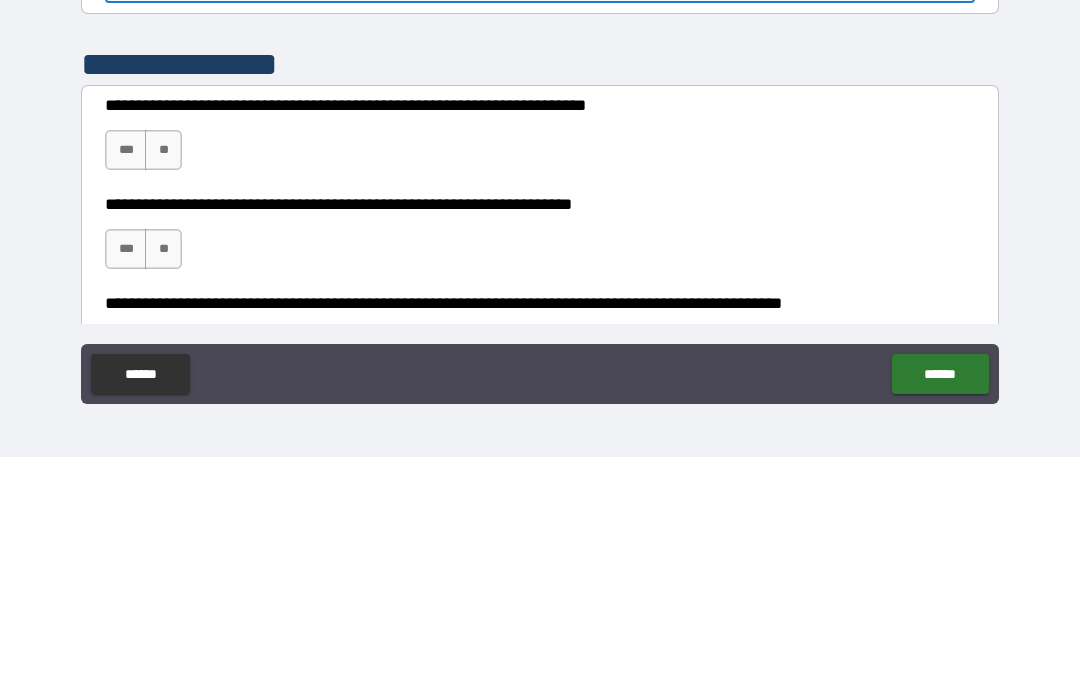type on "**********" 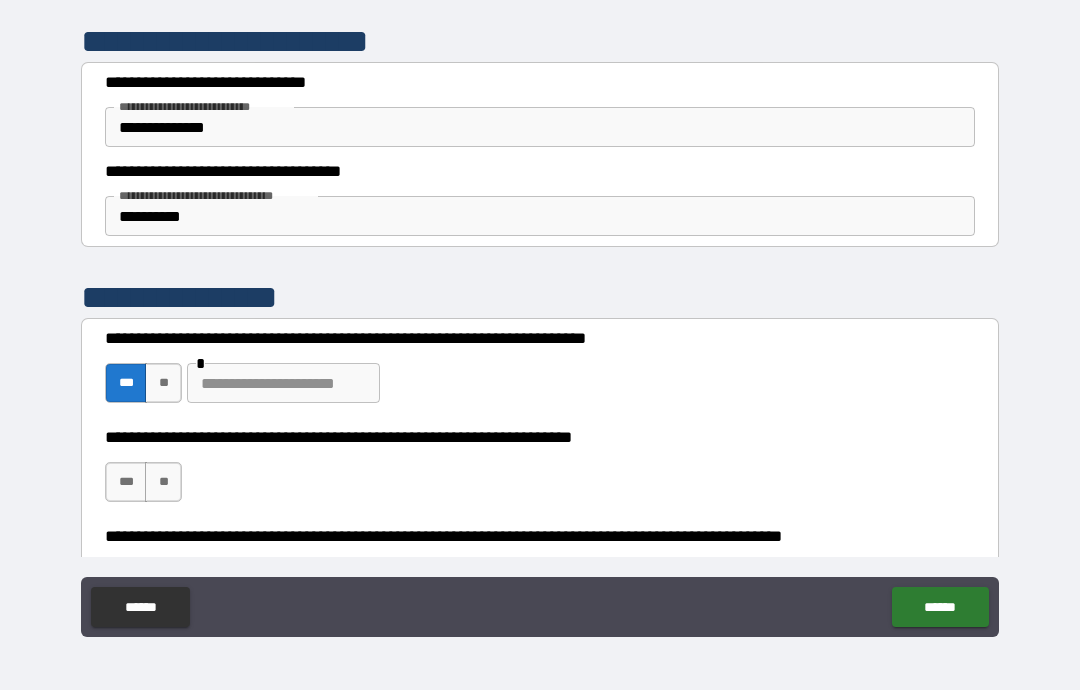 click at bounding box center (283, 383) 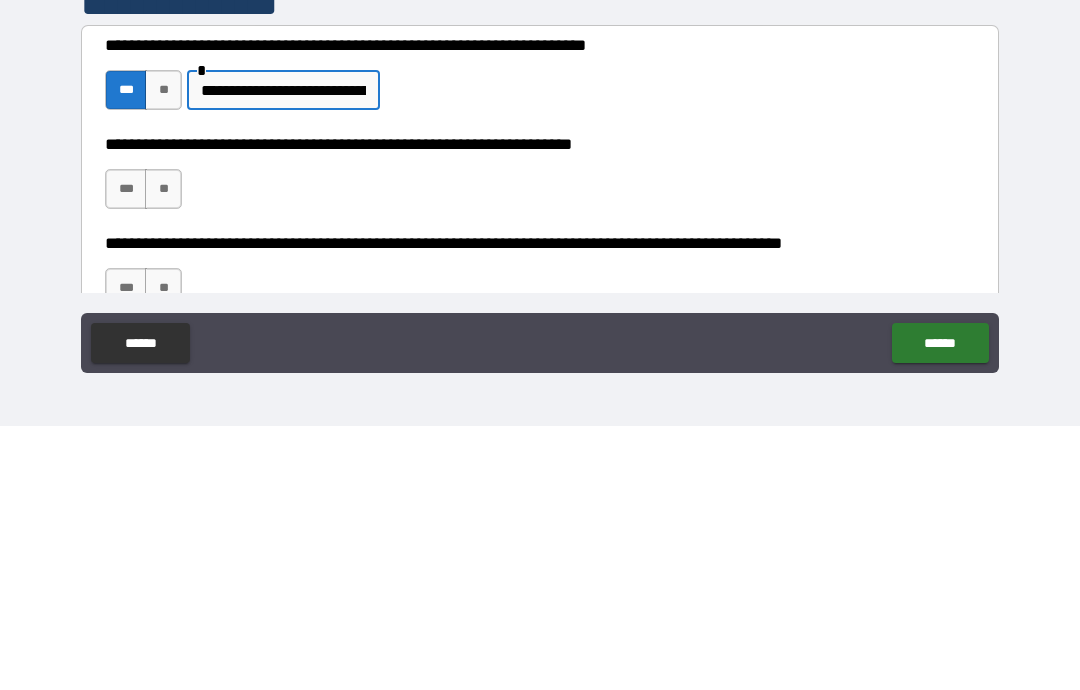 scroll, scrollTop: 304, scrollLeft: 0, axis: vertical 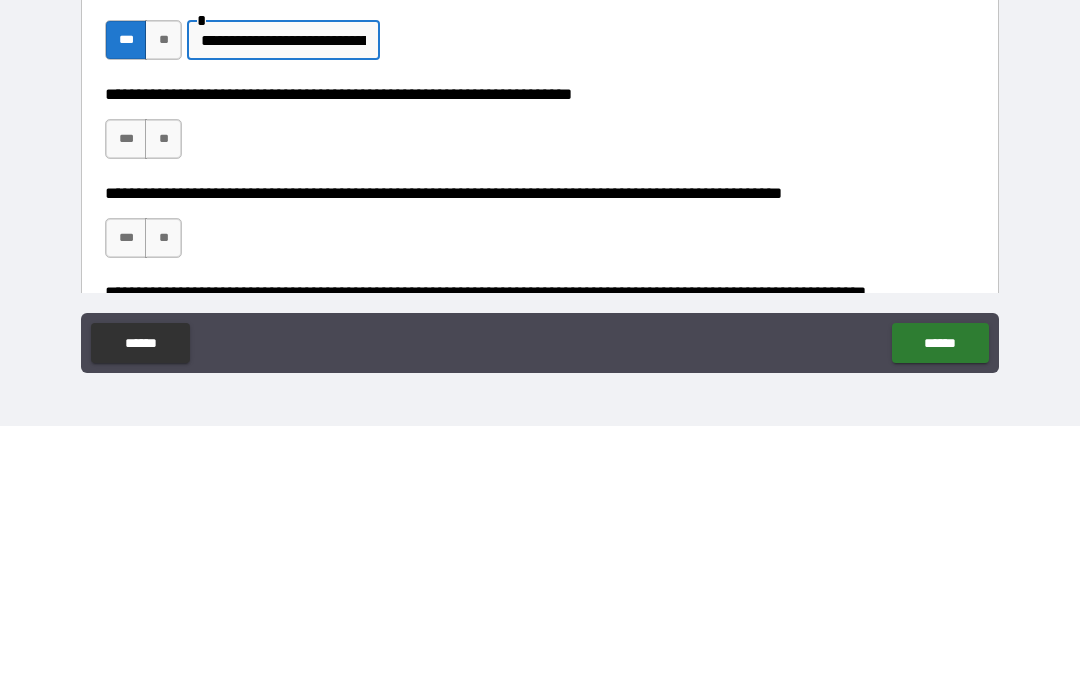 type on "**********" 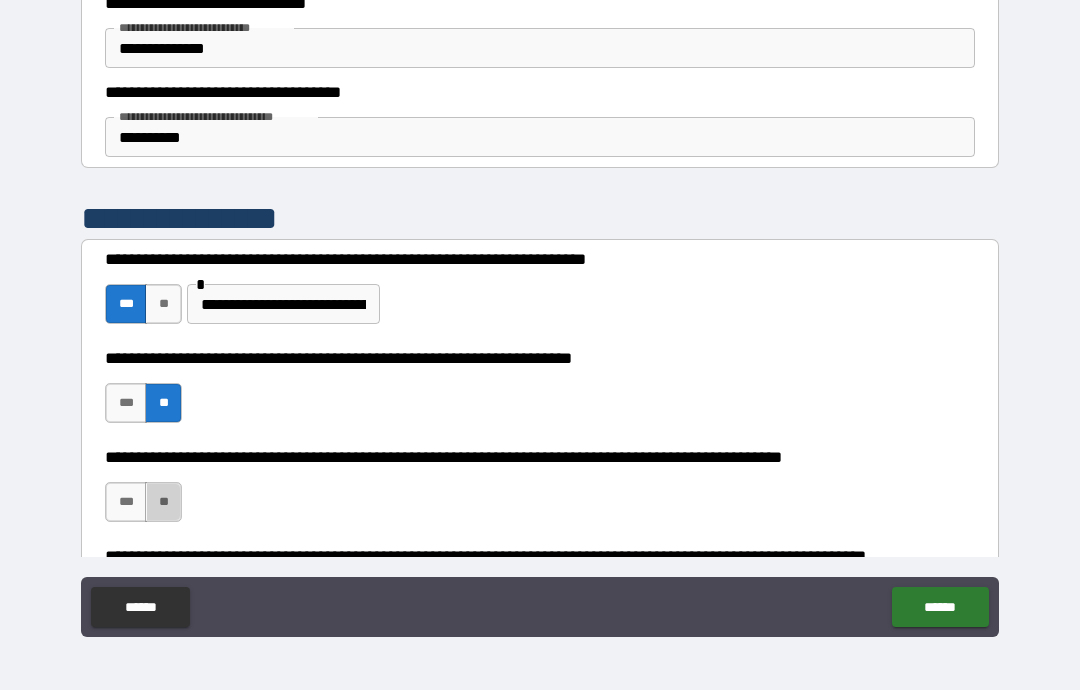 click on "**" at bounding box center [163, 502] 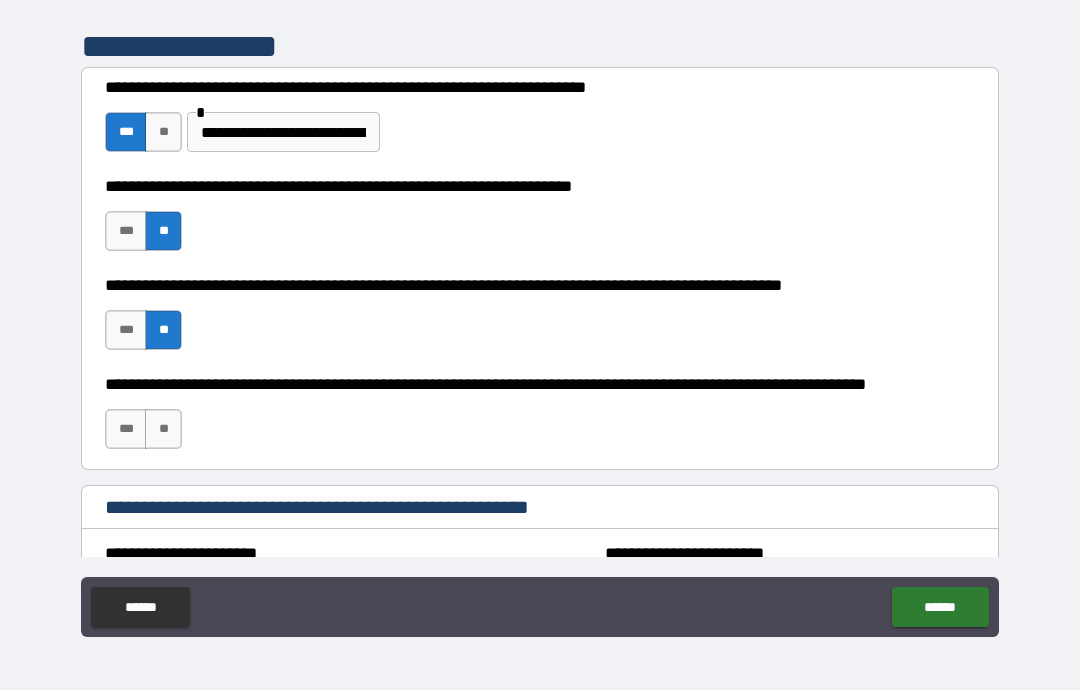 scroll, scrollTop: 492, scrollLeft: 0, axis: vertical 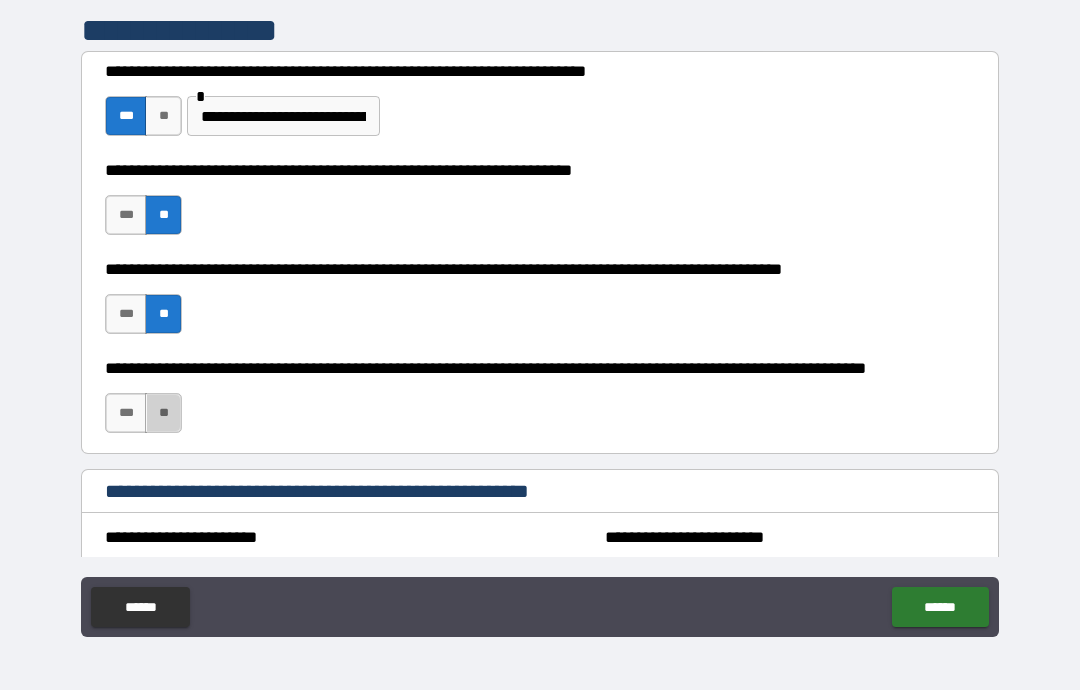 click on "**" at bounding box center (163, 413) 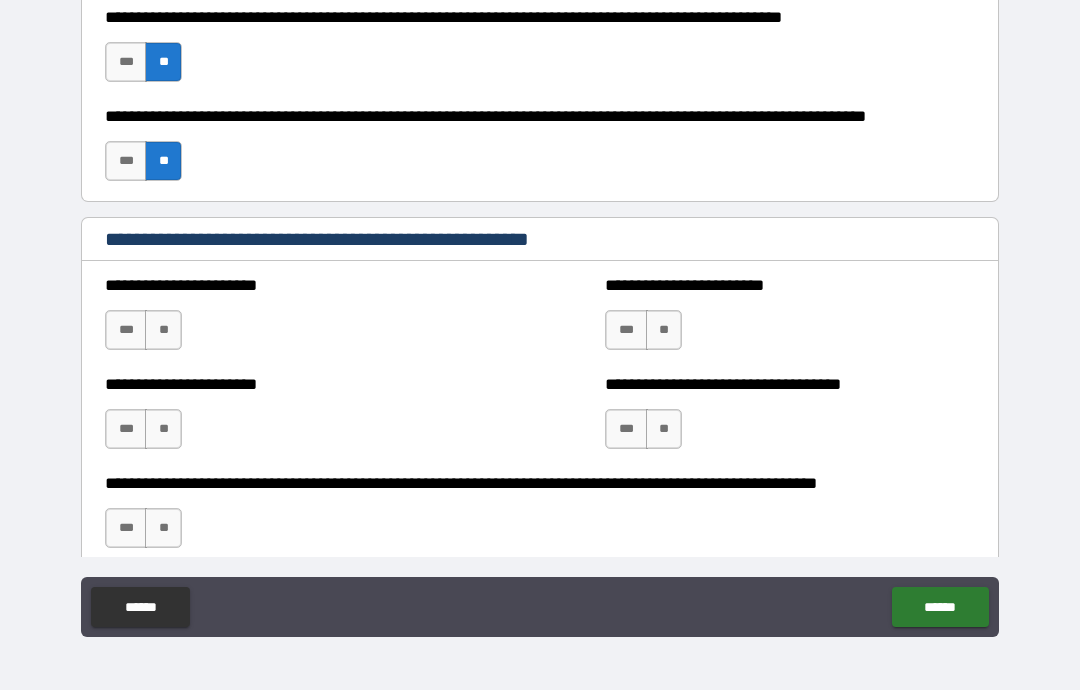 scroll, scrollTop: 745, scrollLeft: 0, axis: vertical 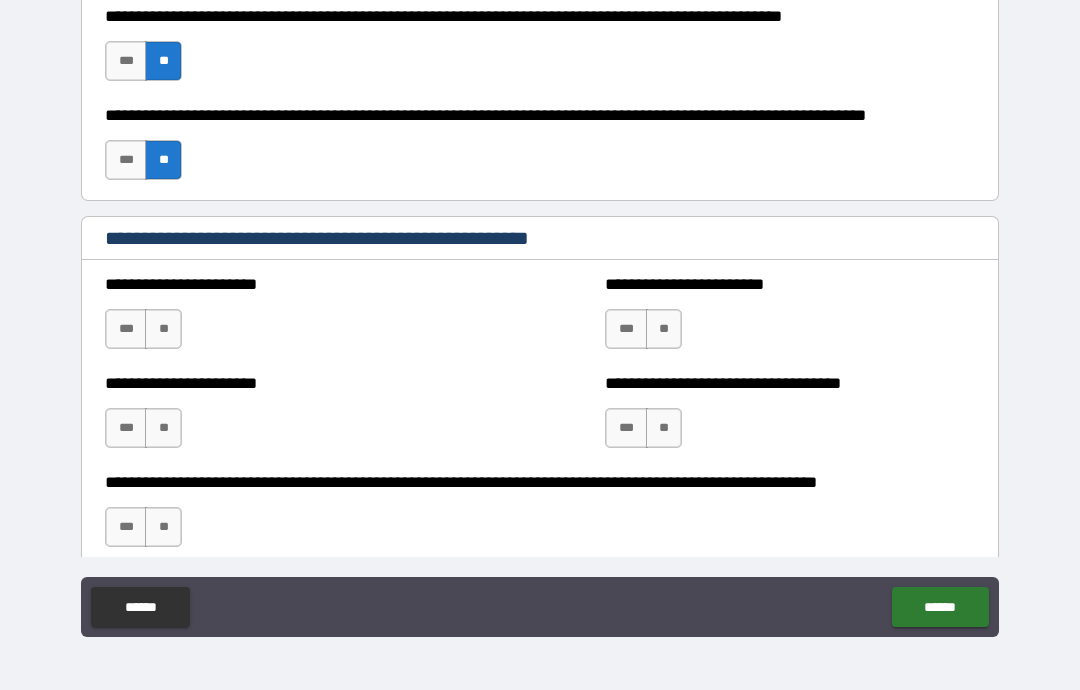 click on "**" at bounding box center [664, 329] 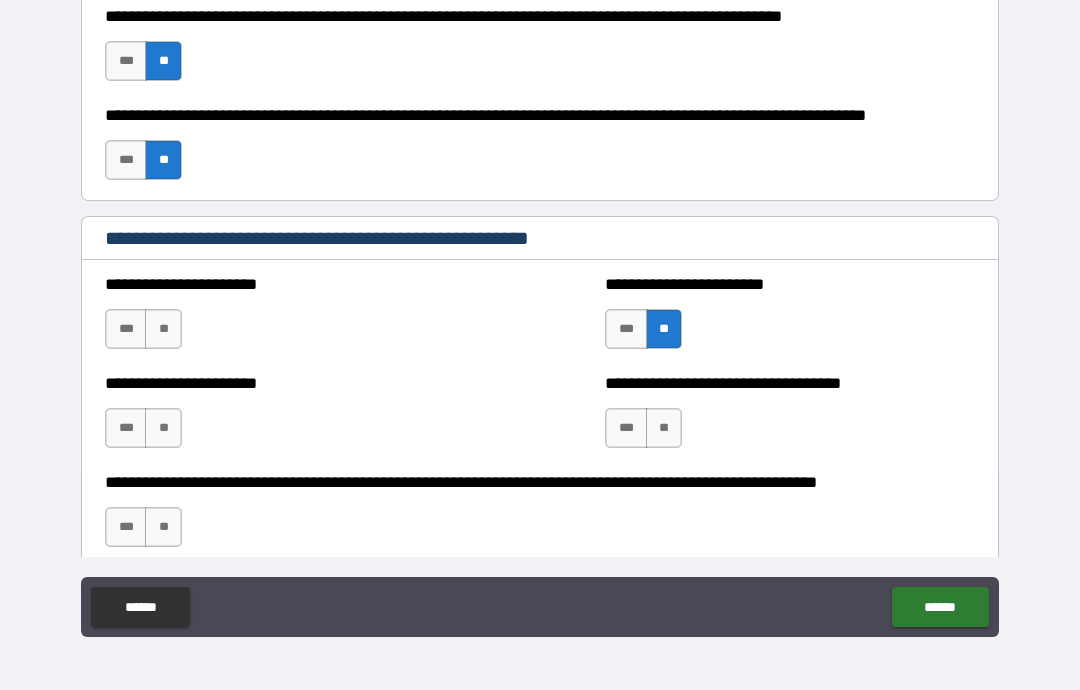 click on "**" at bounding box center [664, 428] 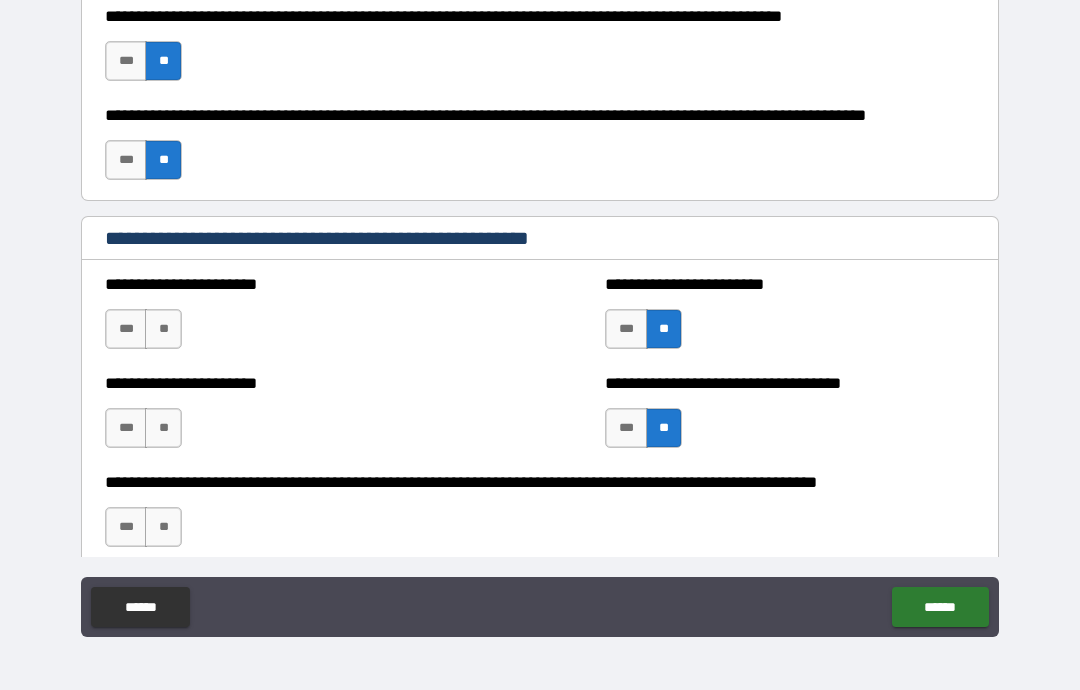 click on "**" at bounding box center (163, 329) 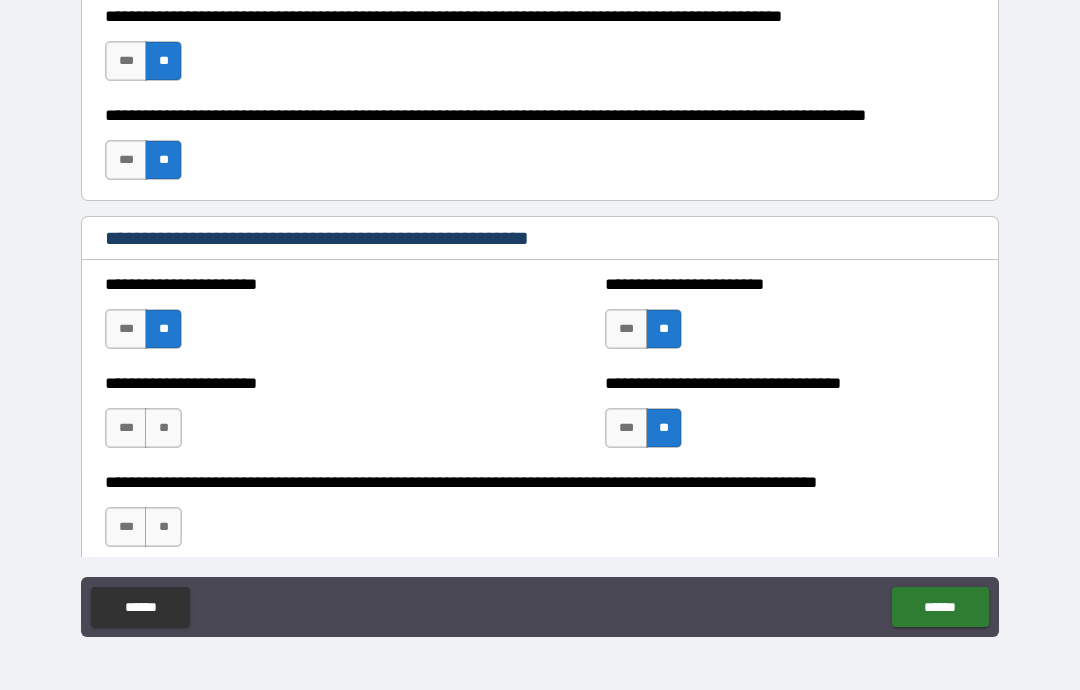 click on "**" at bounding box center (163, 428) 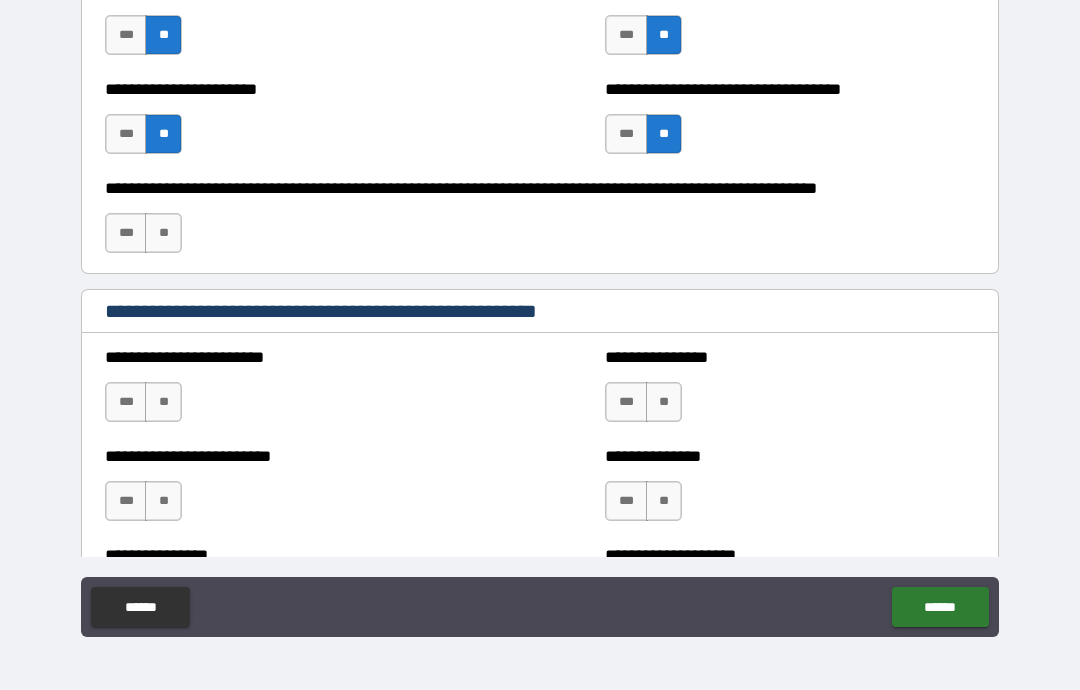 scroll, scrollTop: 1041, scrollLeft: 0, axis: vertical 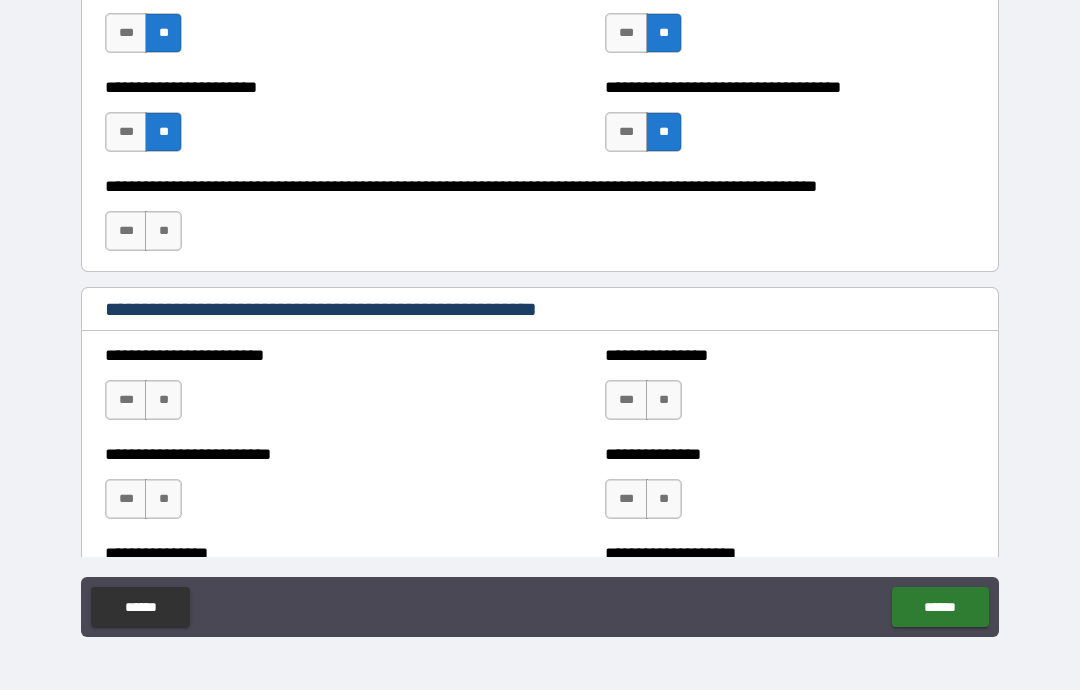 click on "**" at bounding box center [163, 231] 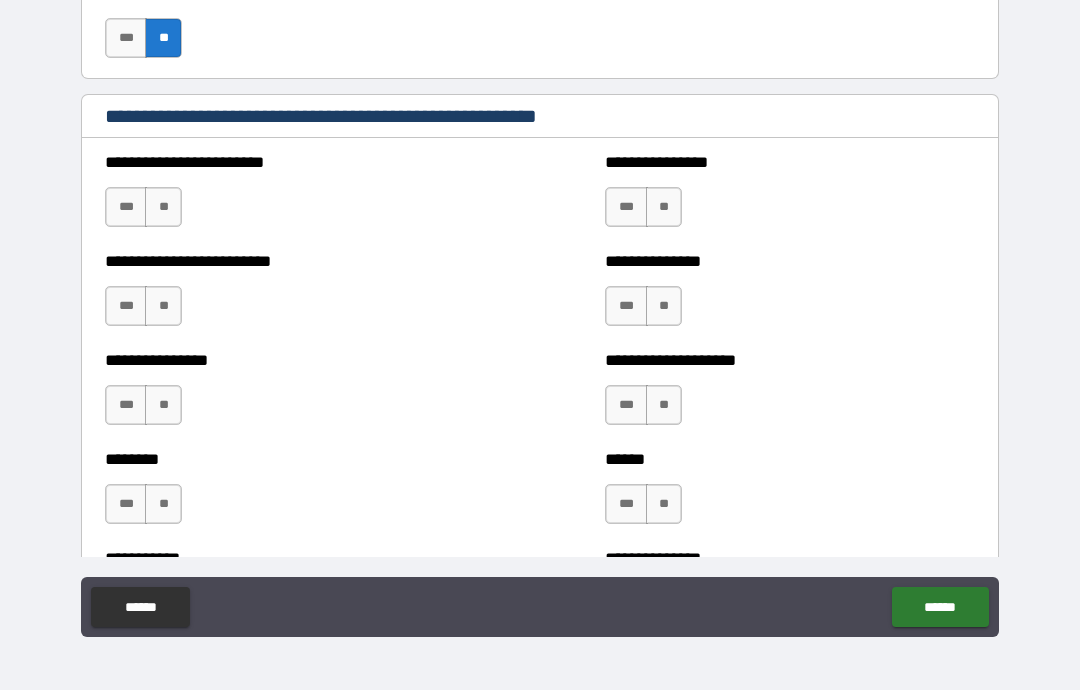 scroll, scrollTop: 1248, scrollLeft: 0, axis: vertical 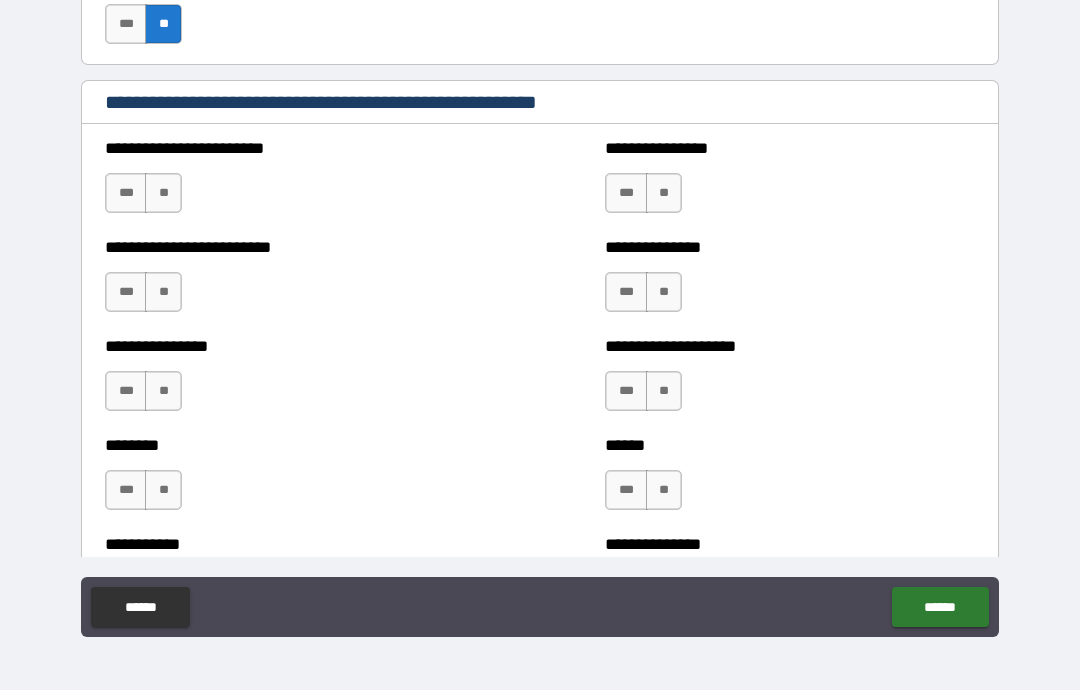 click on "**" at bounding box center [664, 193] 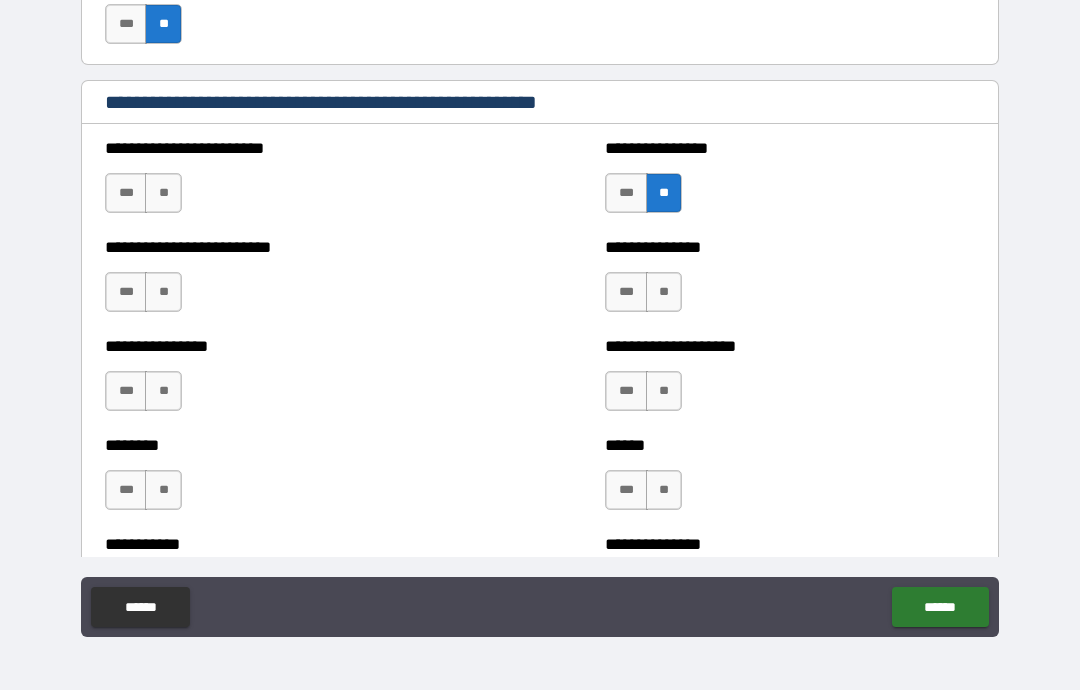 click on "**" at bounding box center (664, 292) 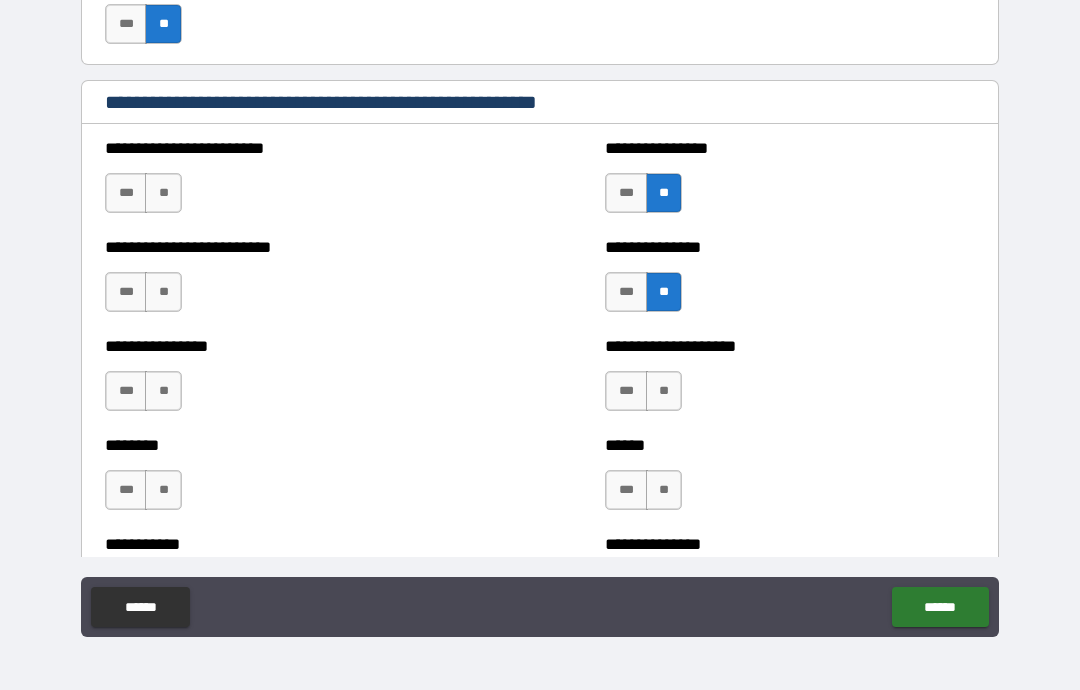 click on "**" at bounding box center [664, 391] 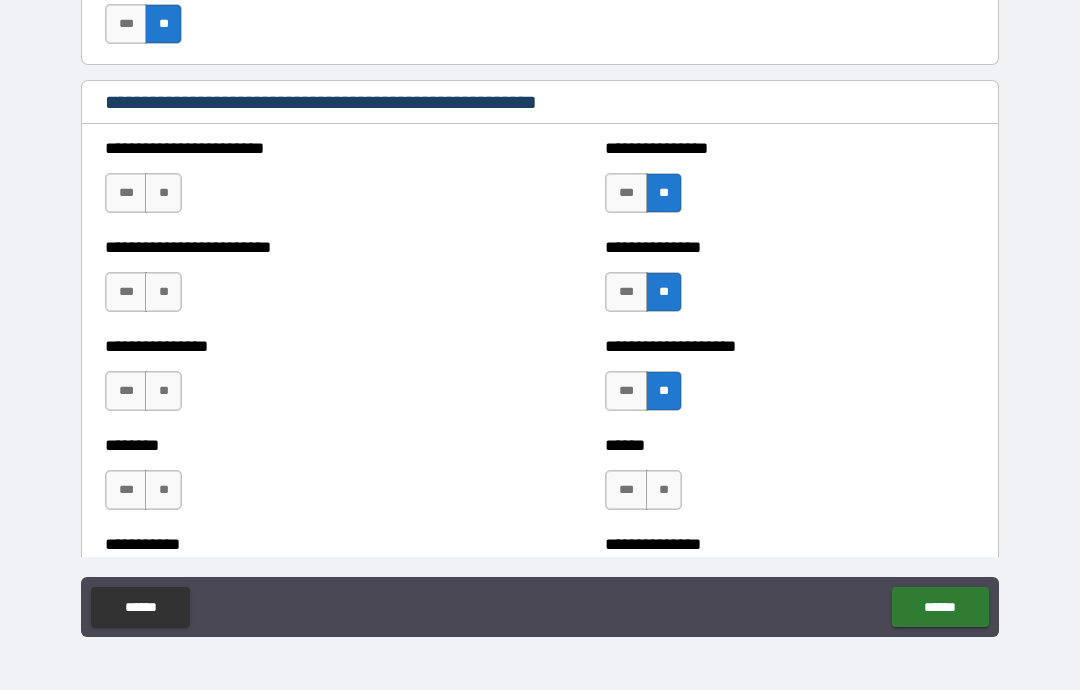 click on "**" at bounding box center (664, 490) 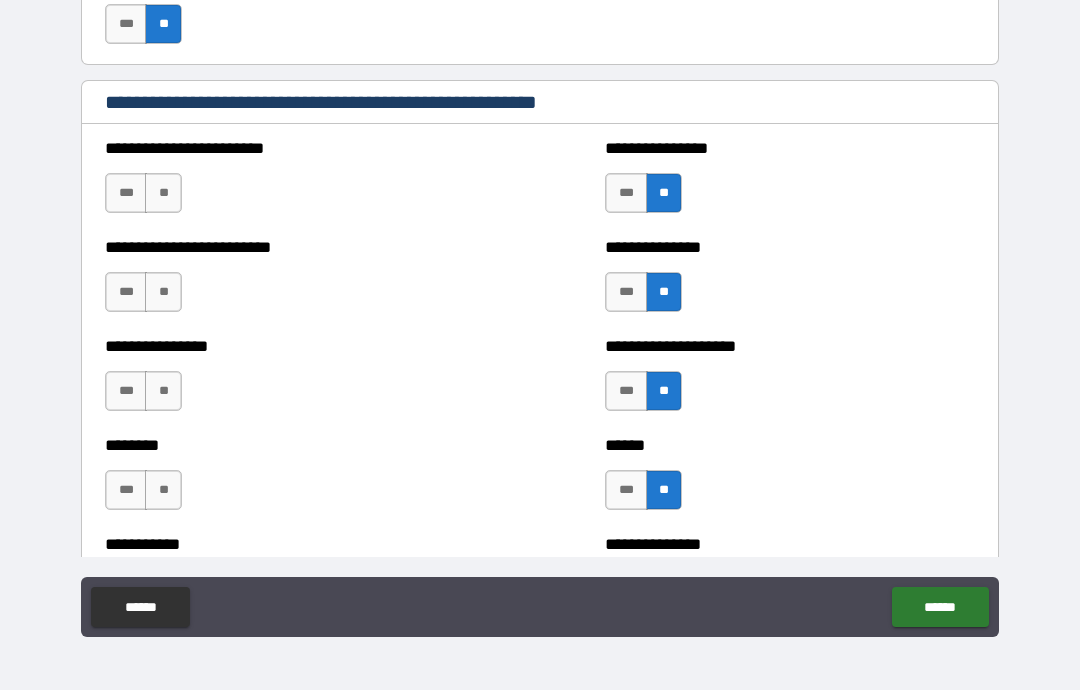 click on "**" at bounding box center [163, 490] 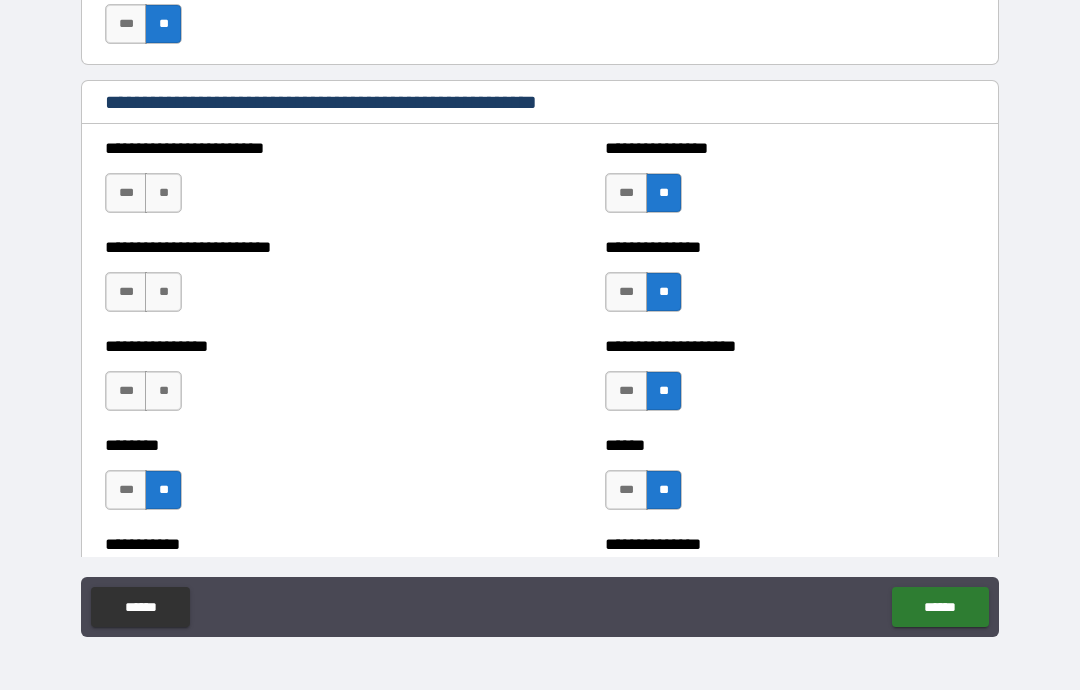 click on "**" at bounding box center [163, 391] 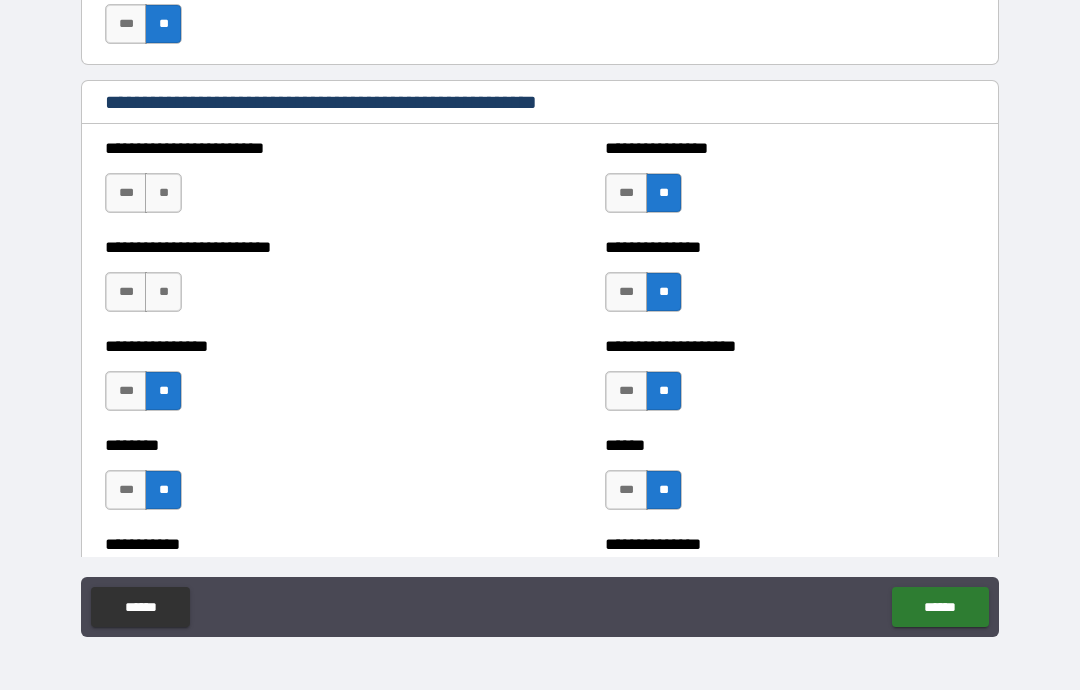 click on "**" at bounding box center [163, 292] 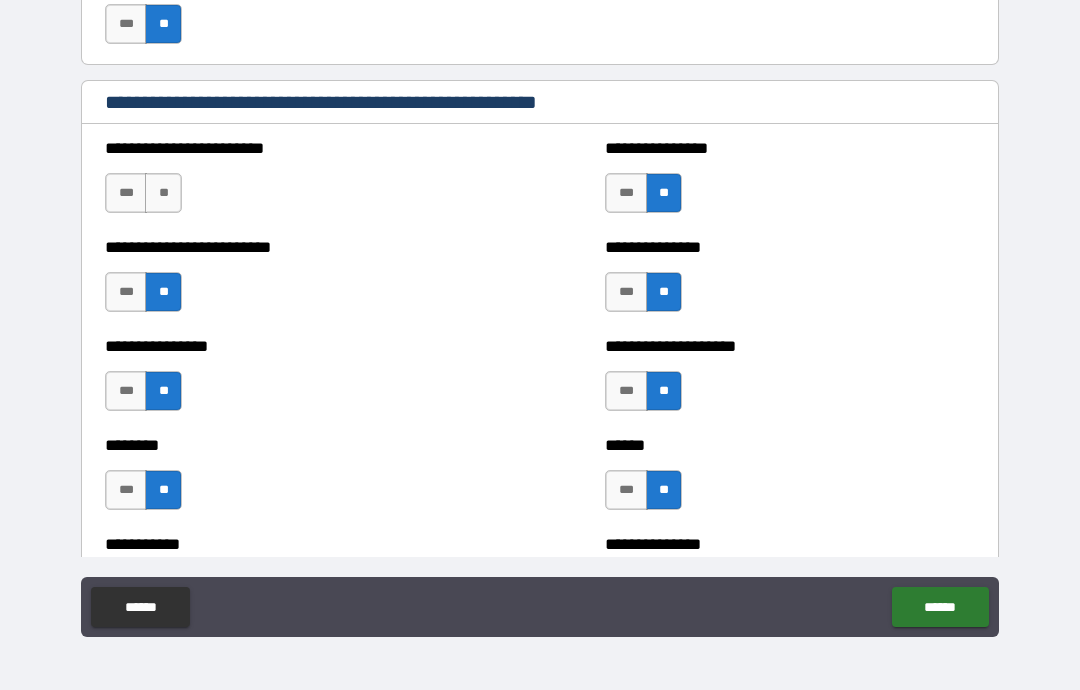 click on "**" at bounding box center (163, 193) 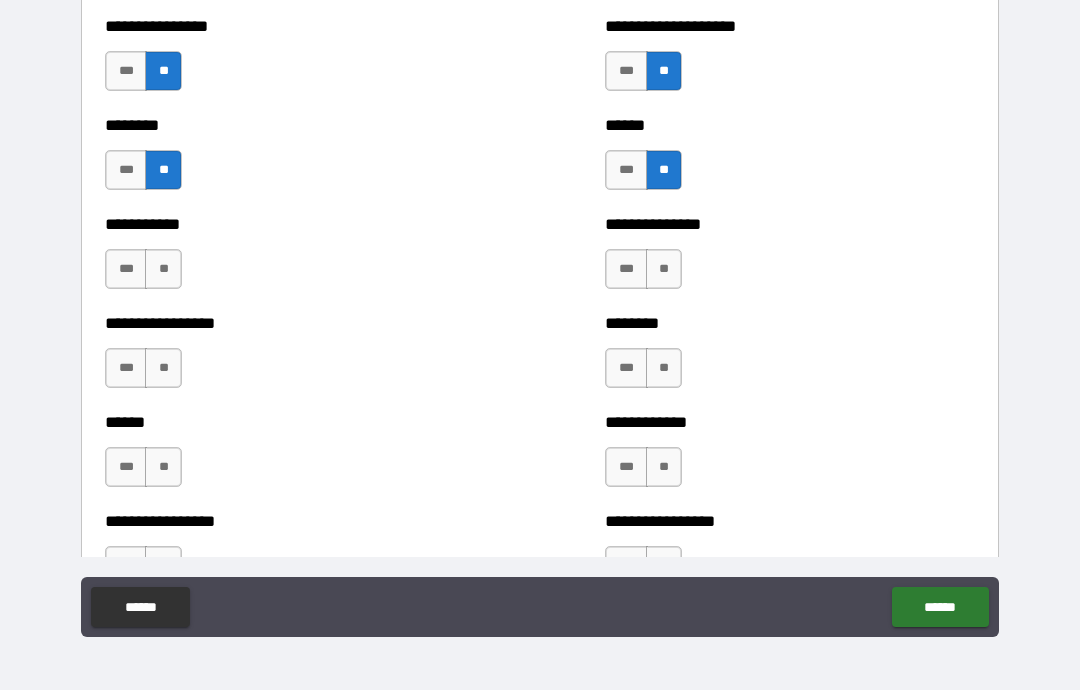 scroll, scrollTop: 1578, scrollLeft: 0, axis: vertical 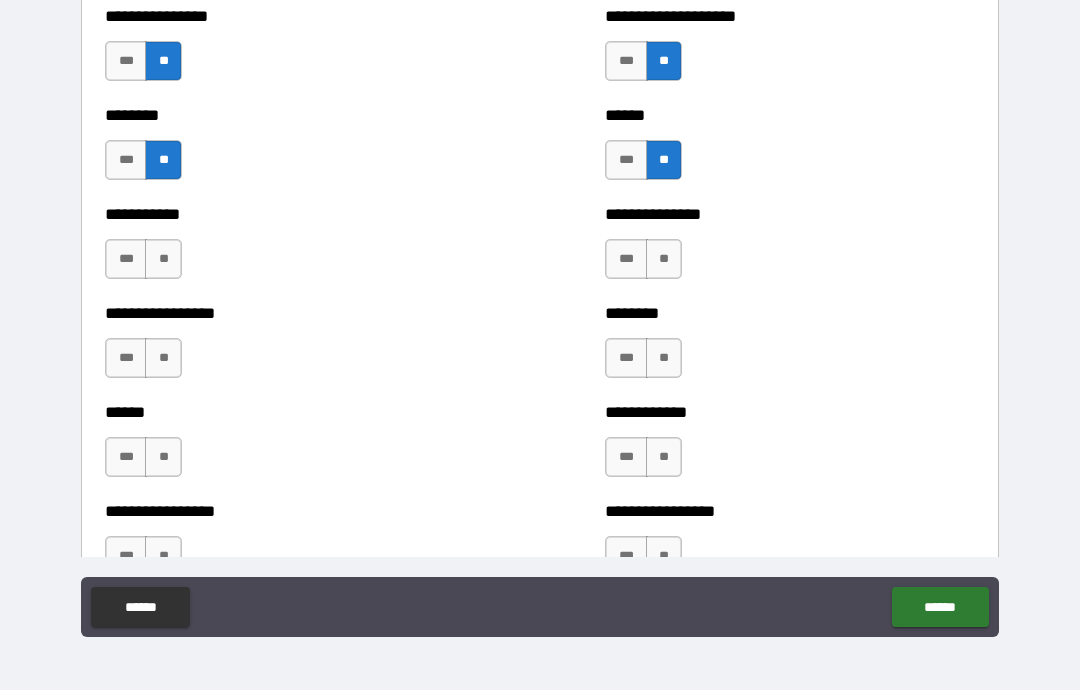 click on "**" at bounding box center (163, 259) 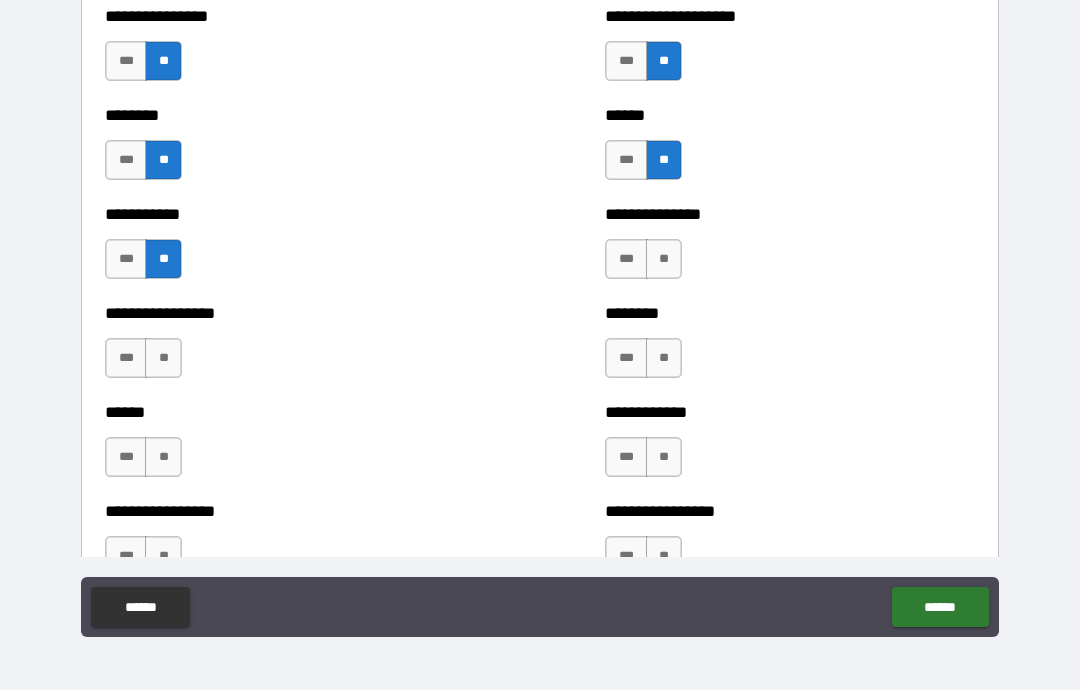 click on "**" at bounding box center [163, 358] 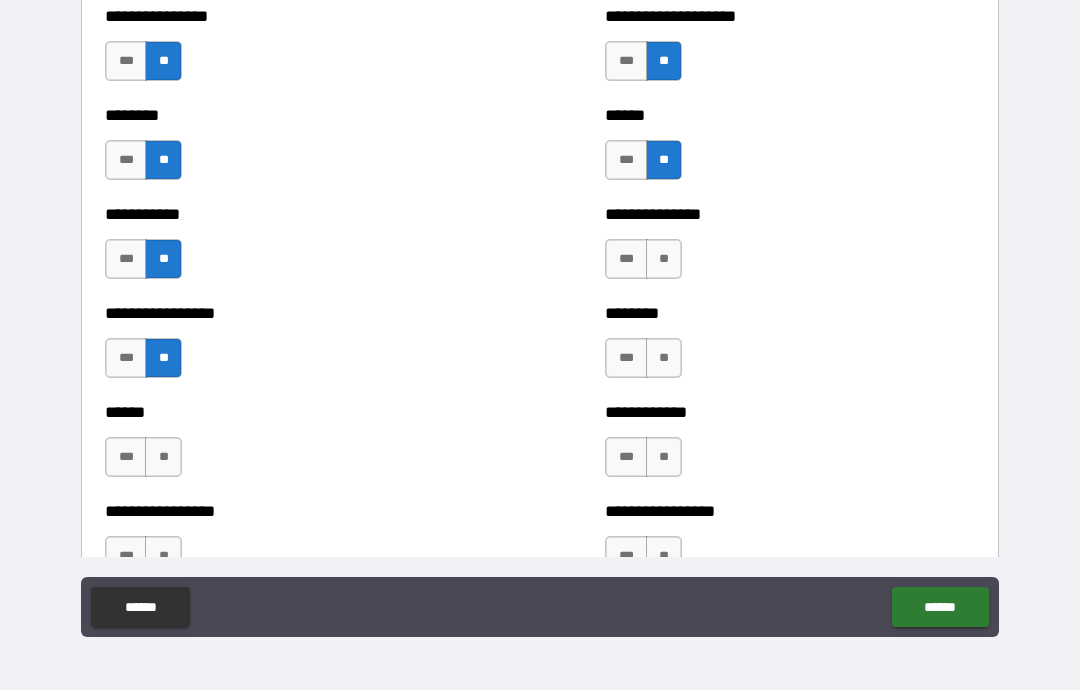 click on "**" at bounding box center [163, 457] 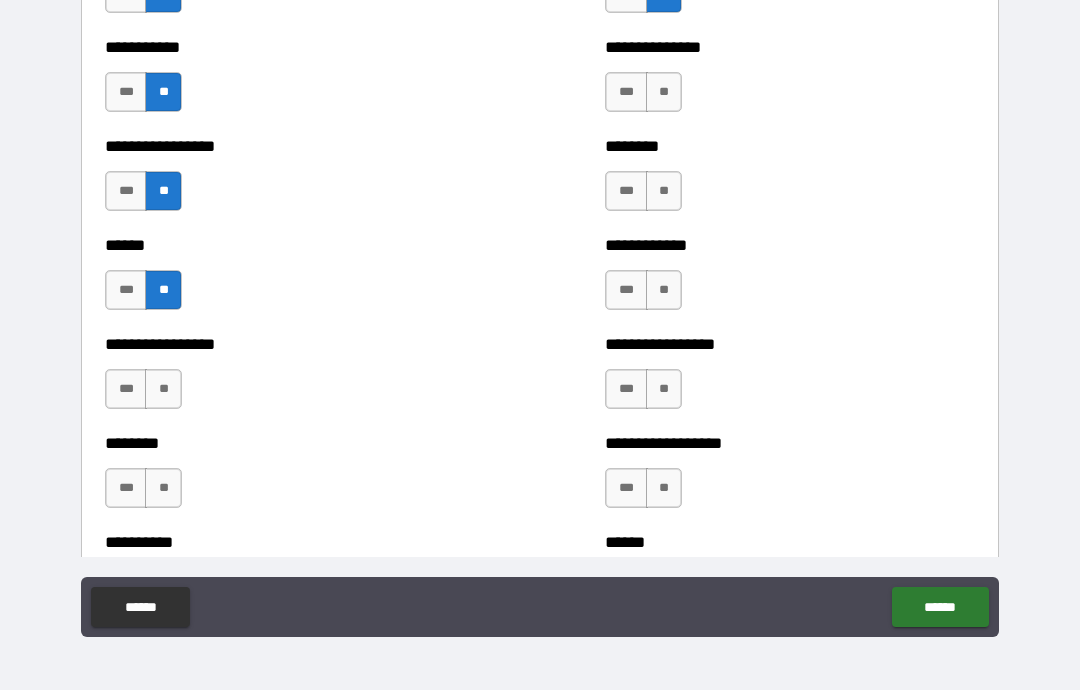 scroll, scrollTop: 1796, scrollLeft: 0, axis: vertical 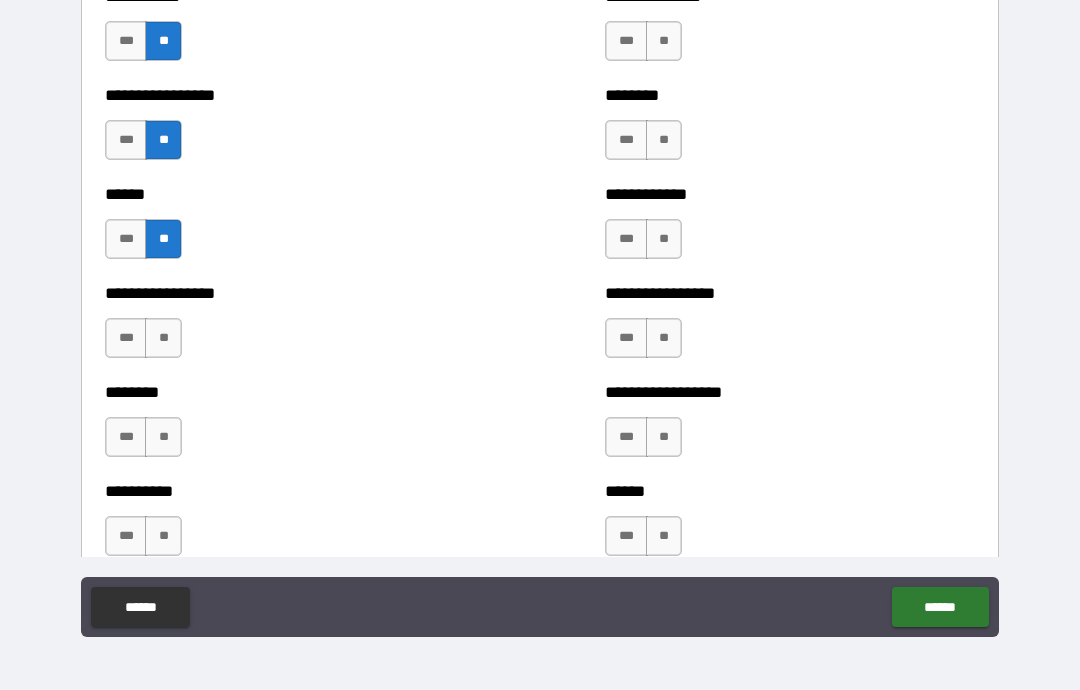click on "**" at bounding box center (163, 338) 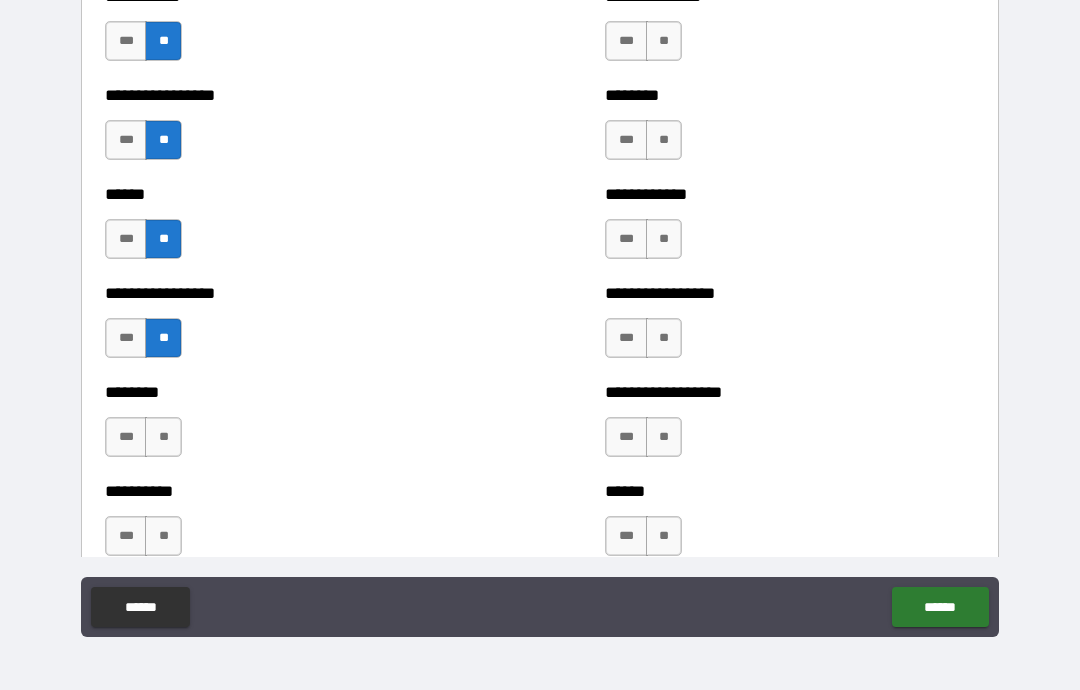 click on "**" at bounding box center (163, 437) 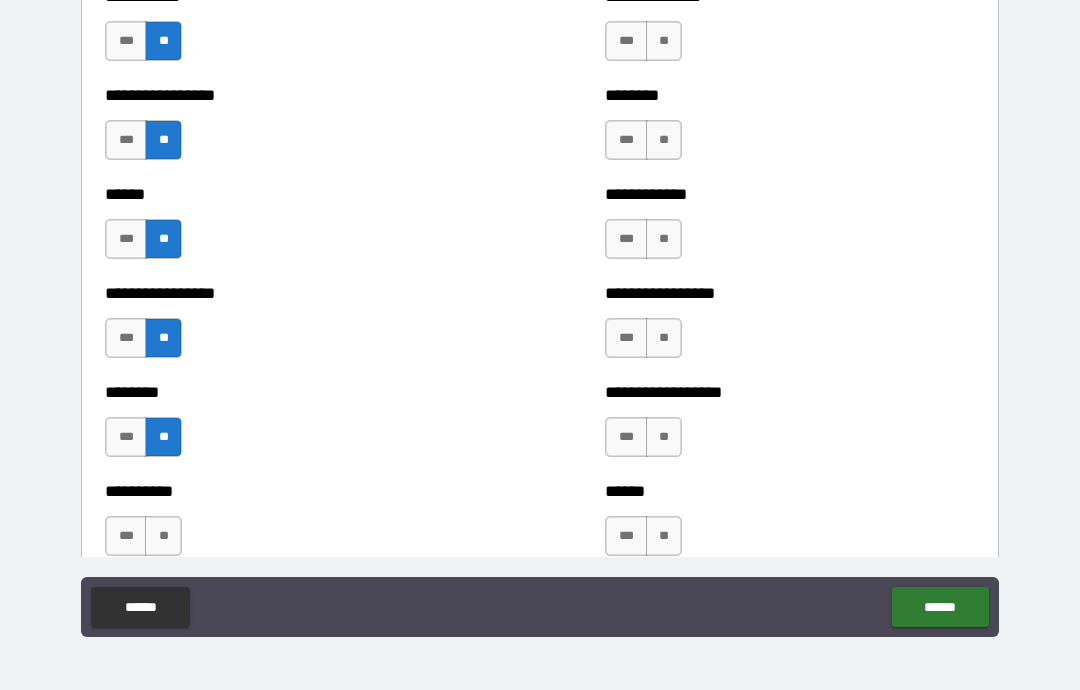 click on "**" at bounding box center (163, 536) 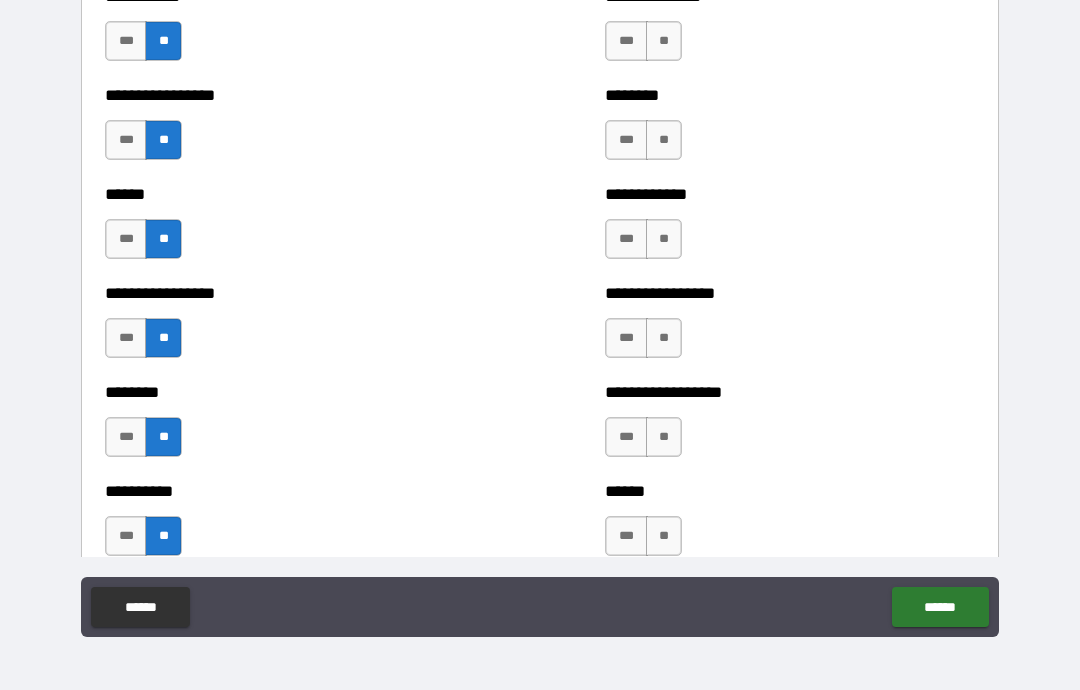 click on "**" at bounding box center (664, 536) 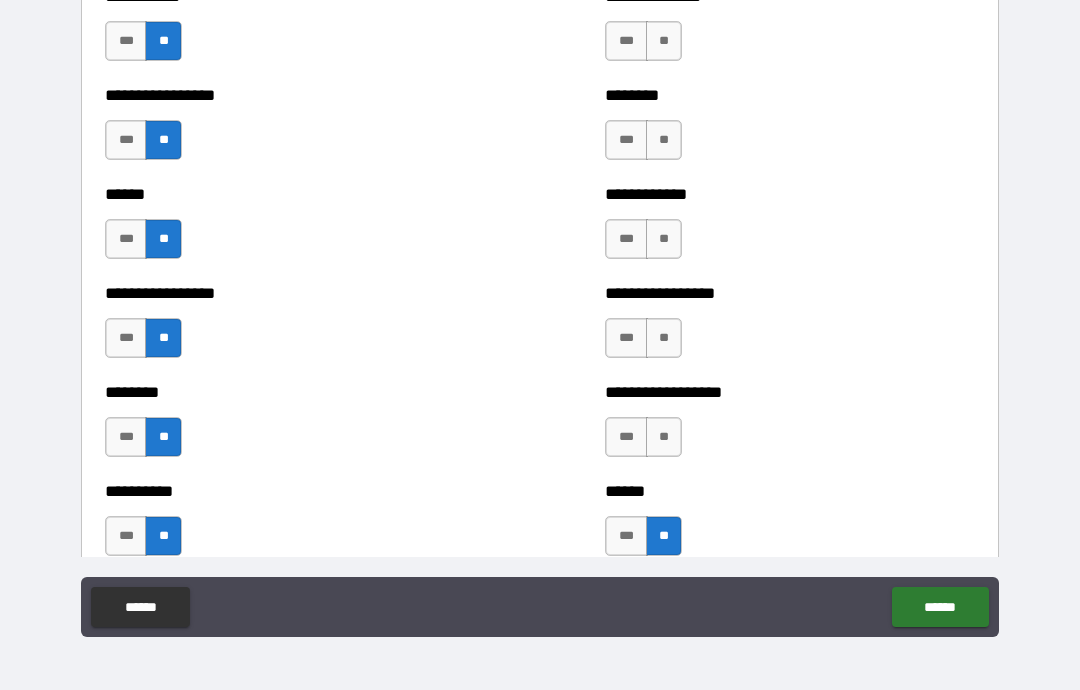 click on "**" at bounding box center (664, 437) 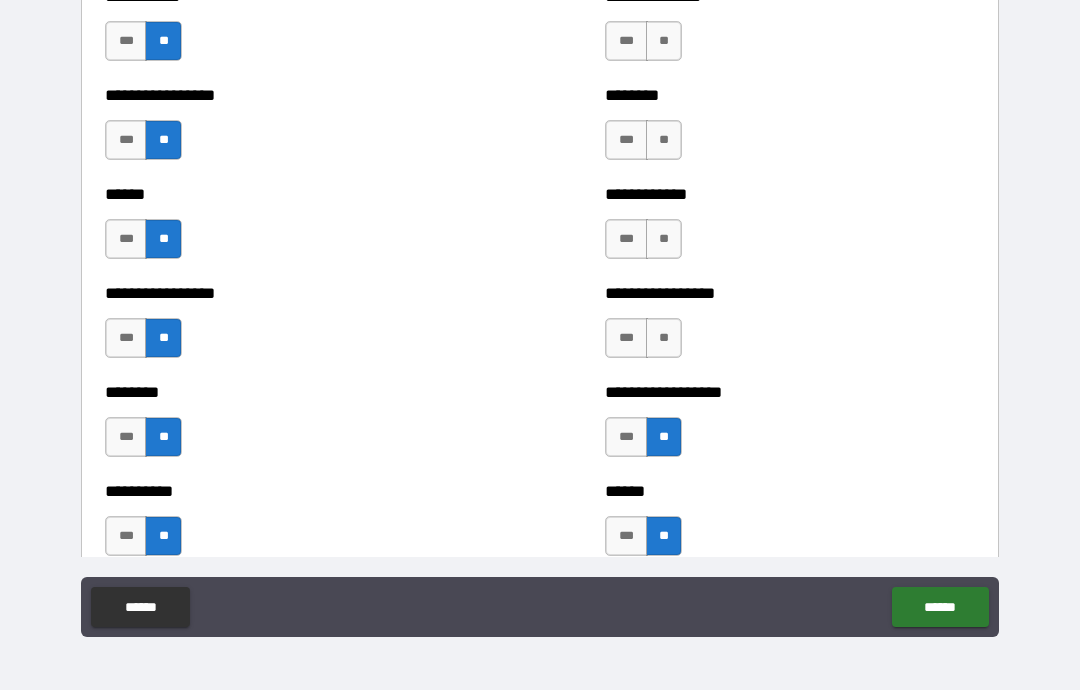 click on "**" at bounding box center [664, 338] 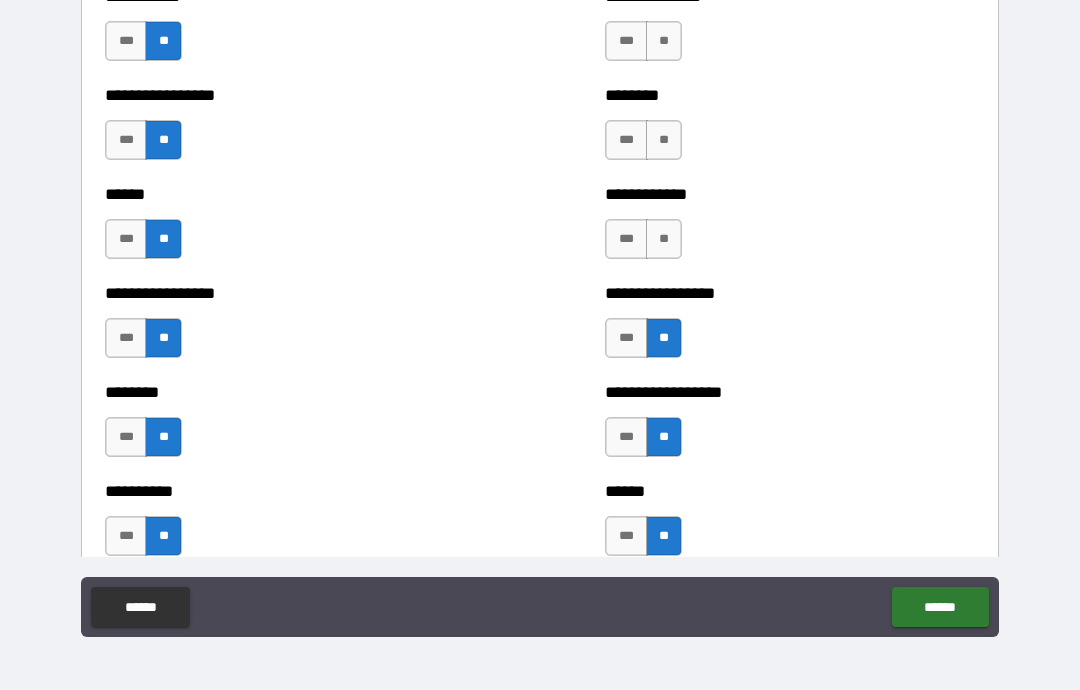 click on "**" at bounding box center [664, 239] 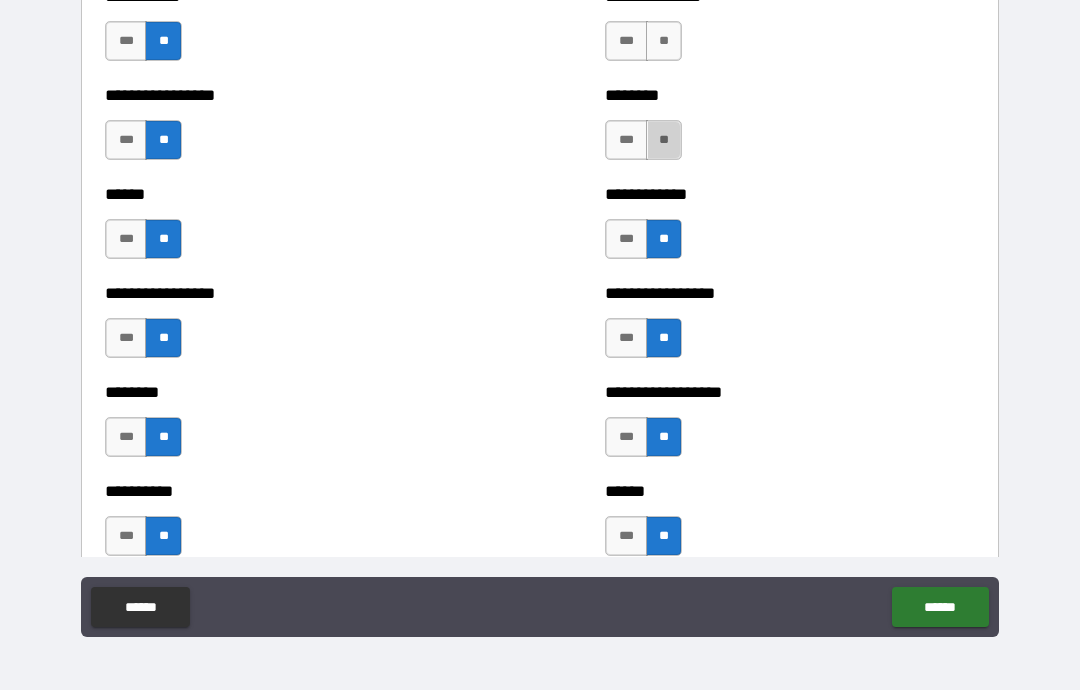 click on "**" at bounding box center (664, 140) 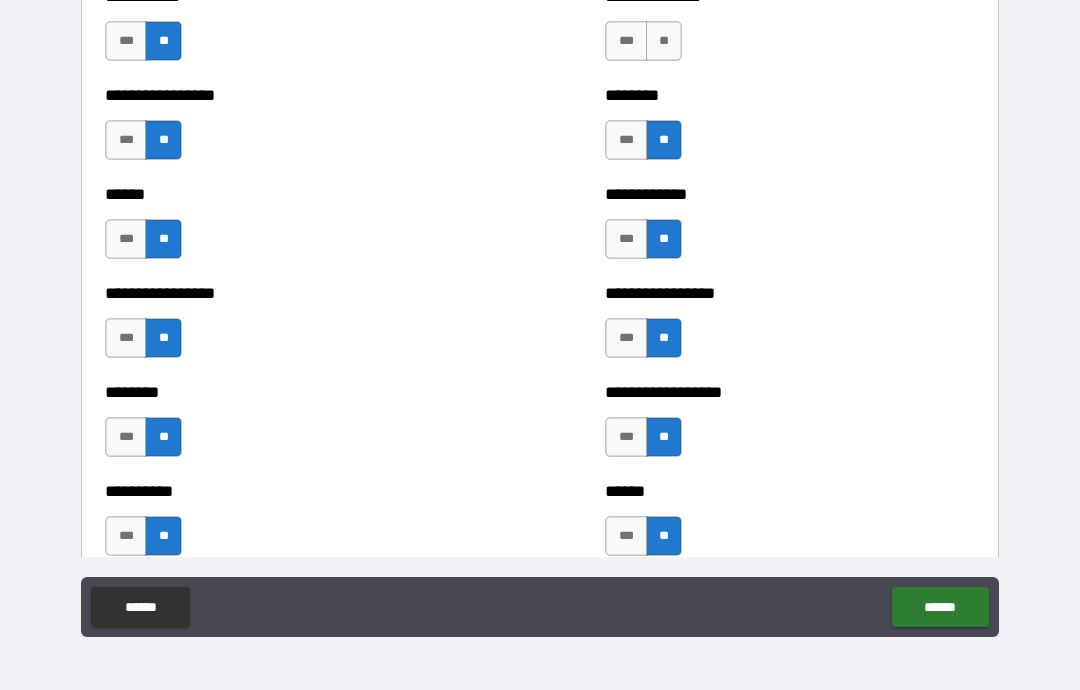 click on "**" at bounding box center [664, 41] 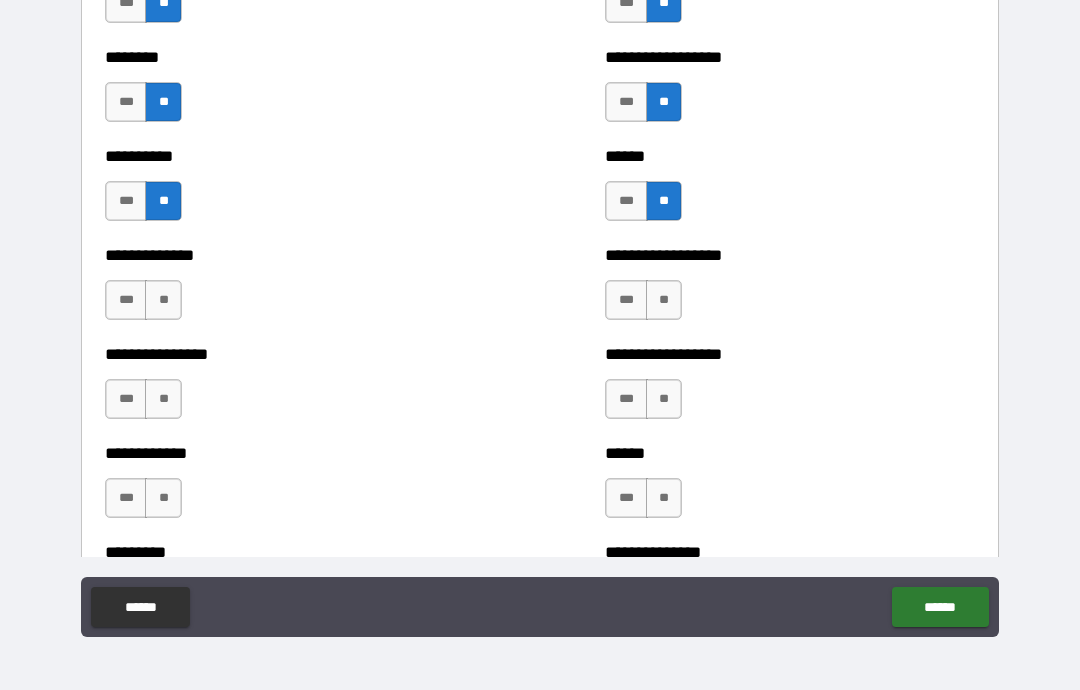 scroll, scrollTop: 2134, scrollLeft: 0, axis: vertical 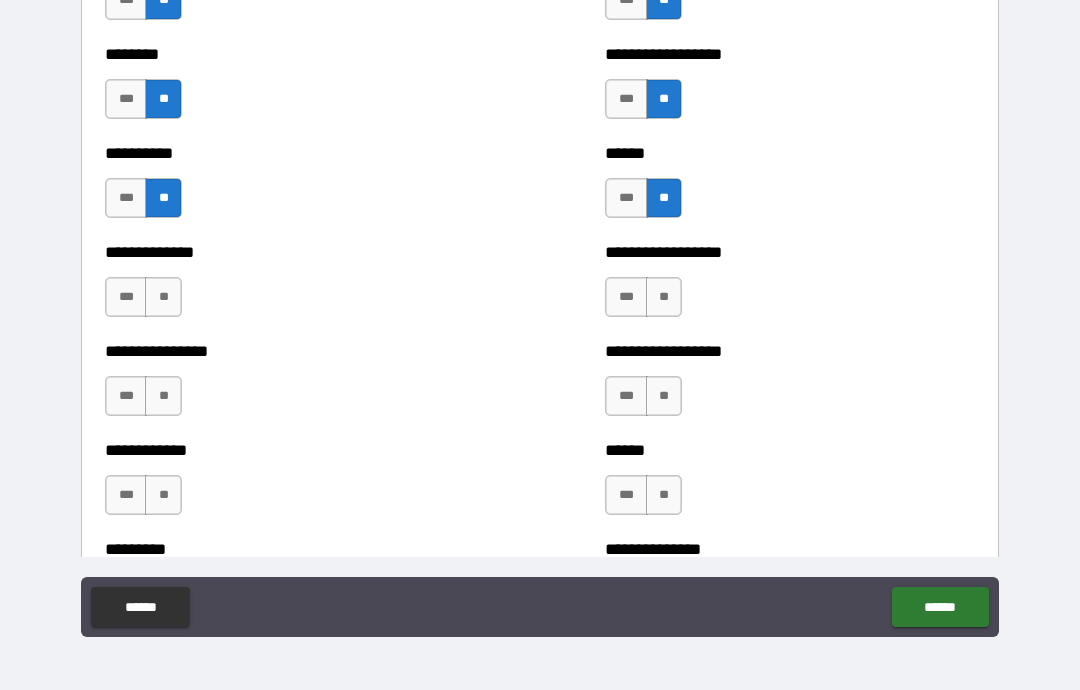 click on "**" at bounding box center [163, 297] 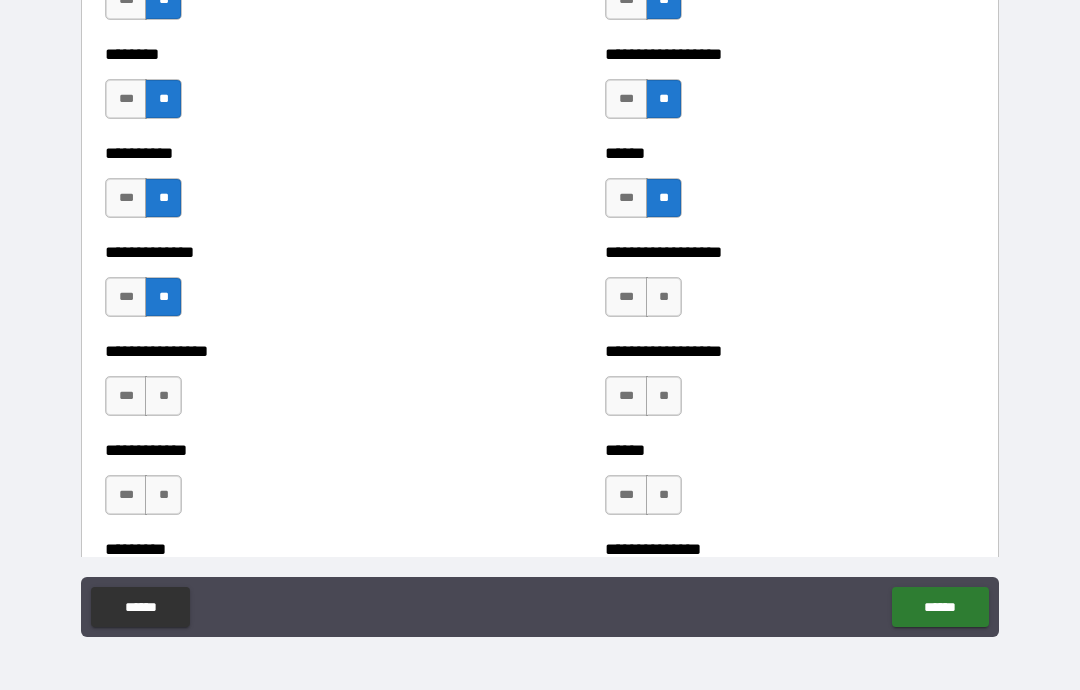 click on "**" at bounding box center (163, 396) 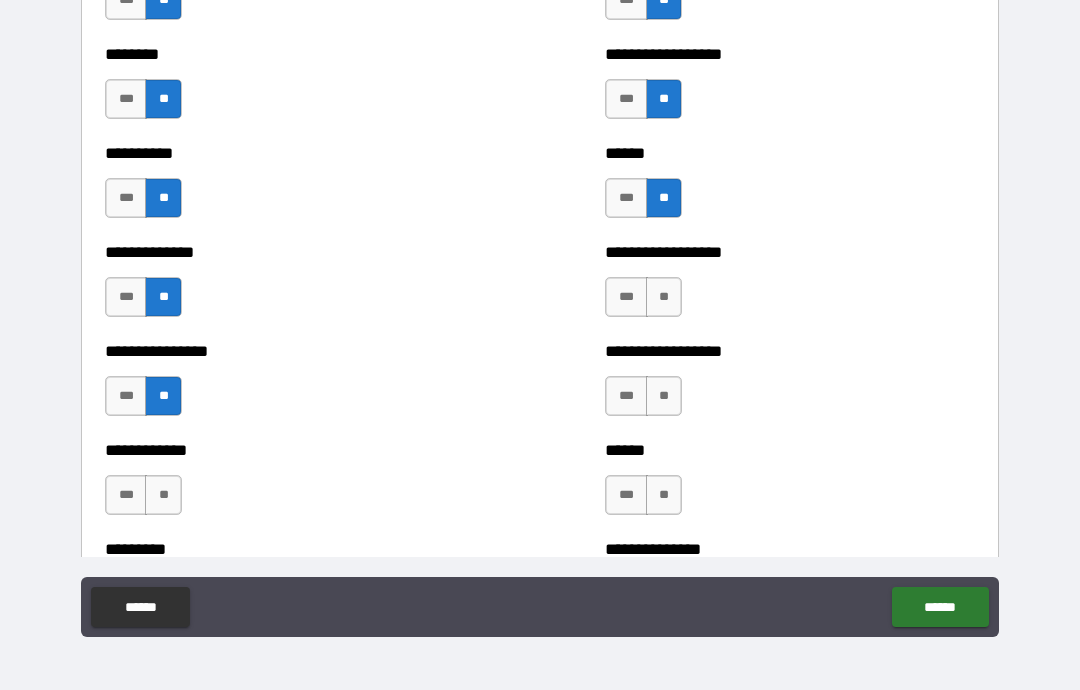 click on "**" at bounding box center [163, 495] 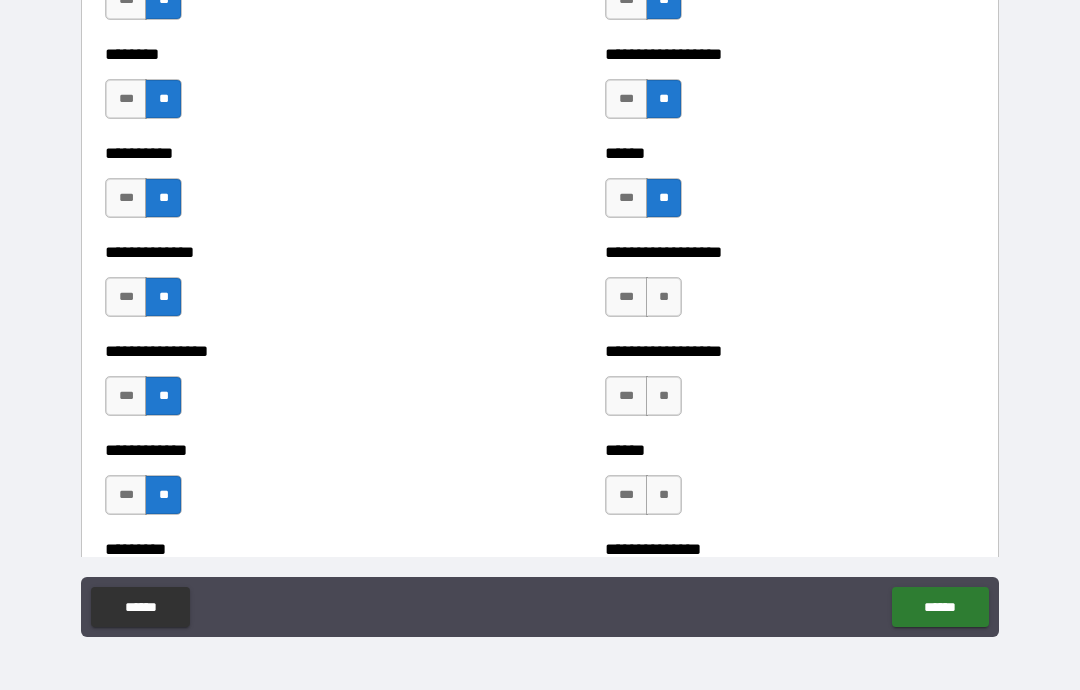 click on "**" at bounding box center (664, 297) 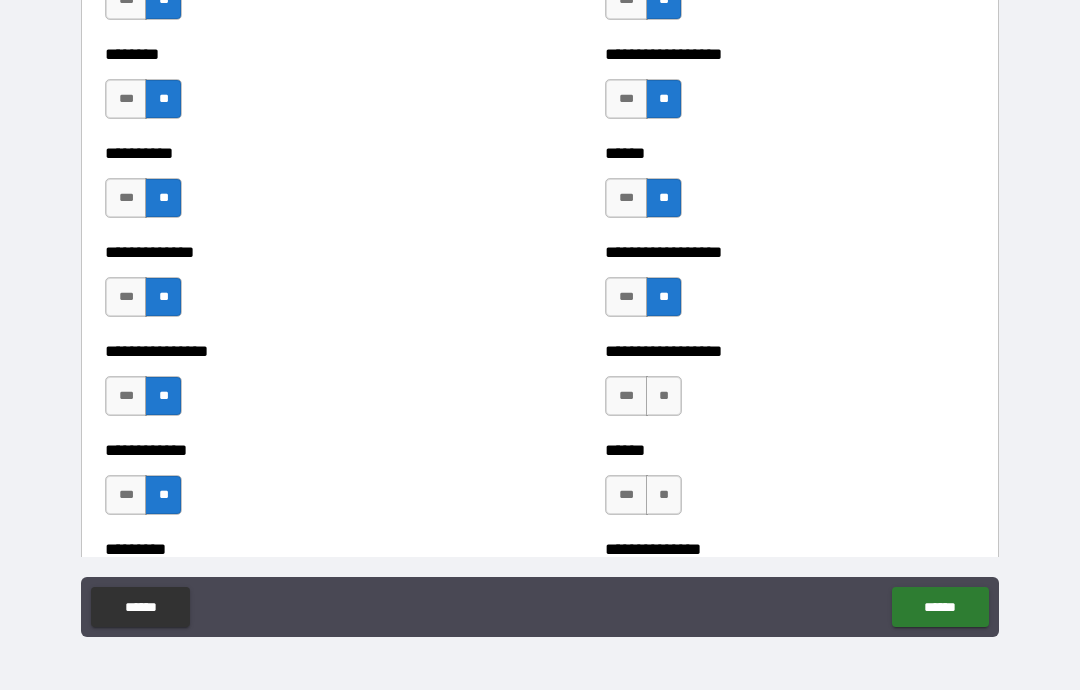click on "**" at bounding box center [664, 396] 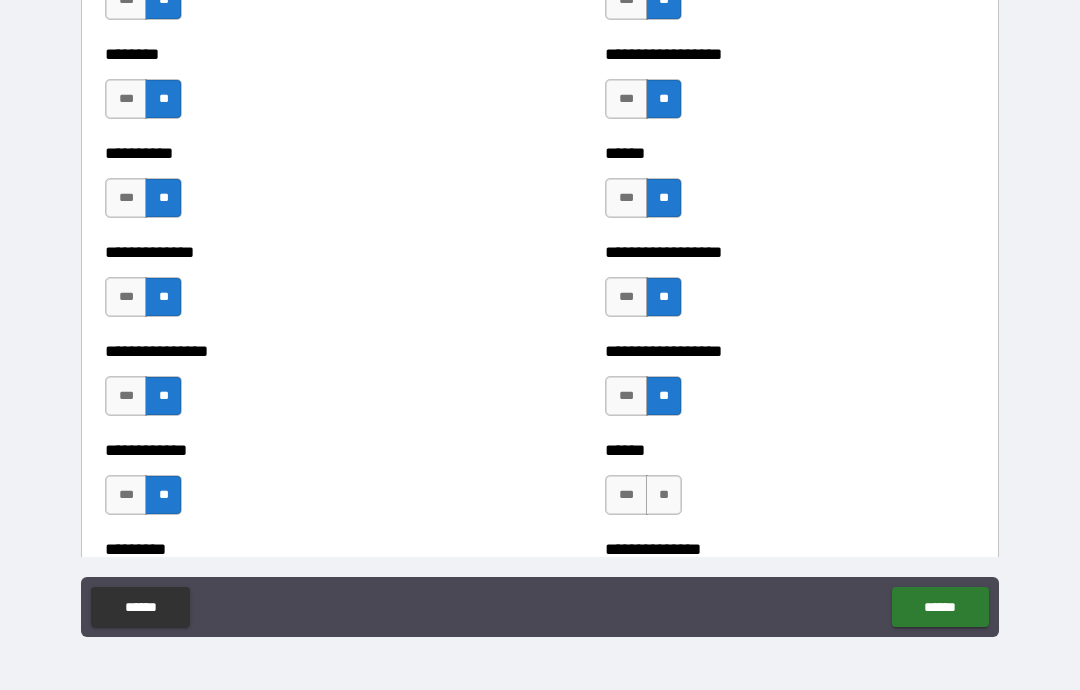 click on "**" at bounding box center [664, 495] 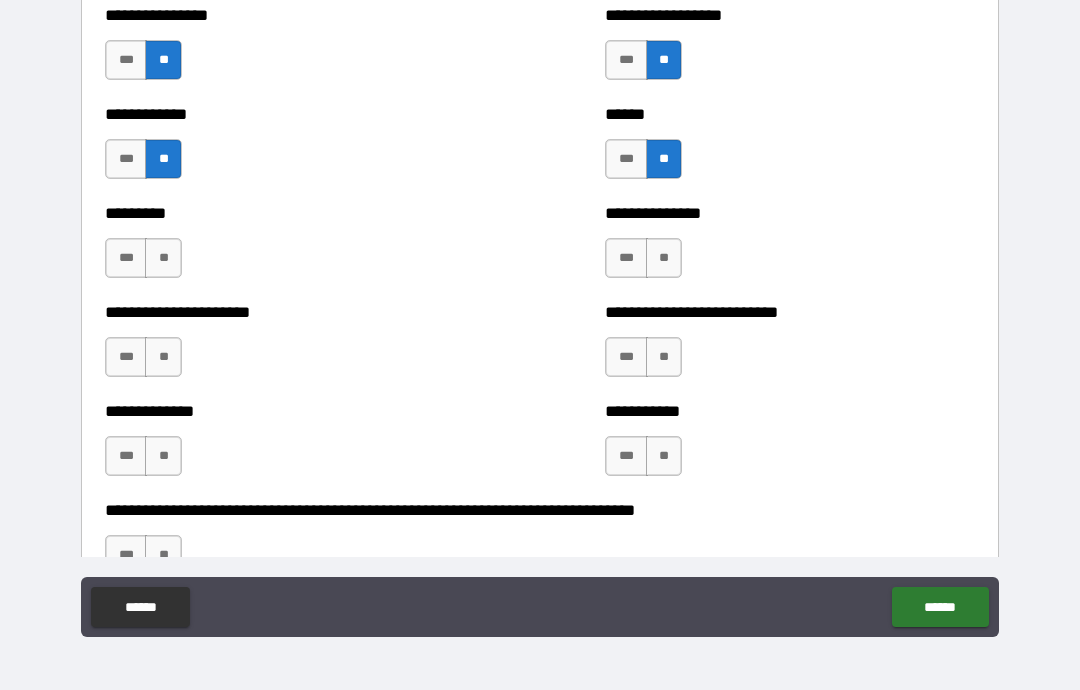 scroll, scrollTop: 2478, scrollLeft: 0, axis: vertical 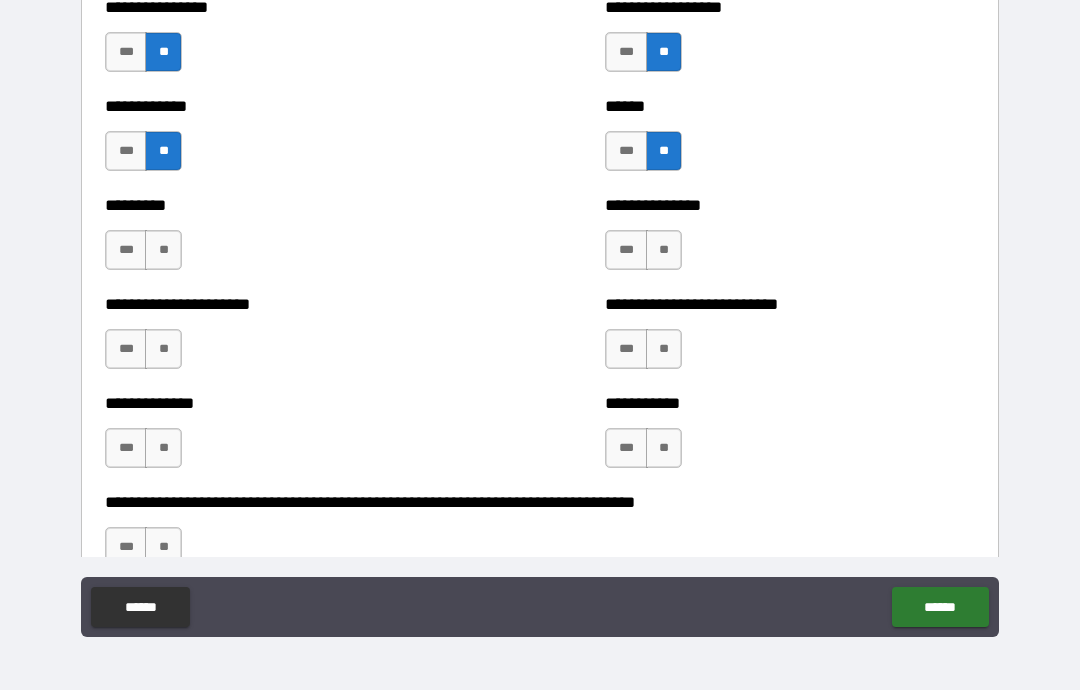 click on "**" at bounding box center [664, 250] 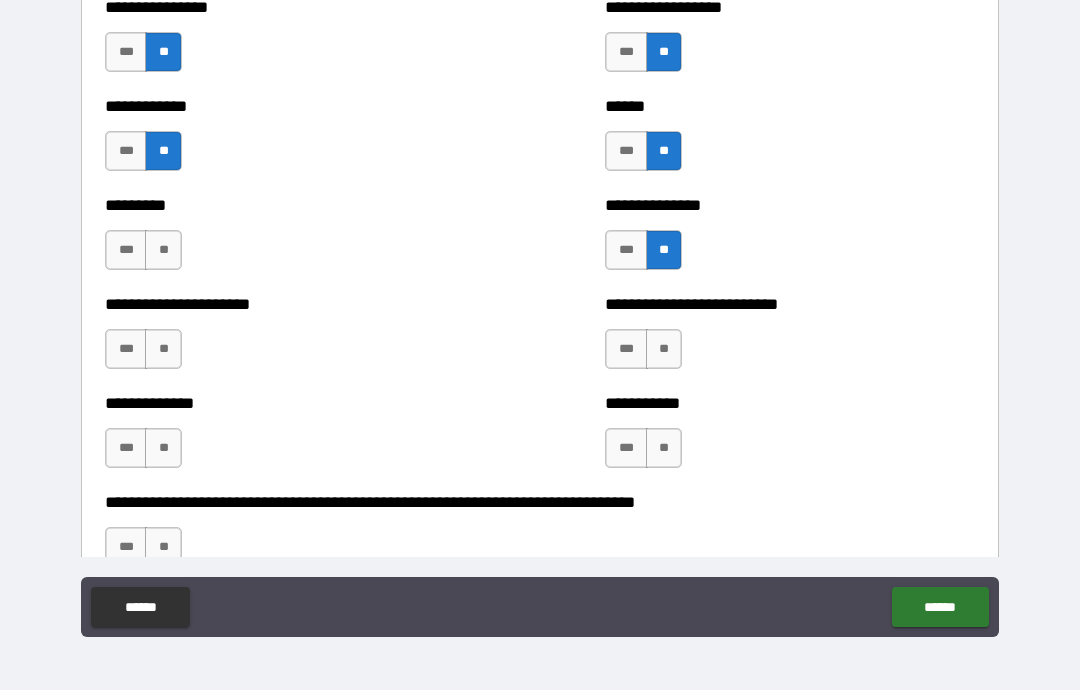click on "**" at bounding box center (664, 349) 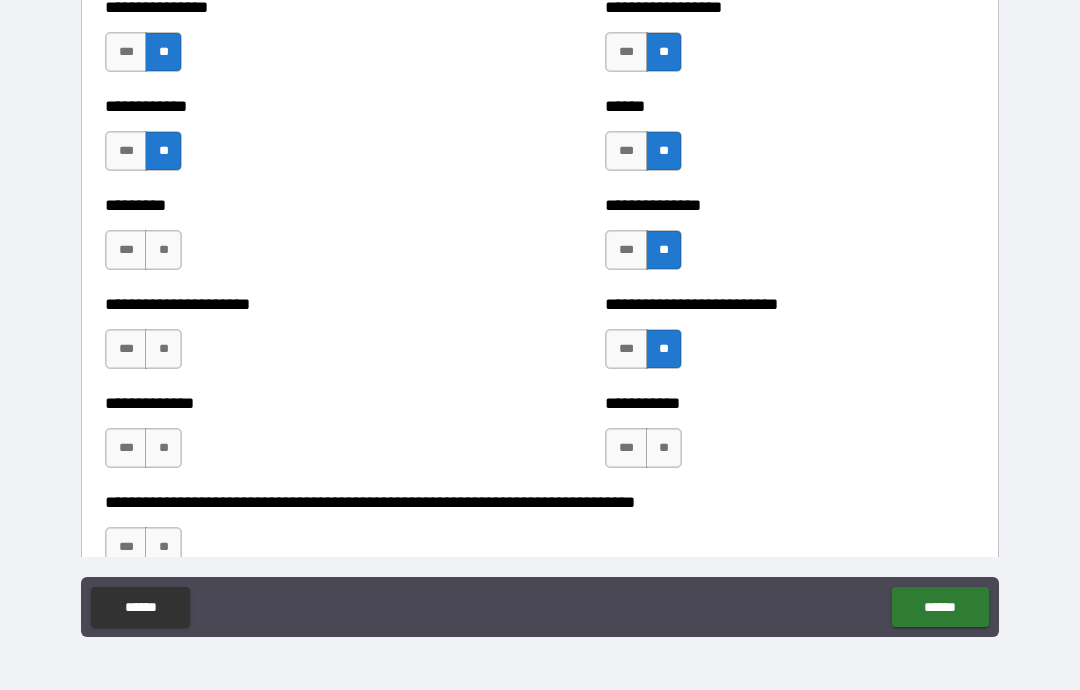 click on "**" at bounding box center [664, 448] 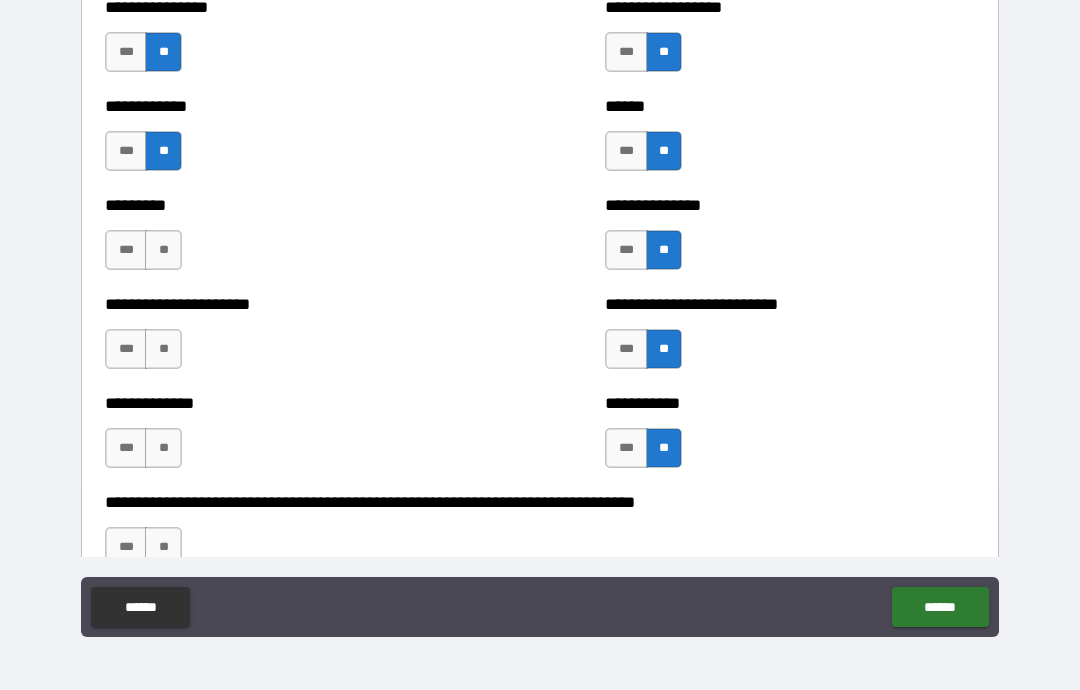click on "**" at bounding box center (163, 250) 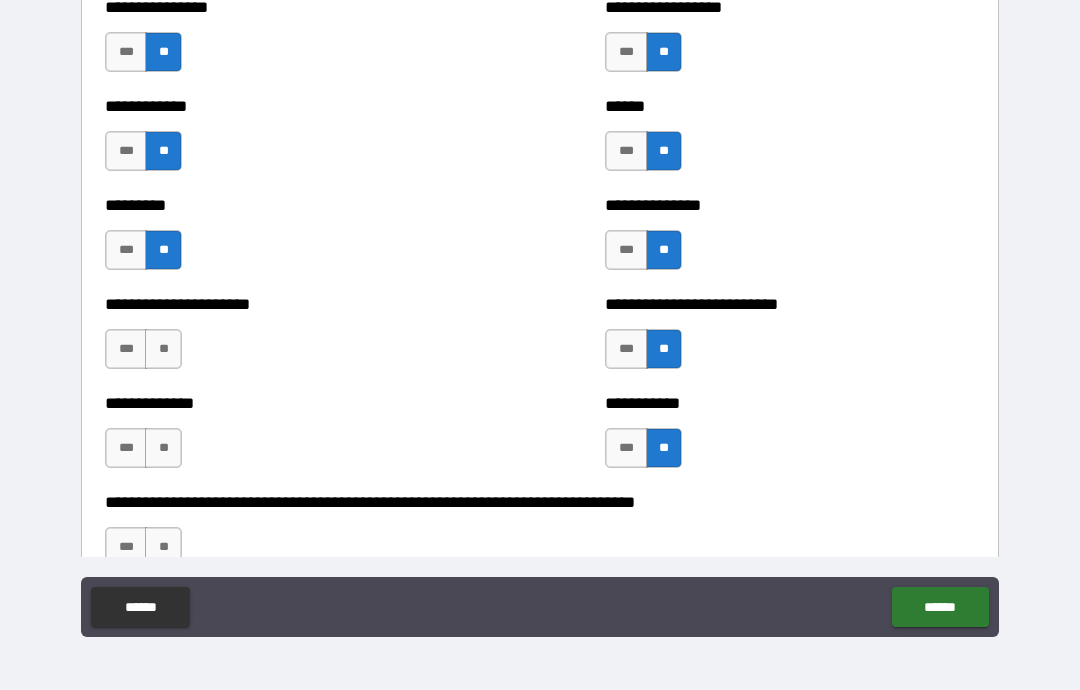 click on "***" at bounding box center [126, 349] 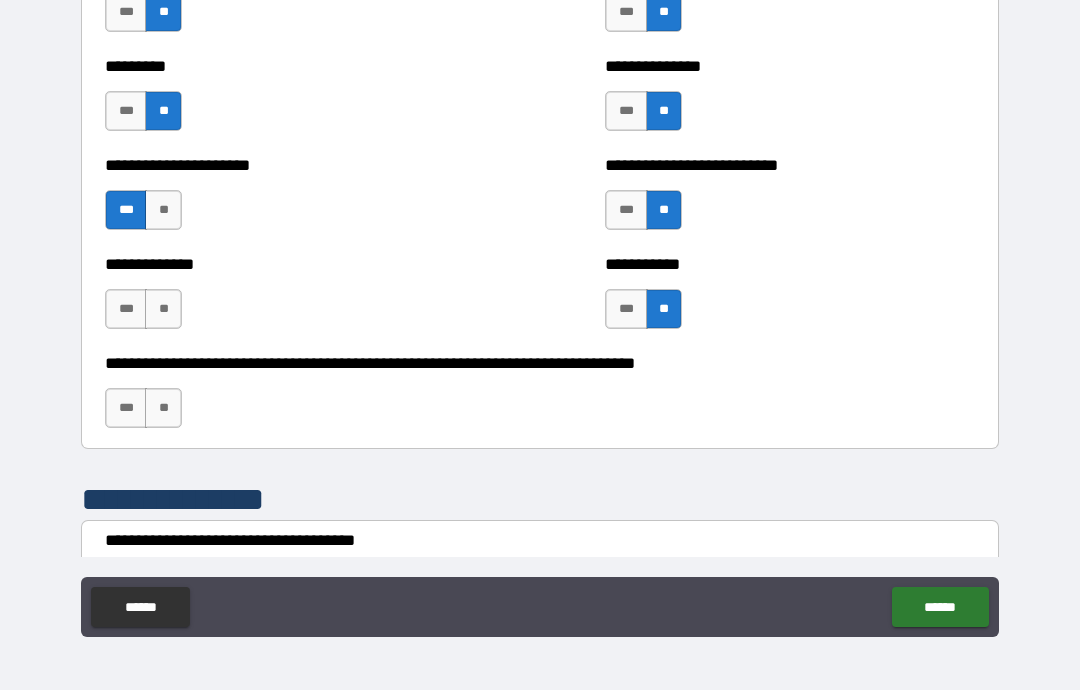 scroll, scrollTop: 2624, scrollLeft: 0, axis: vertical 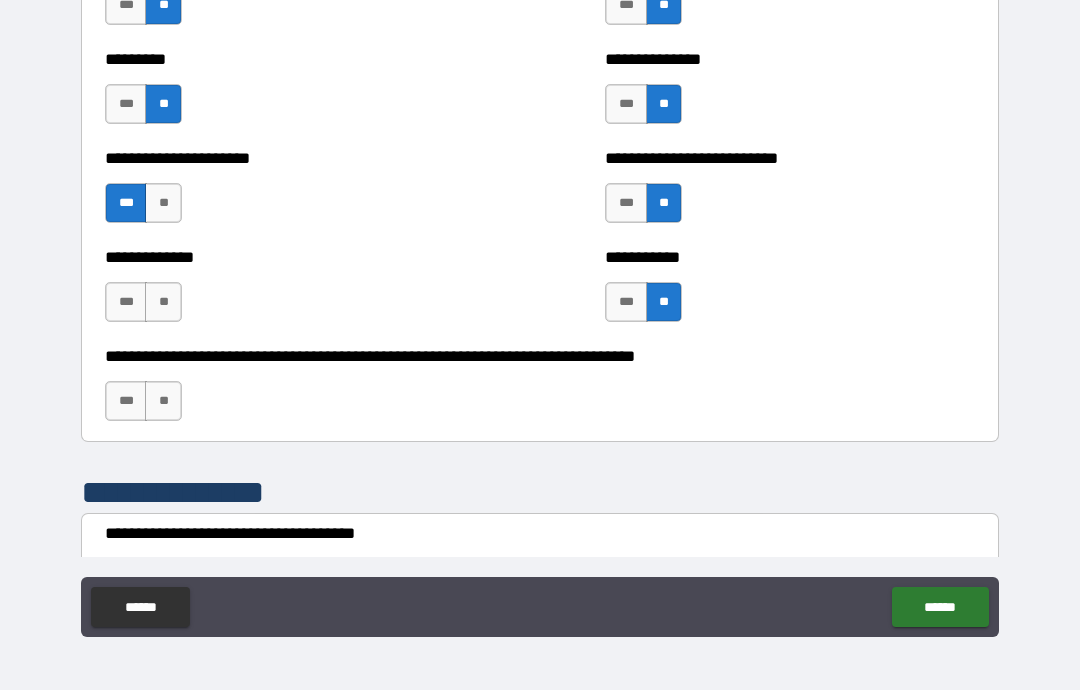 click on "**" at bounding box center [163, 302] 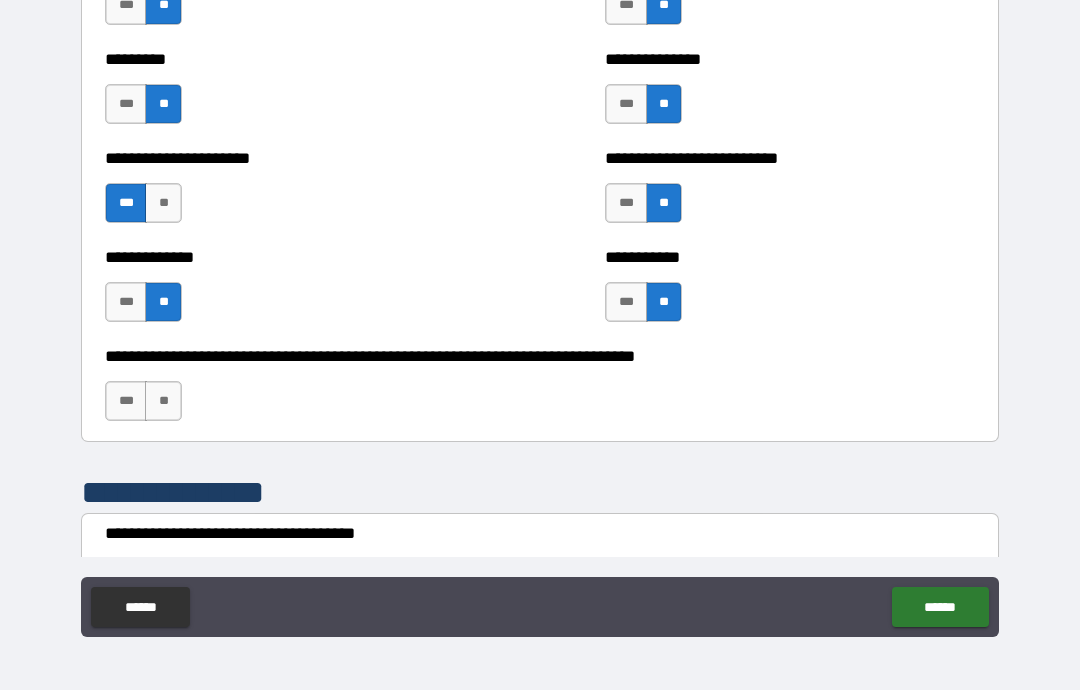 click on "**" at bounding box center (163, 401) 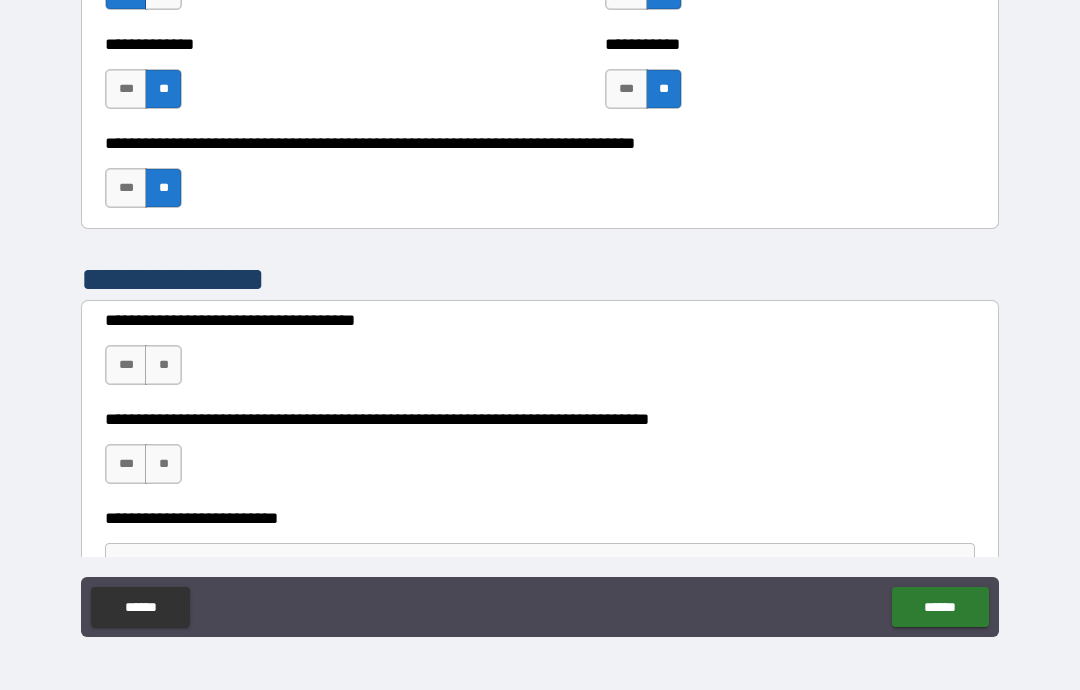 scroll, scrollTop: 2841, scrollLeft: 0, axis: vertical 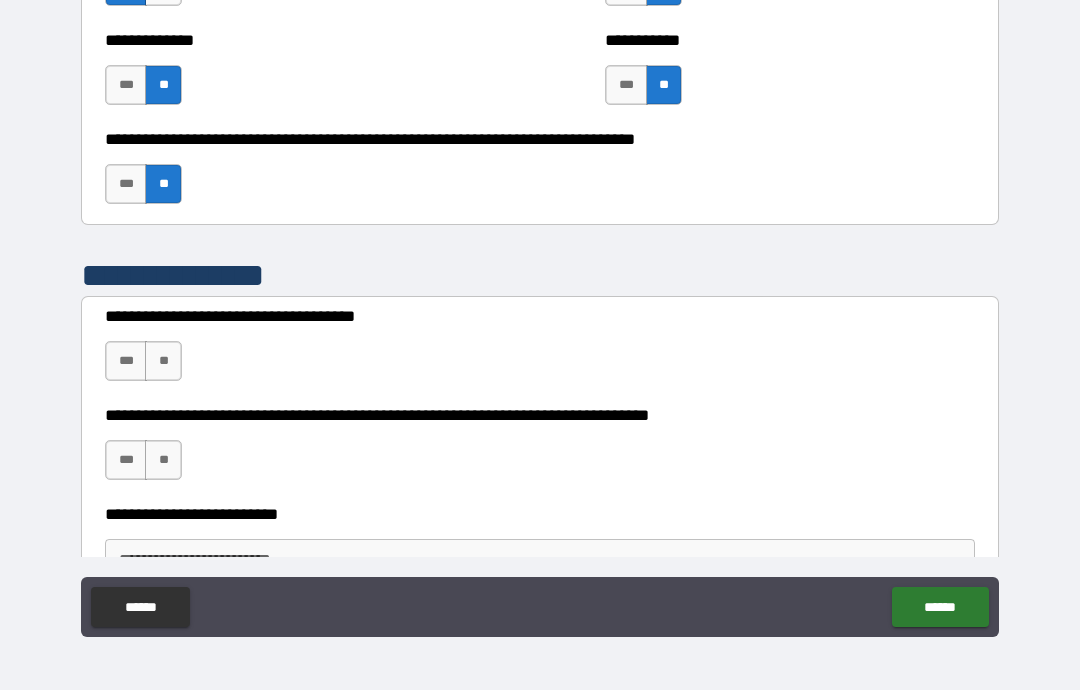 click on "**" at bounding box center [163, 361] 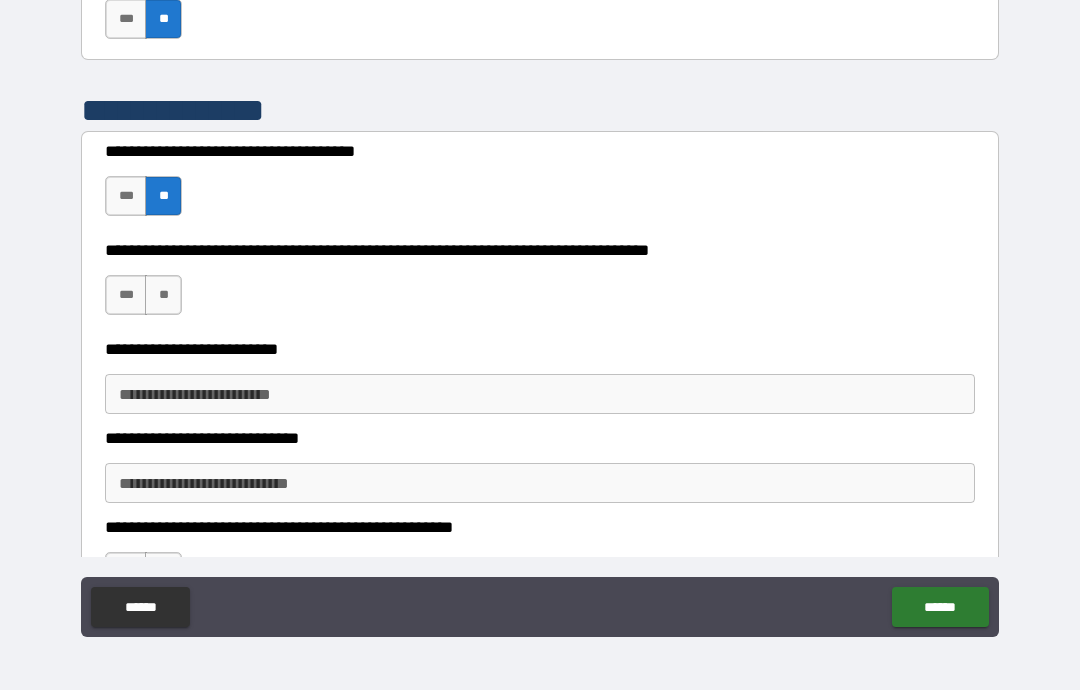 scroll, scrollTop: 3009, scrollLeft: 0, axis: vertical 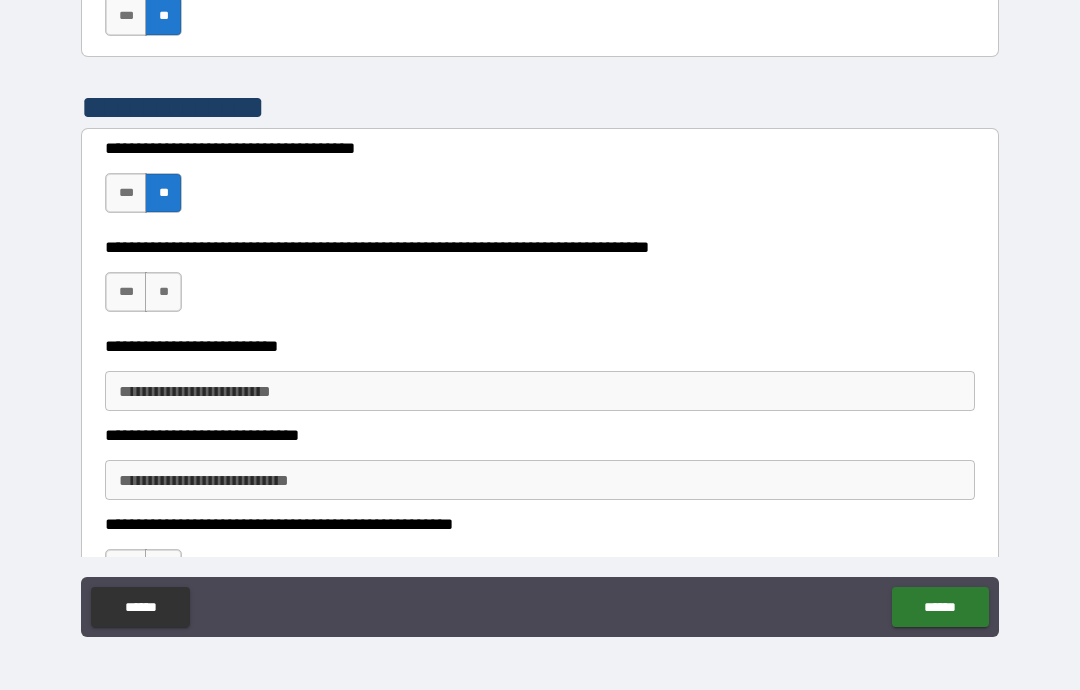 click on "***" at bounding box center [126, 292] 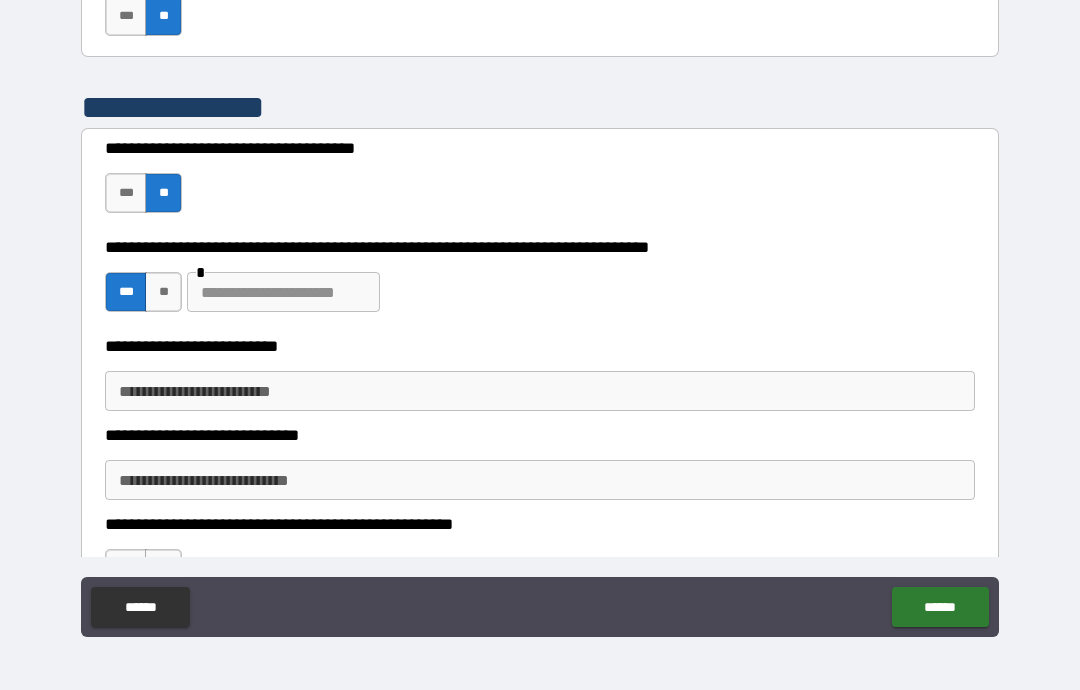 click at bounding box center (283, 292) 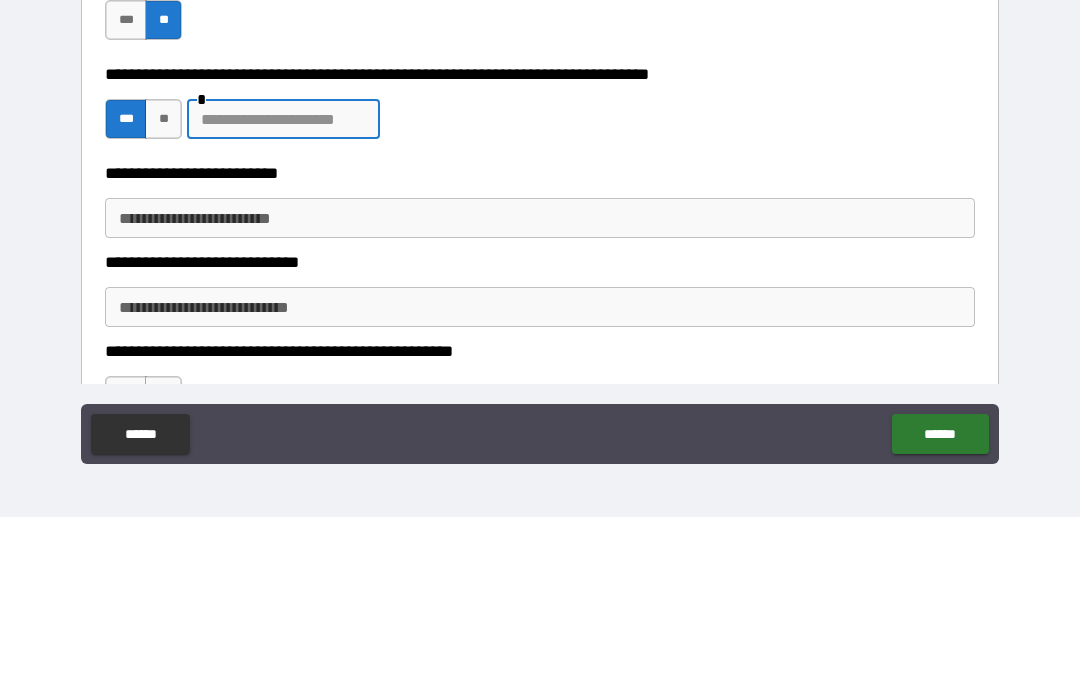 type on "*" 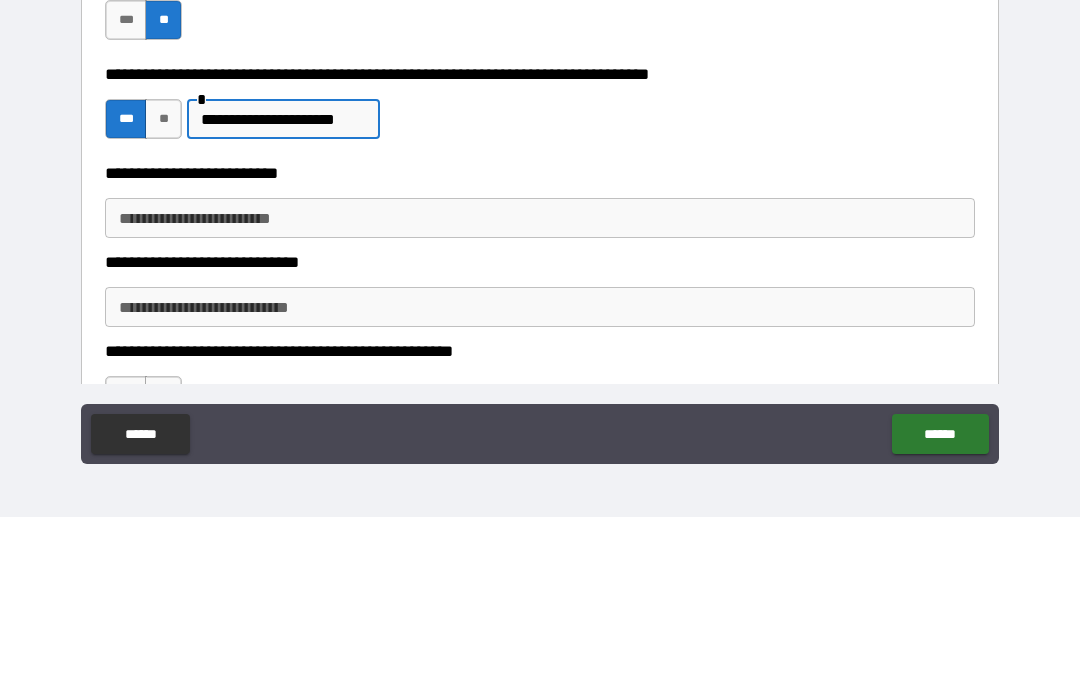 type on "**********" 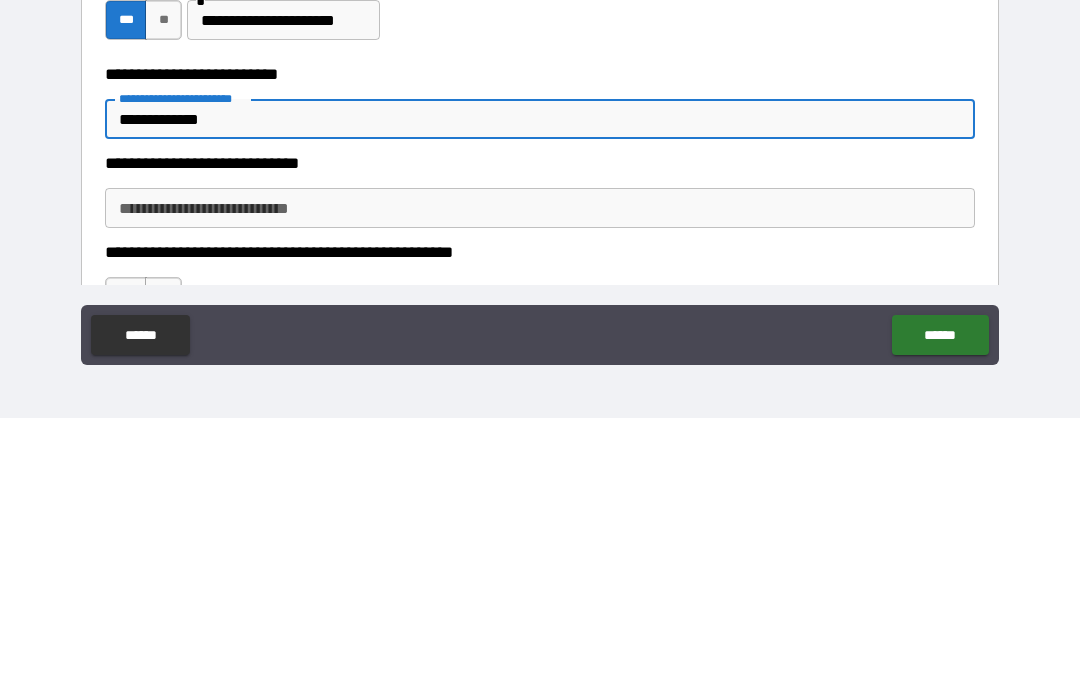 type on "**********" 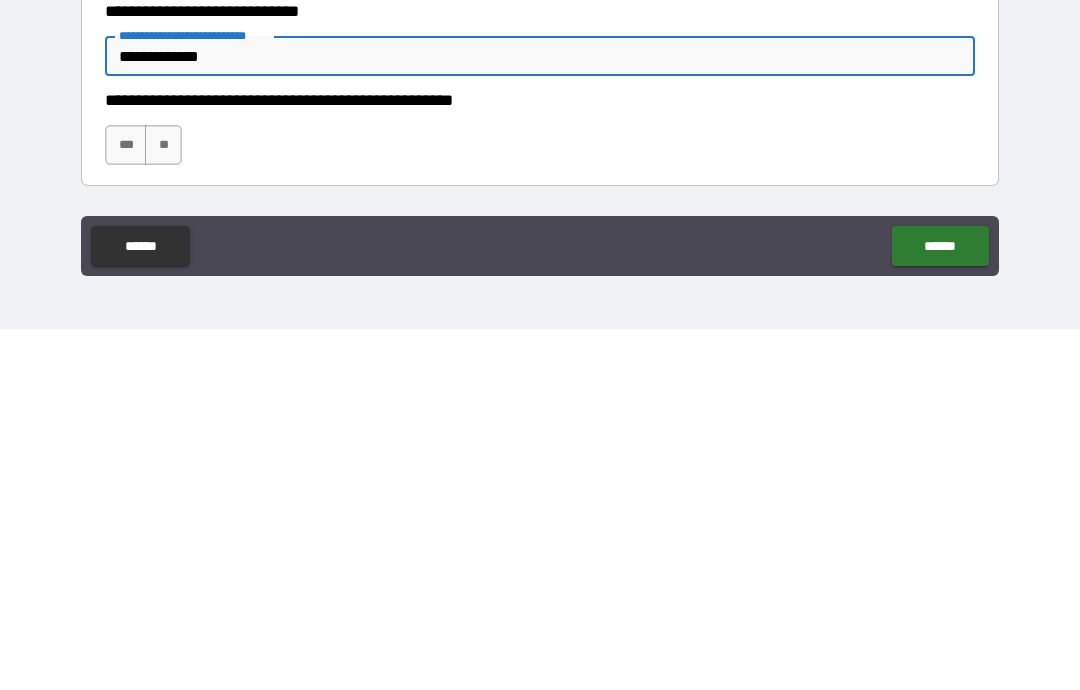 scroll, scrollTop: 3078, scrollLeft: 0, axis: vertical 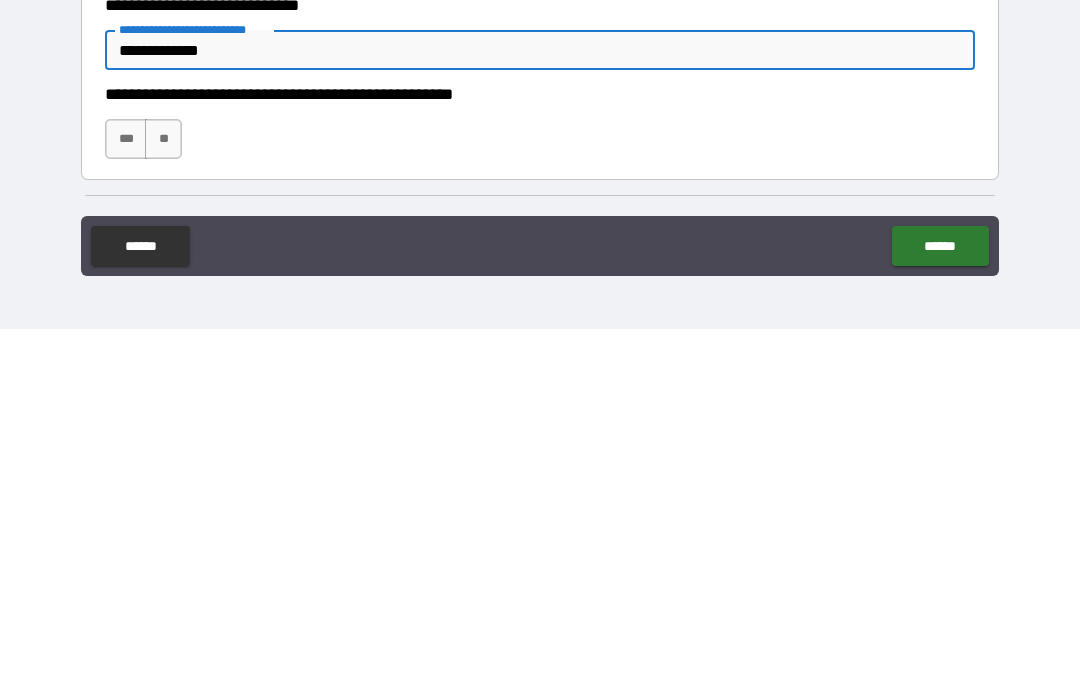 type on "**********" 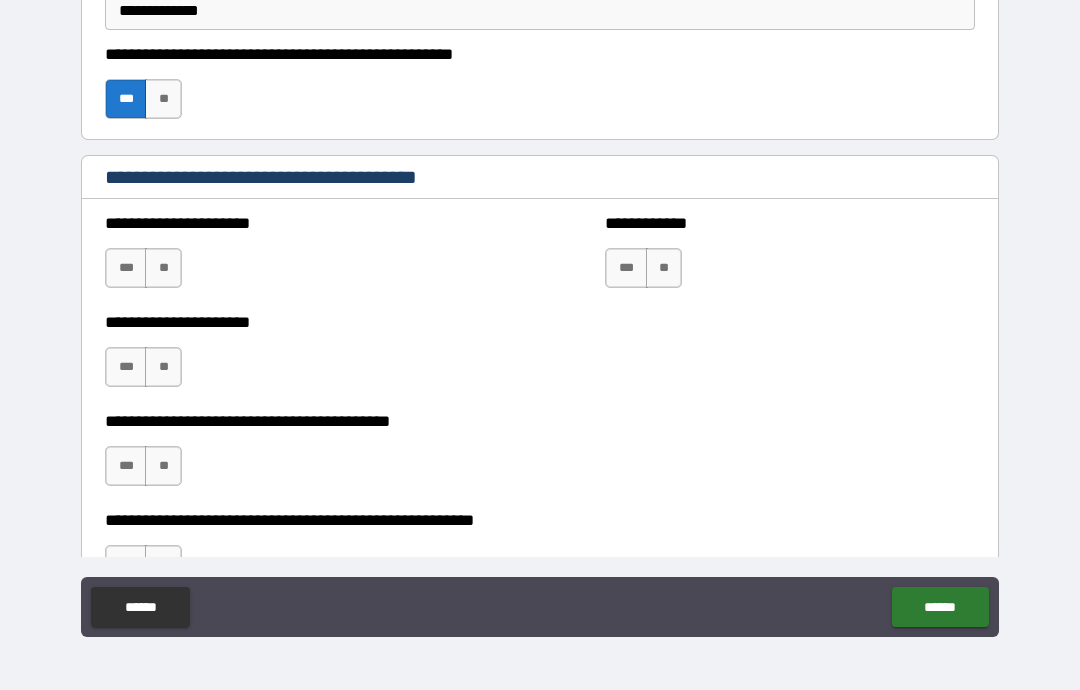 scroll, scrollTop: 3480, scrollLeft: 0, axis: vertical 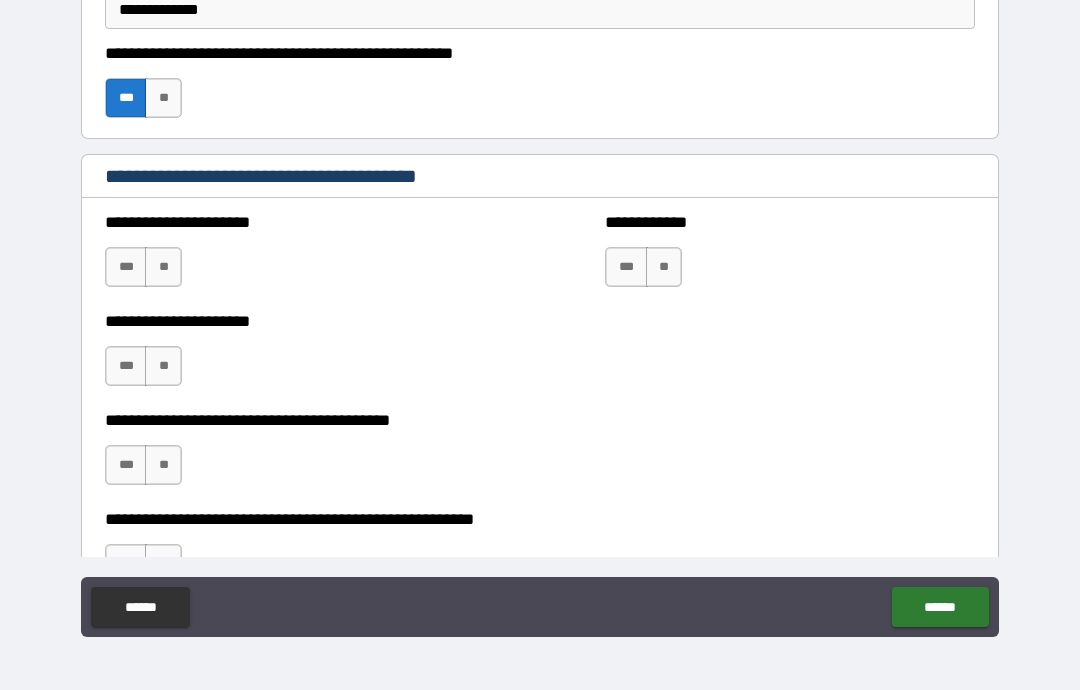 click on "***" at bounding box center [126, 267] 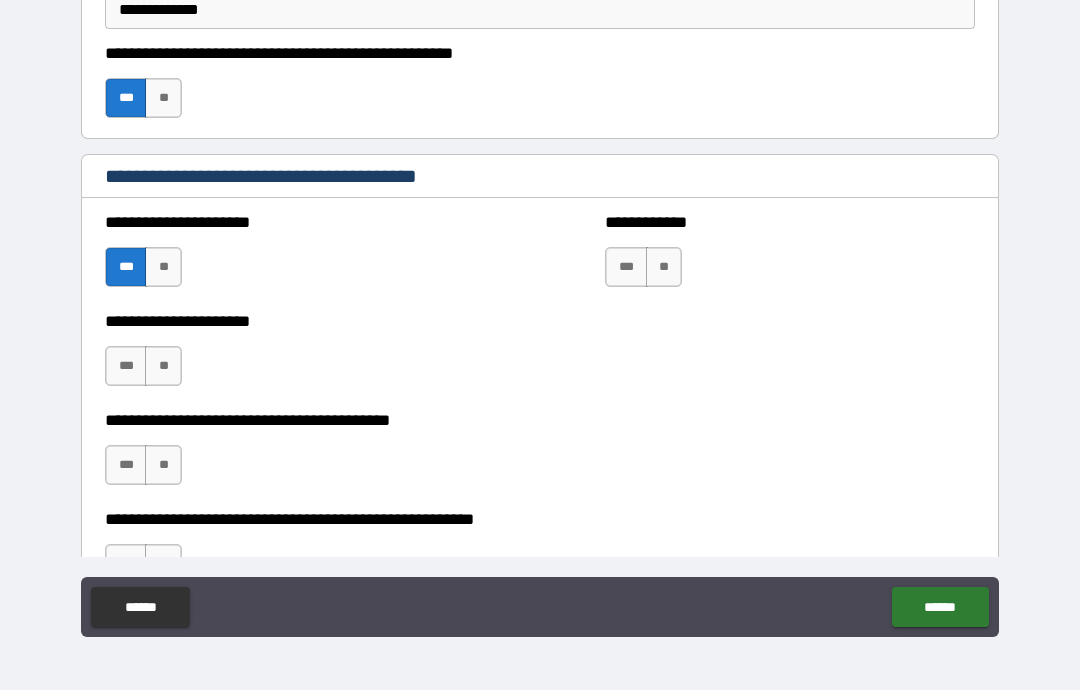 click on "**" at bounding box center [664, 267] 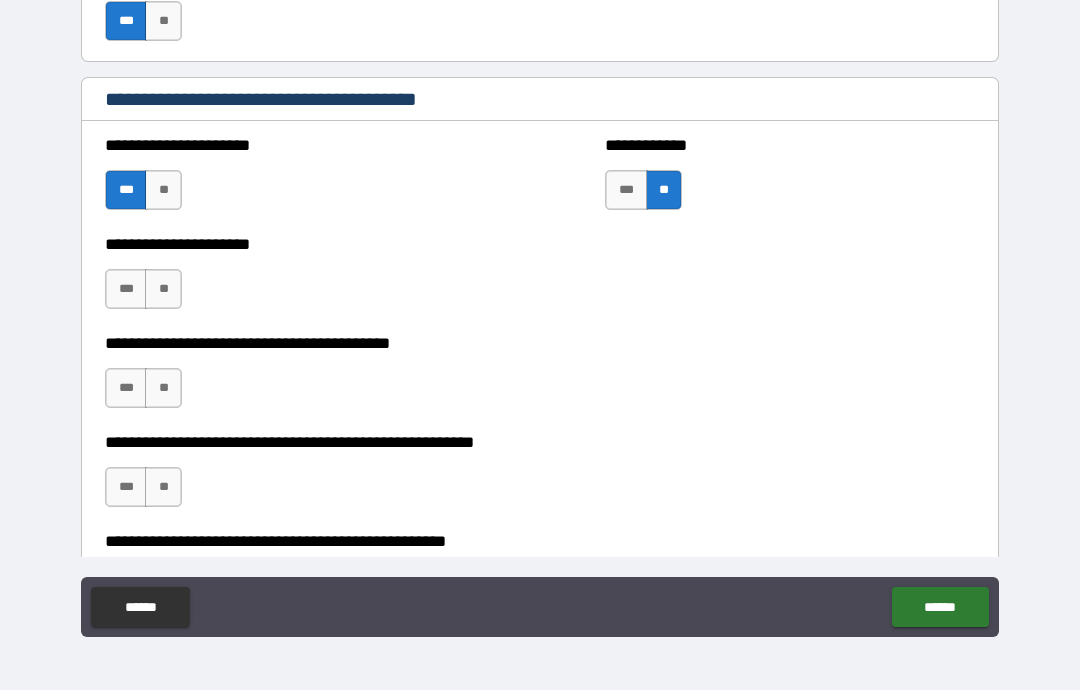 scroll, scrollTop: 3555, scrollLeft: 0, axis: vertical 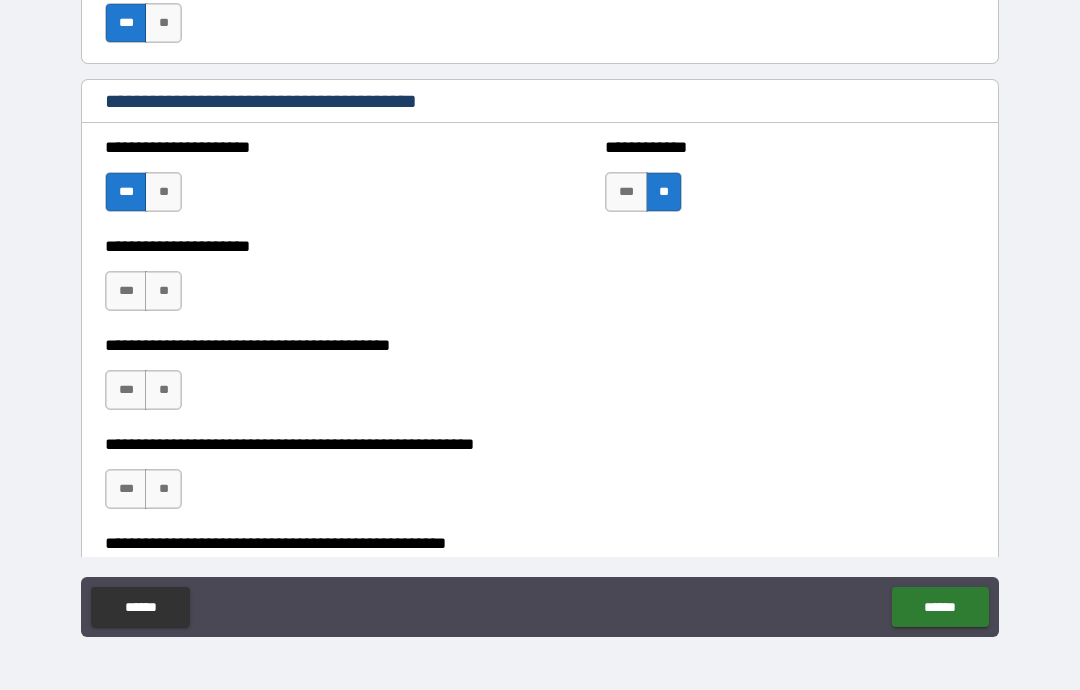click on "**" at bounding box center [163, 291] 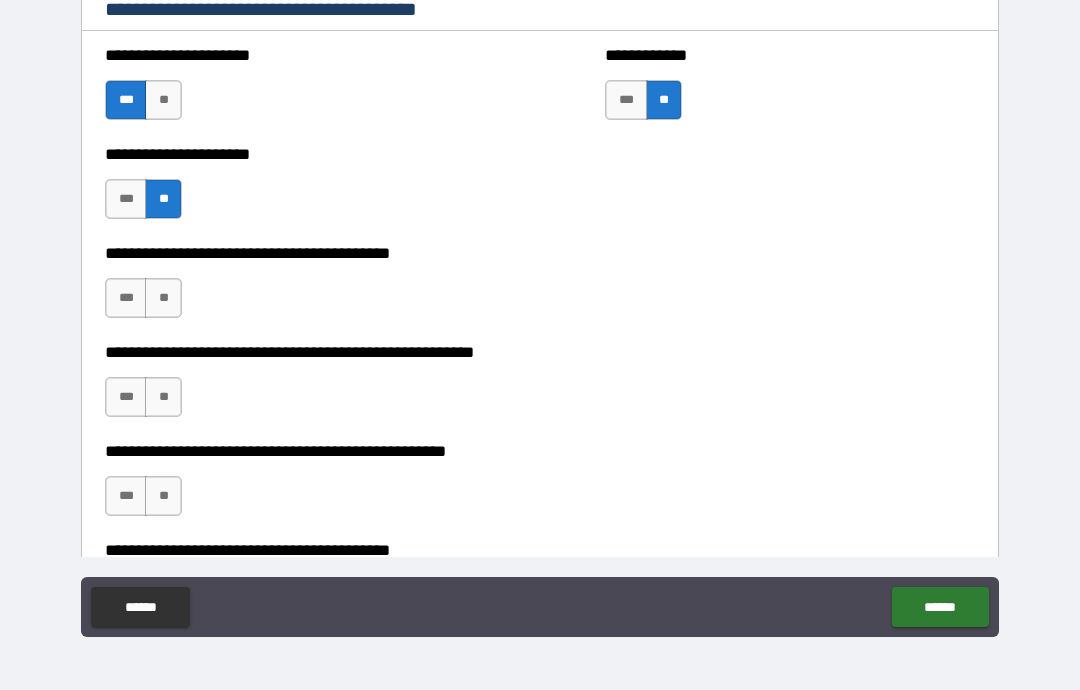 scroll, scrollTop: 3638, scrollLeft: 0, axis: vertical 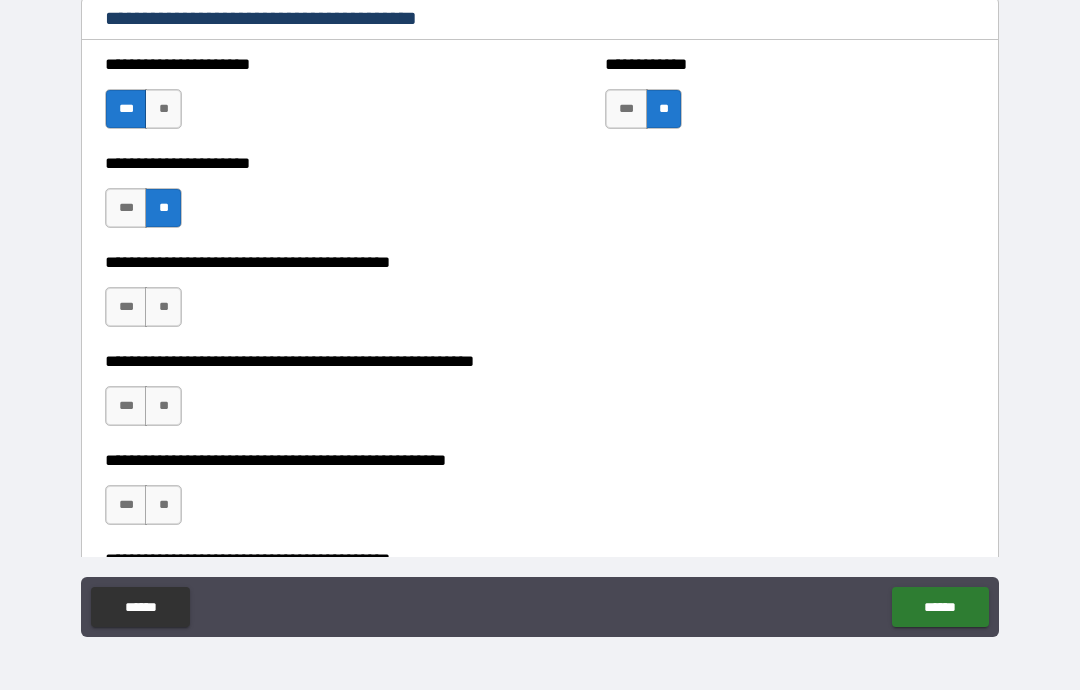 click on "**" at bounding box center [163, 307] 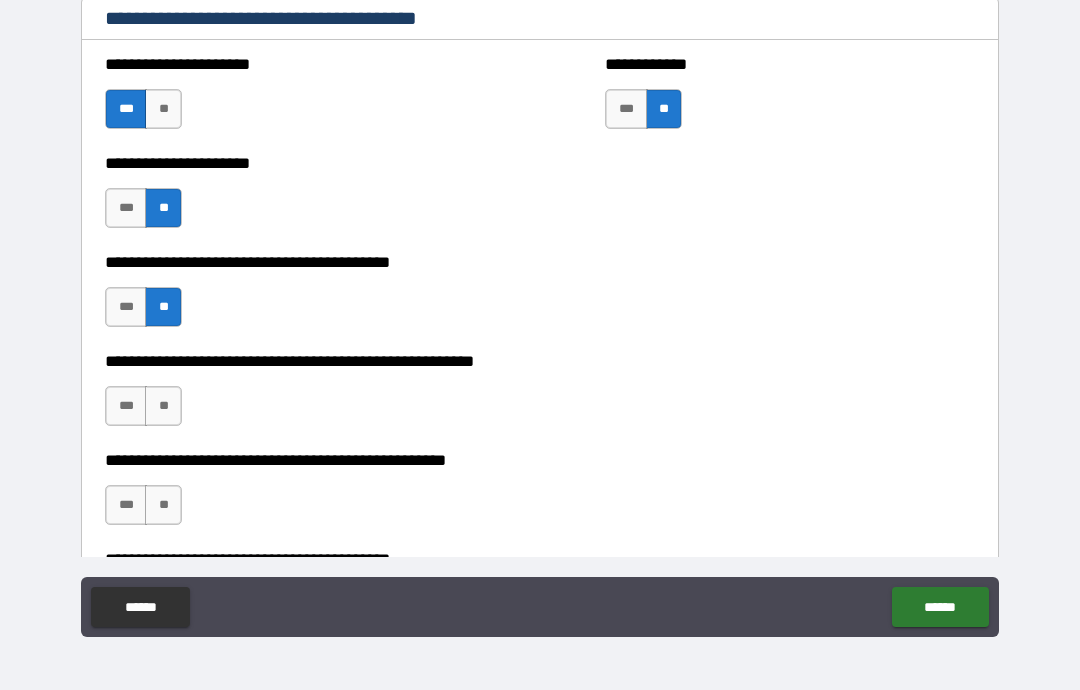 scroll, scrollTop: 3716, scrollLeft: 0, axis: vertical 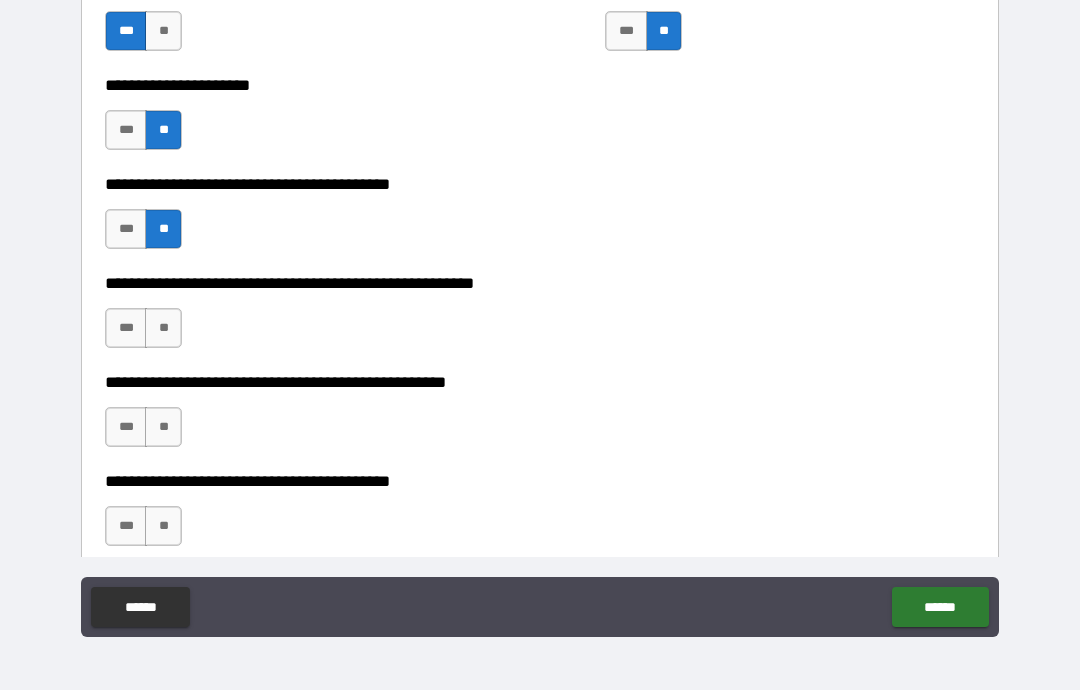 click on "***" at bounding box center [126, 328] 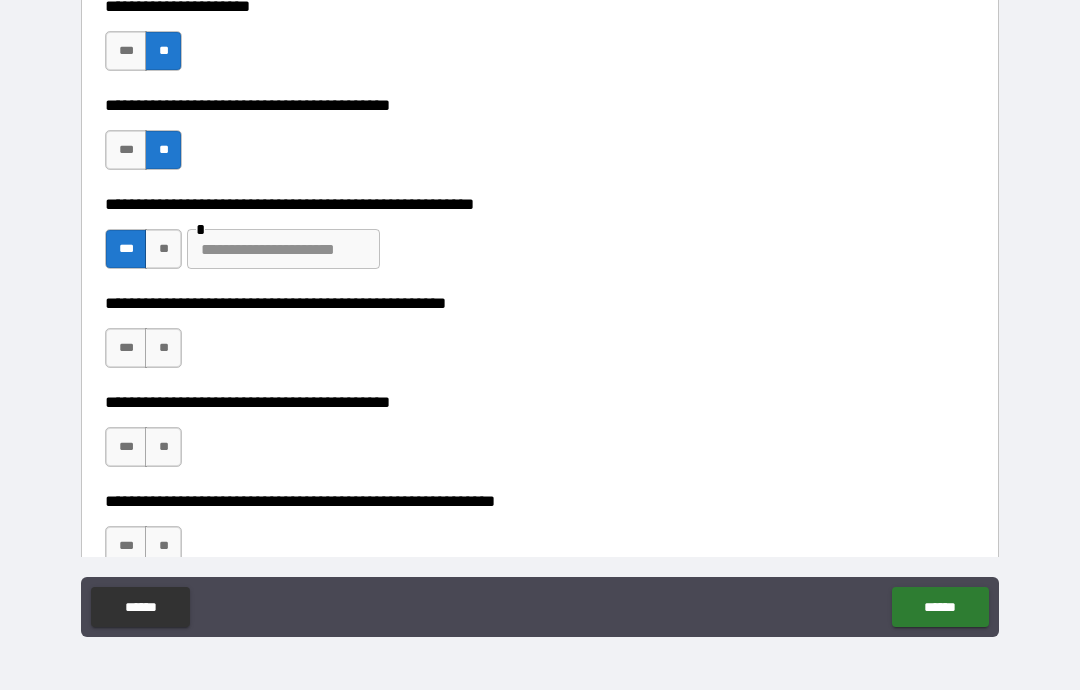 scroll, scrollTop: 3801, scrollLeft: 0, axis: vertical 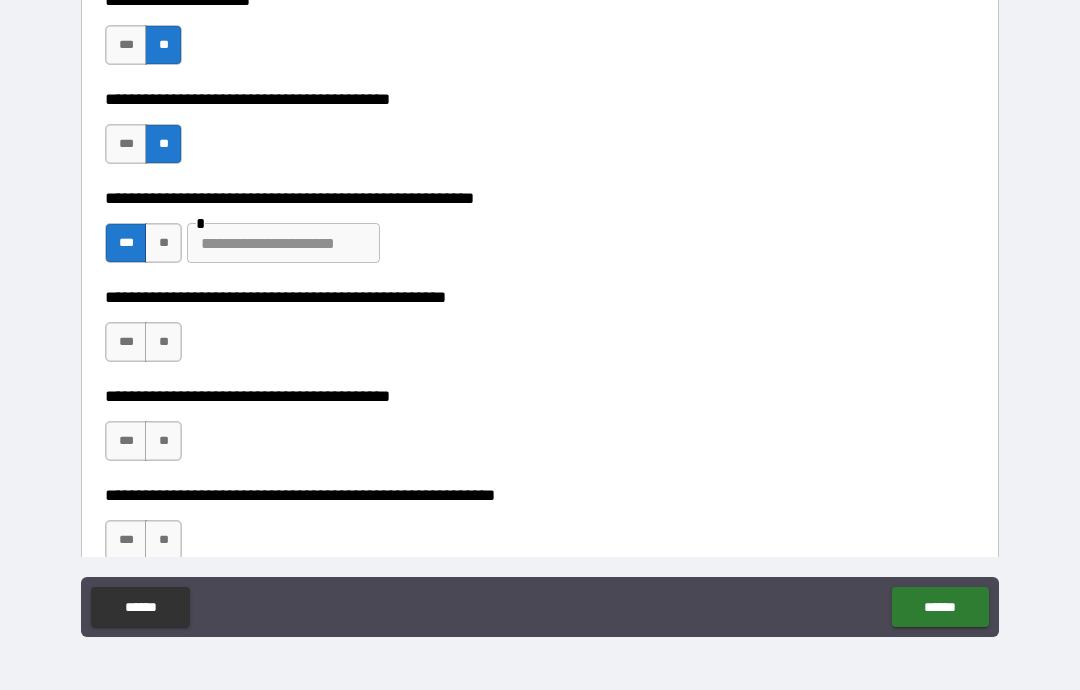 click on "***" at bounding box center [126, 342] 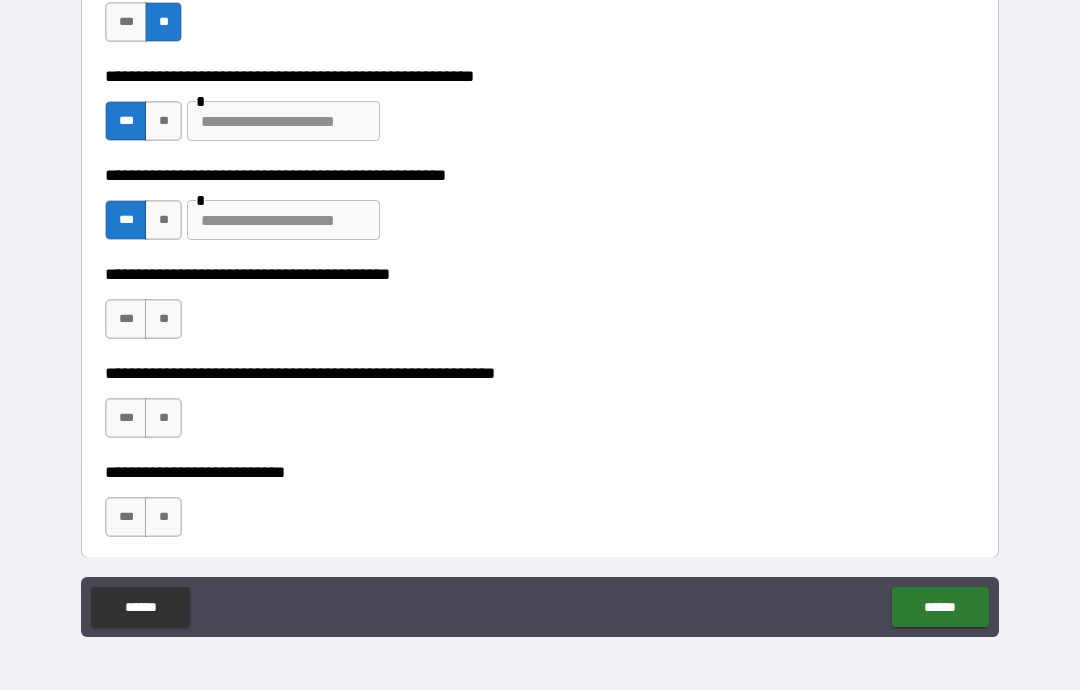 scroll, scrollTop: 3925, scrollLeft: 0, axis: vertical 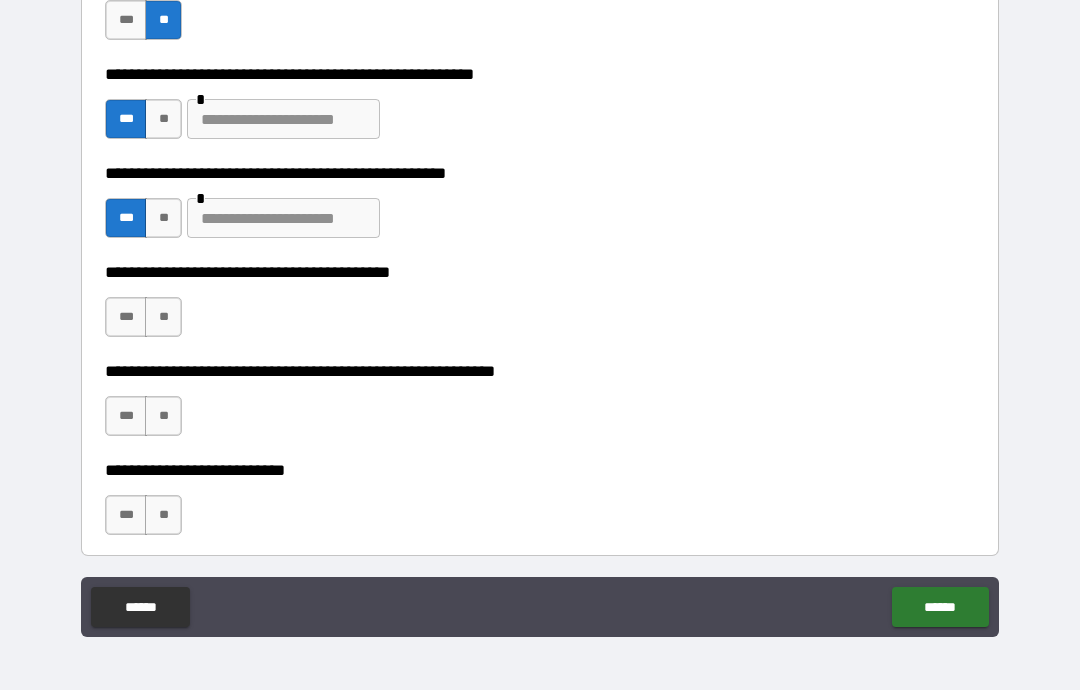 click on "**" at bounding box center (163, 317) 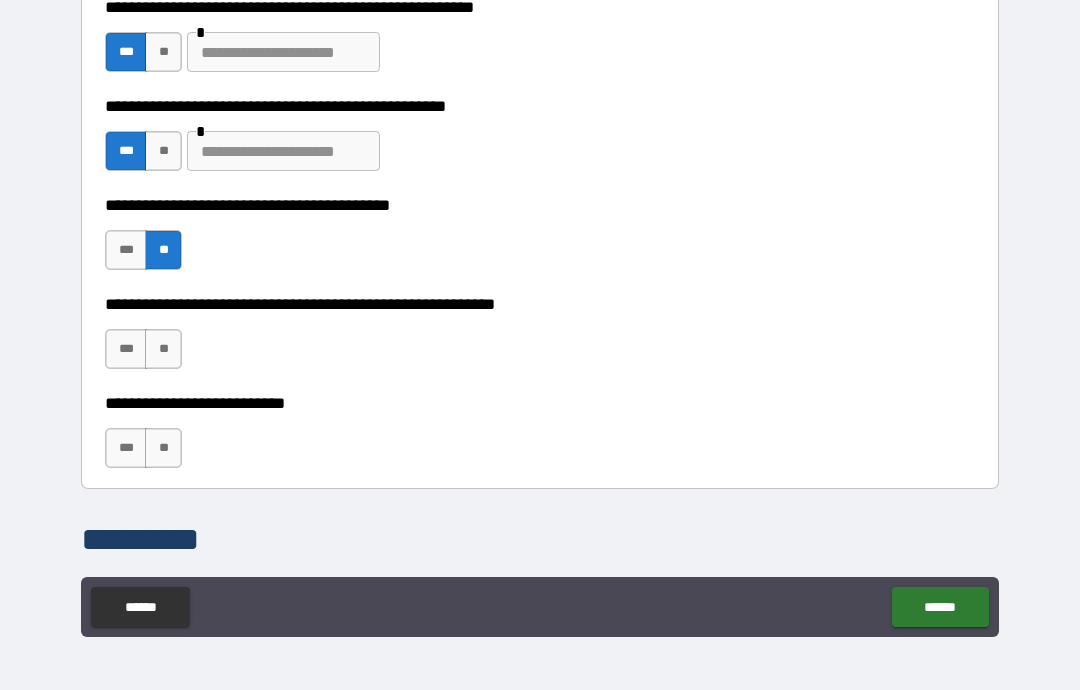 click on "**" at bounding box center [163, 349] 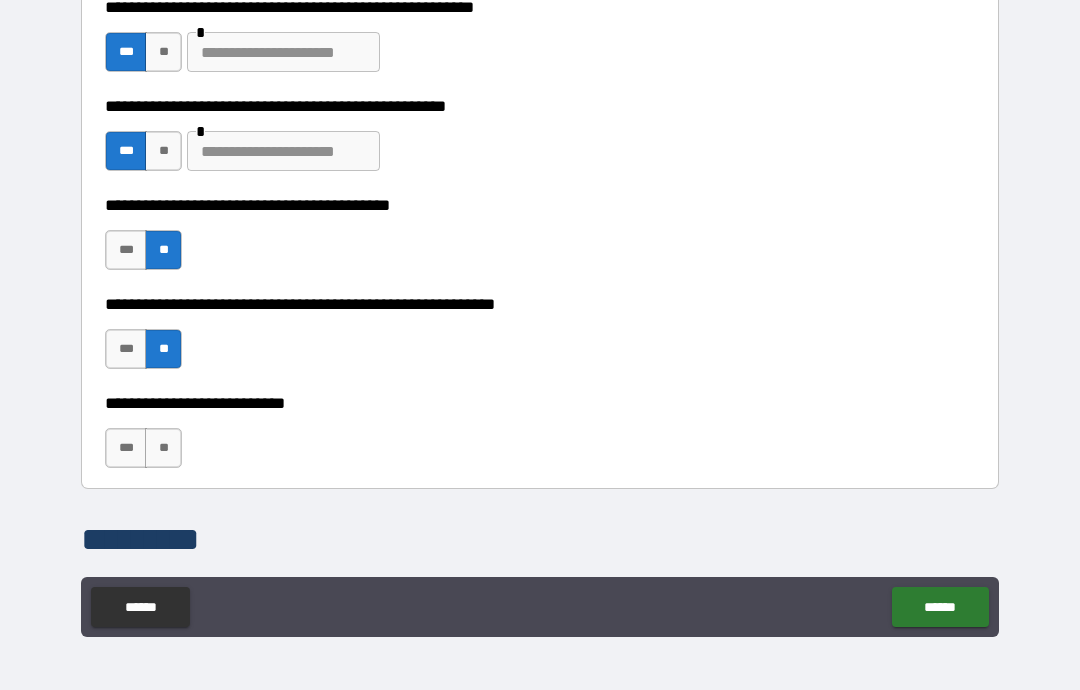 scroll, scrollTop: 4068, scrollLeft: 0, axis: vertical 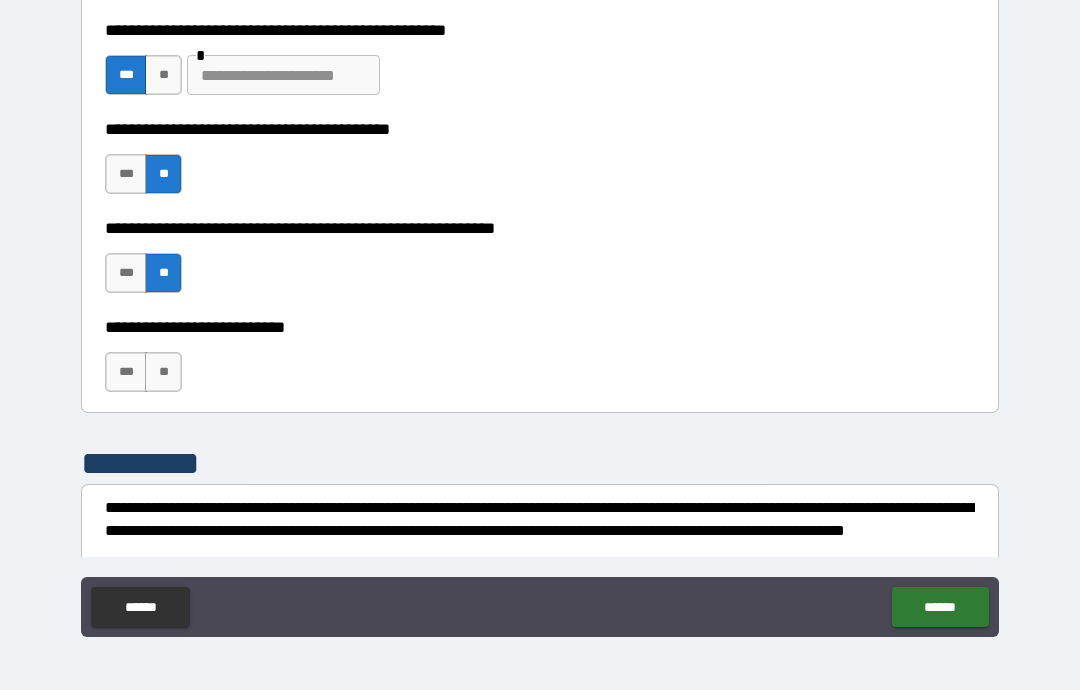 click on "**" at bounding box center (163, 372) 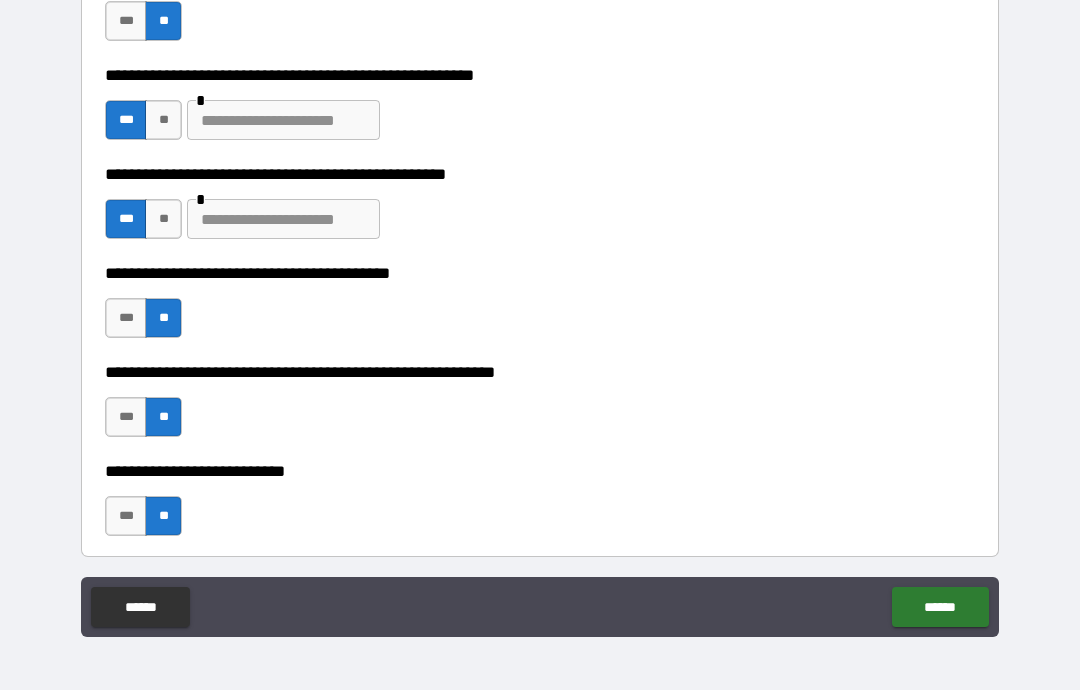 scroll, scrollTop: 3887, scrollLeft: 0, axis: vertical 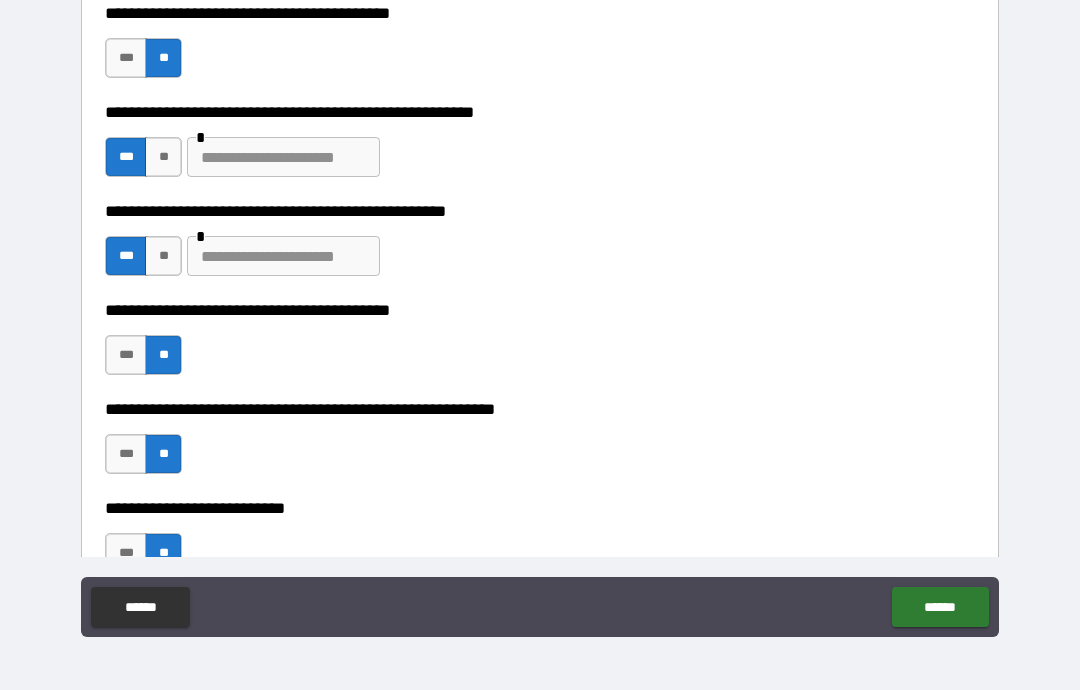 click at bounding box center (283, 157) 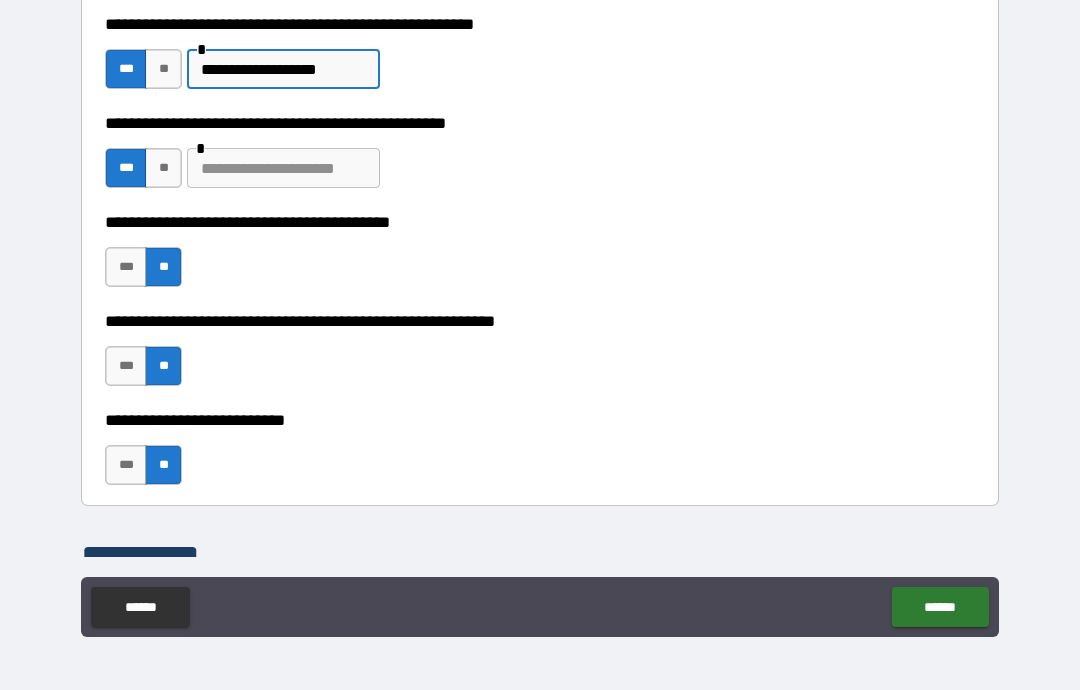 scroll, scrollTop: 3977, scrollLeft: 0, axis: vertical 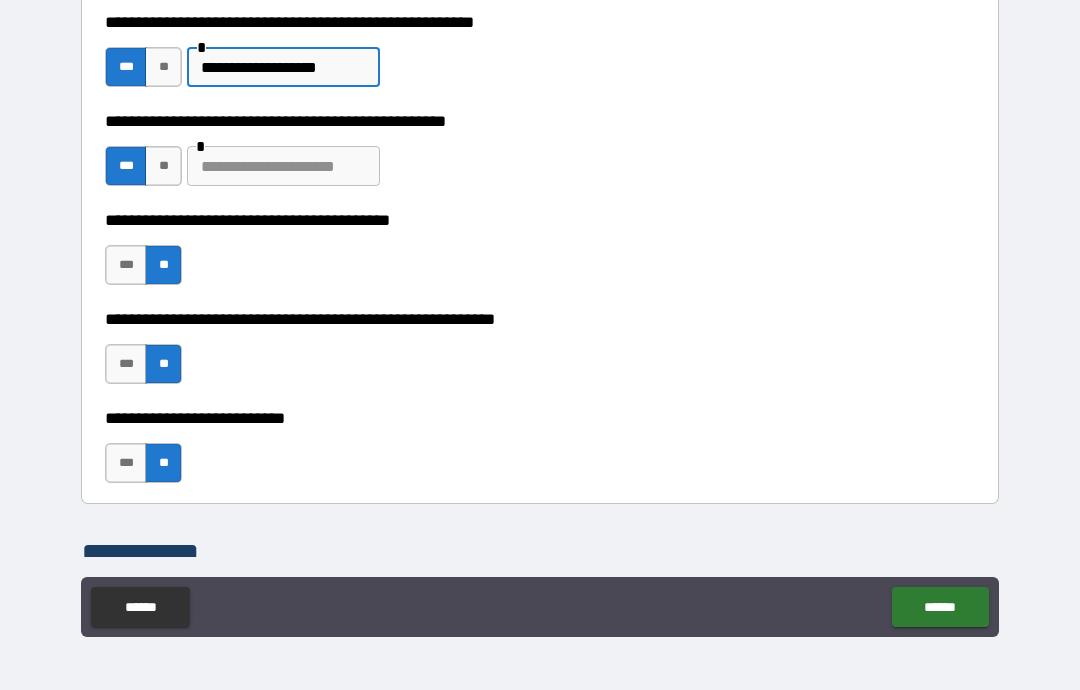 type on "**********" 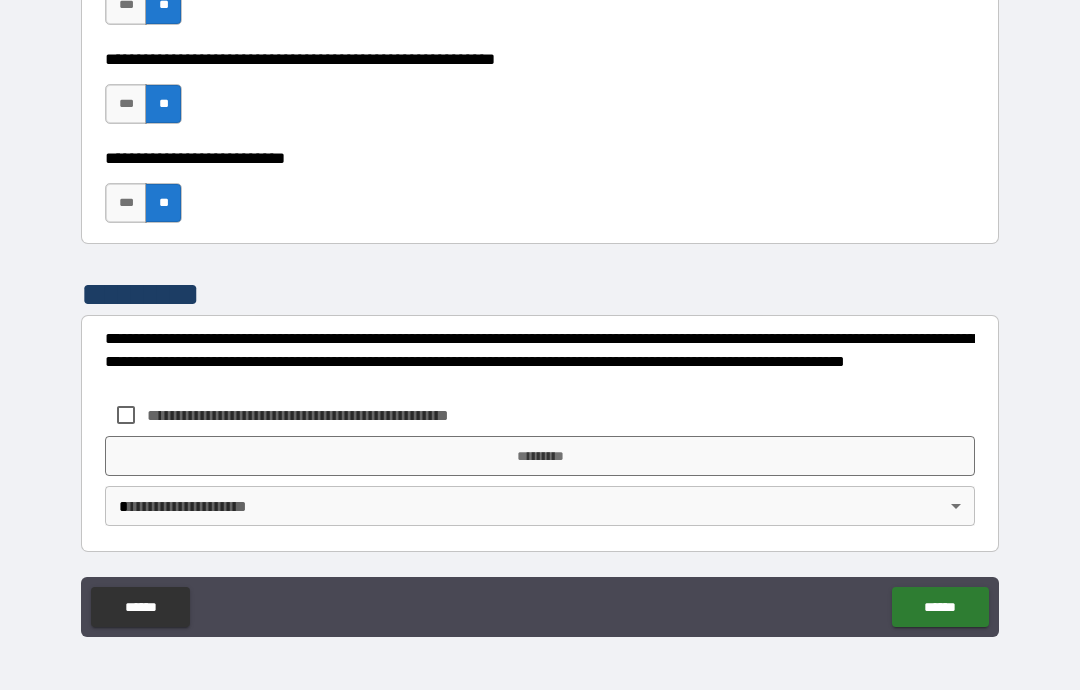 scroll, scrollTop: 4237, scrollLeft: 0, axis: vertical 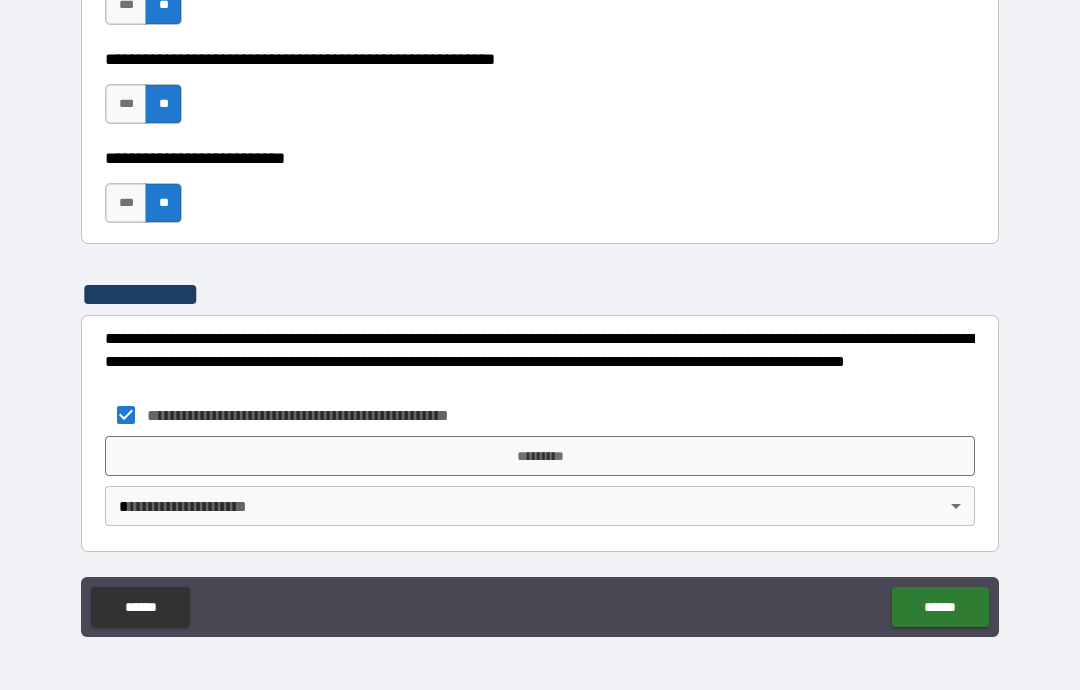 click on "*********" at bounding box center [540, 456] 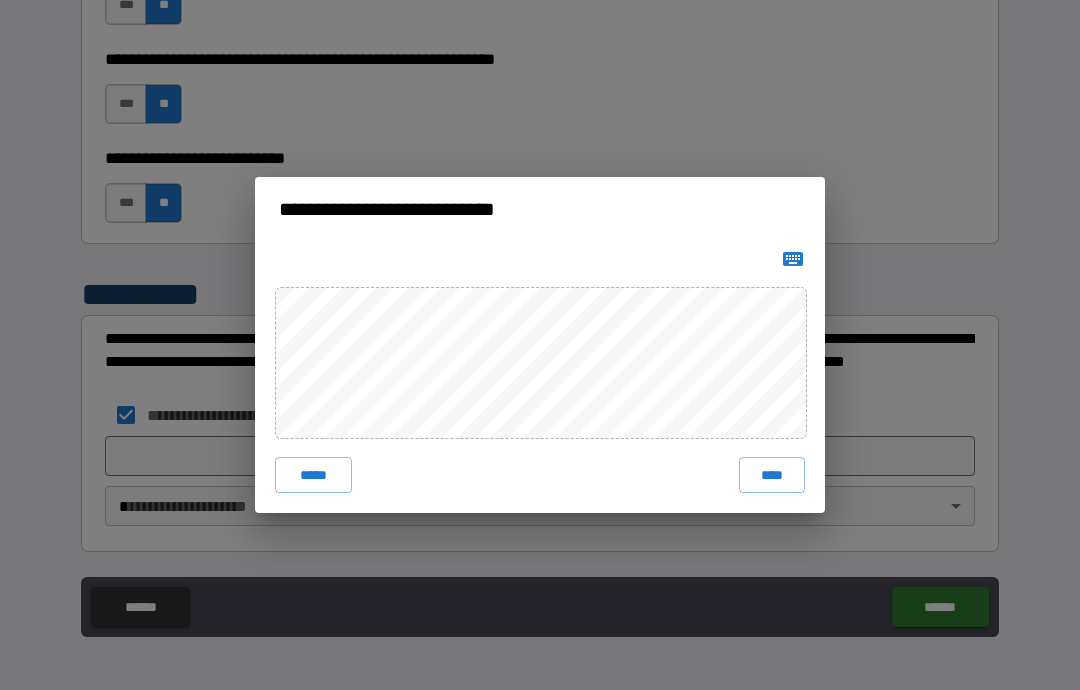 click on "****" at bounding box center (772, 475) 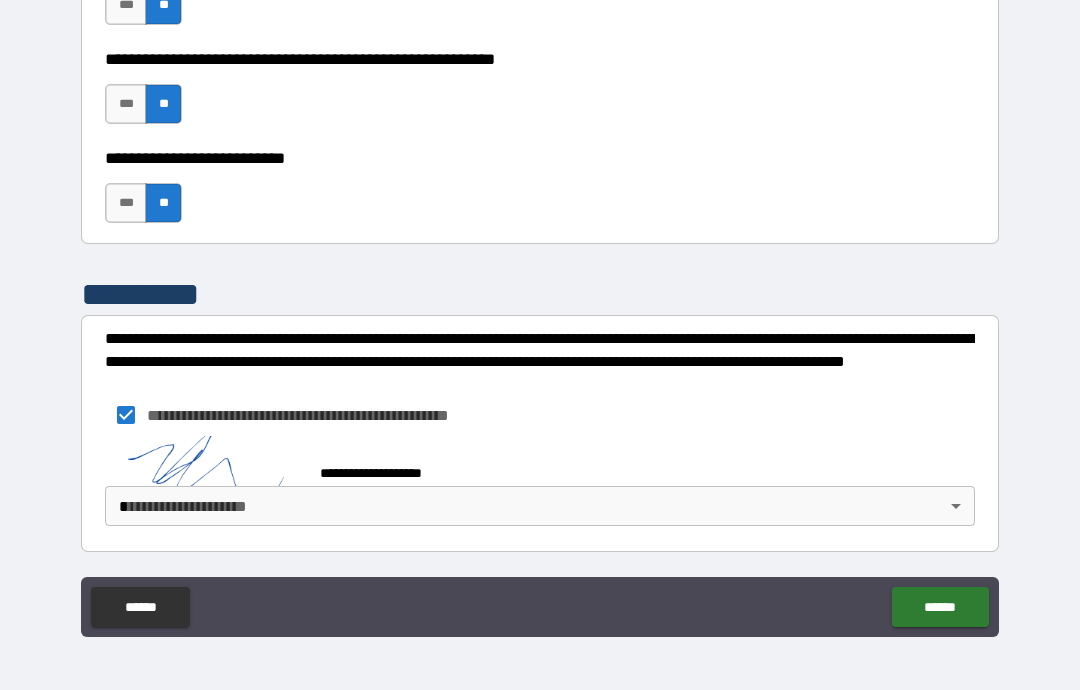 scroll, scrollTop: 4227, scrollLeft: 0, axis: vertical 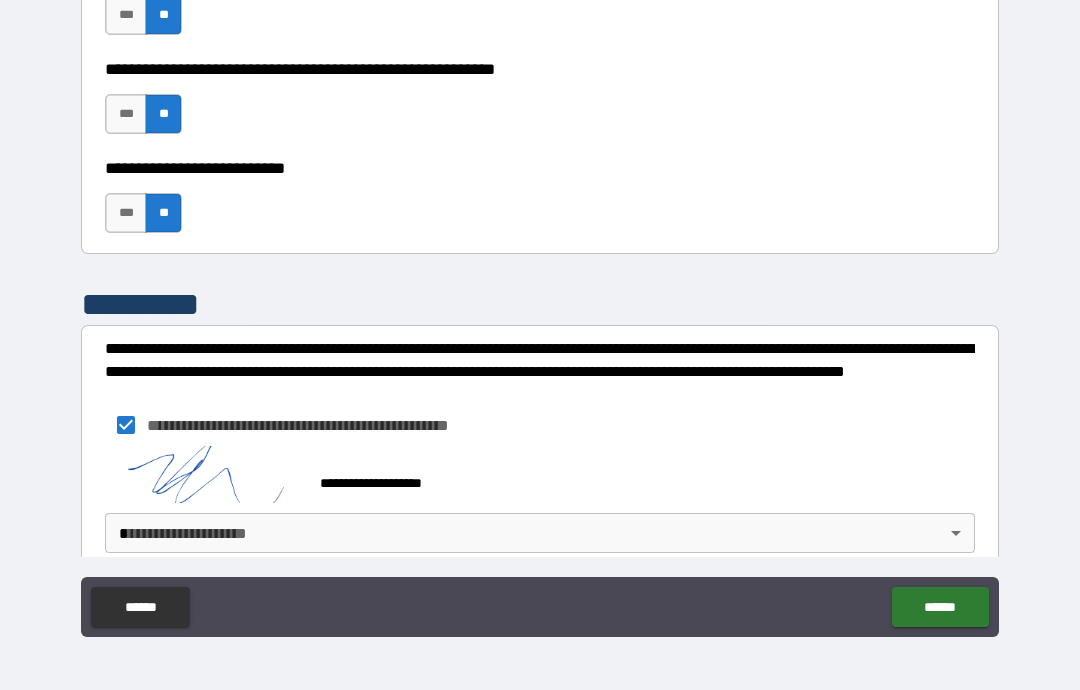click on "**********" at bounding box center (540, 305) 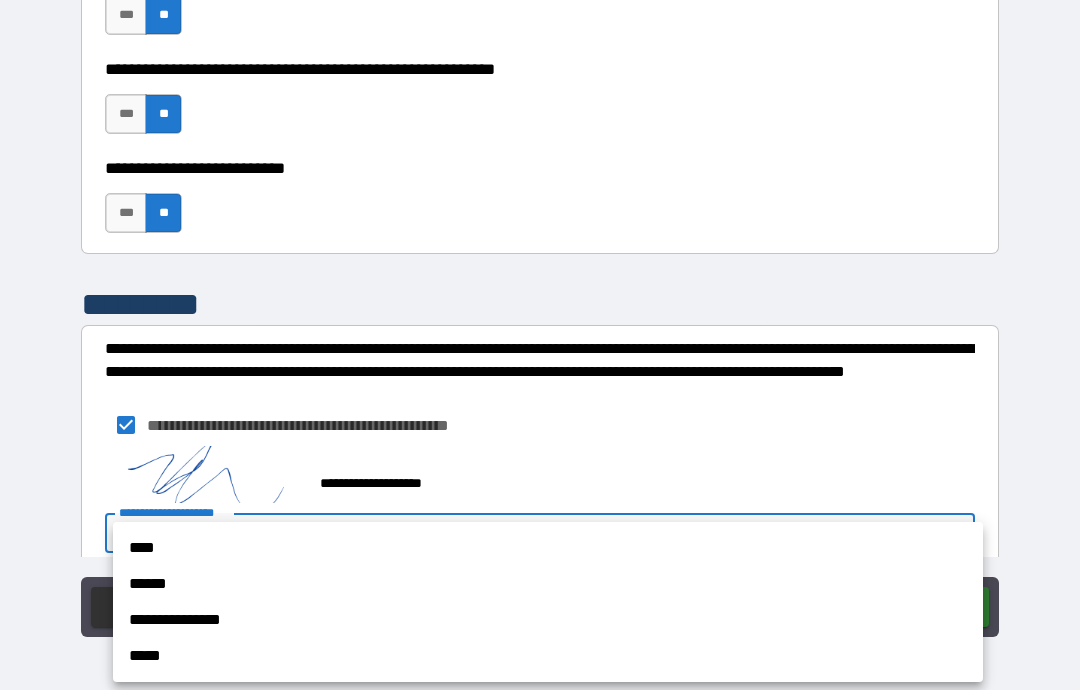 click on "****" at bounding box center (548, 548) 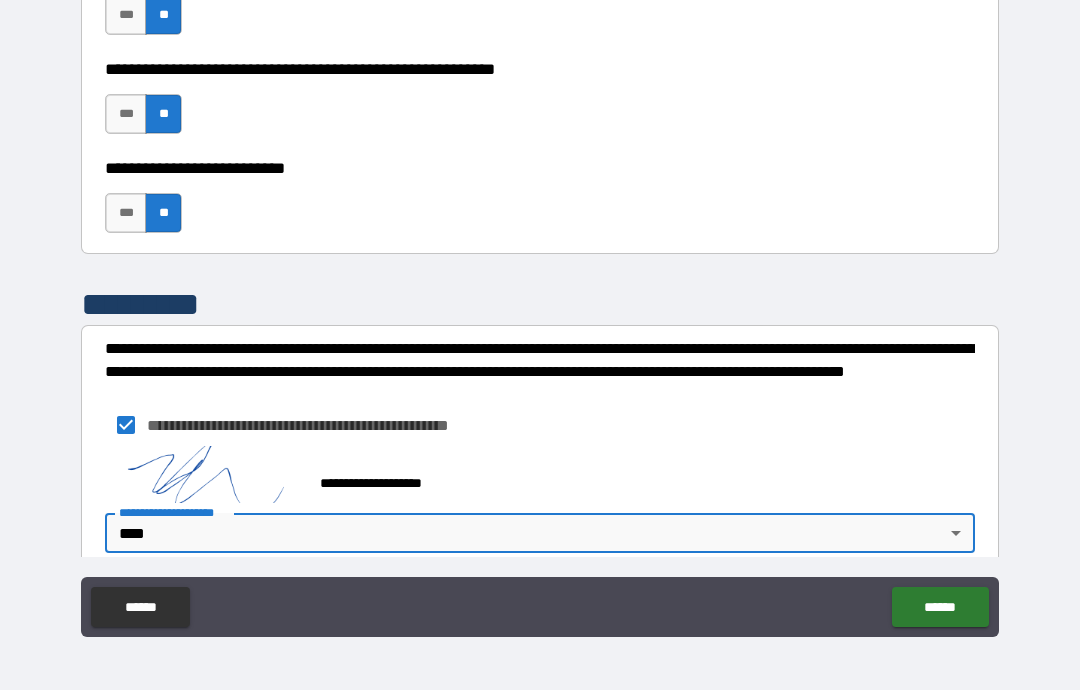 type on "****" 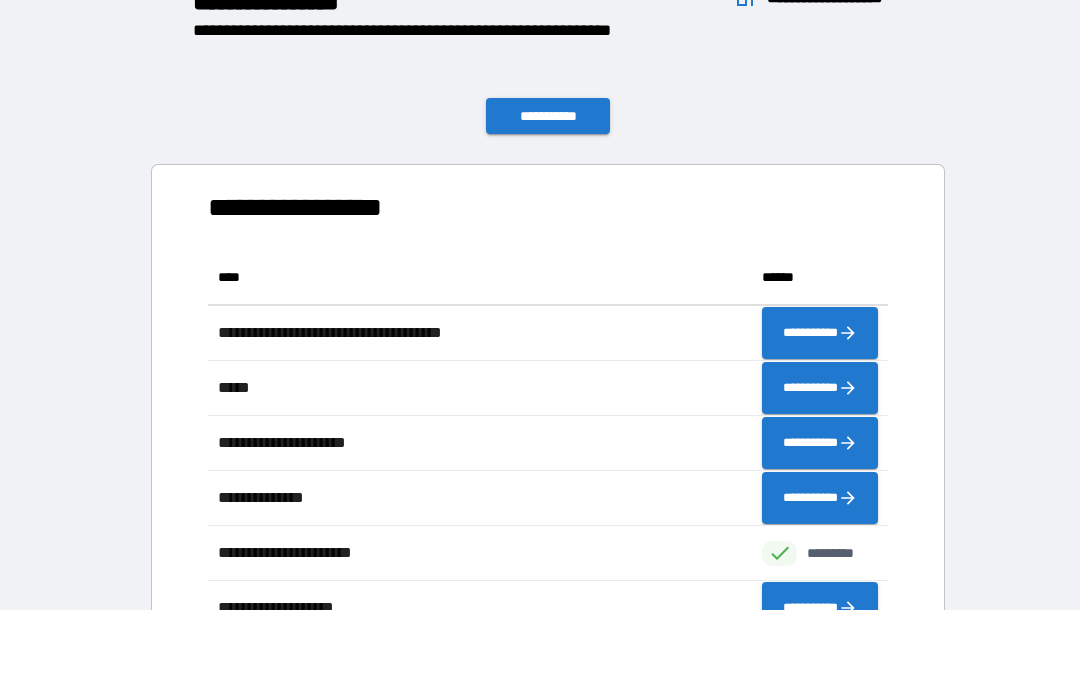 scroll, scrollTop: 386, scrollLeft: 680, axis: both 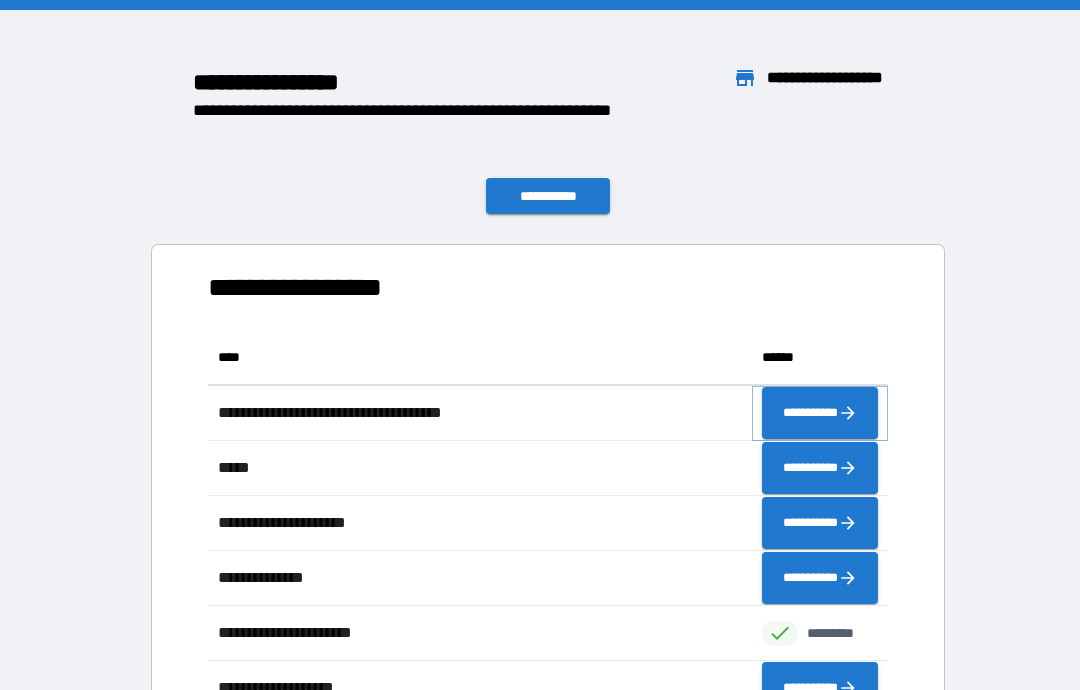 click on "**********" at bounding box center [820, 413] 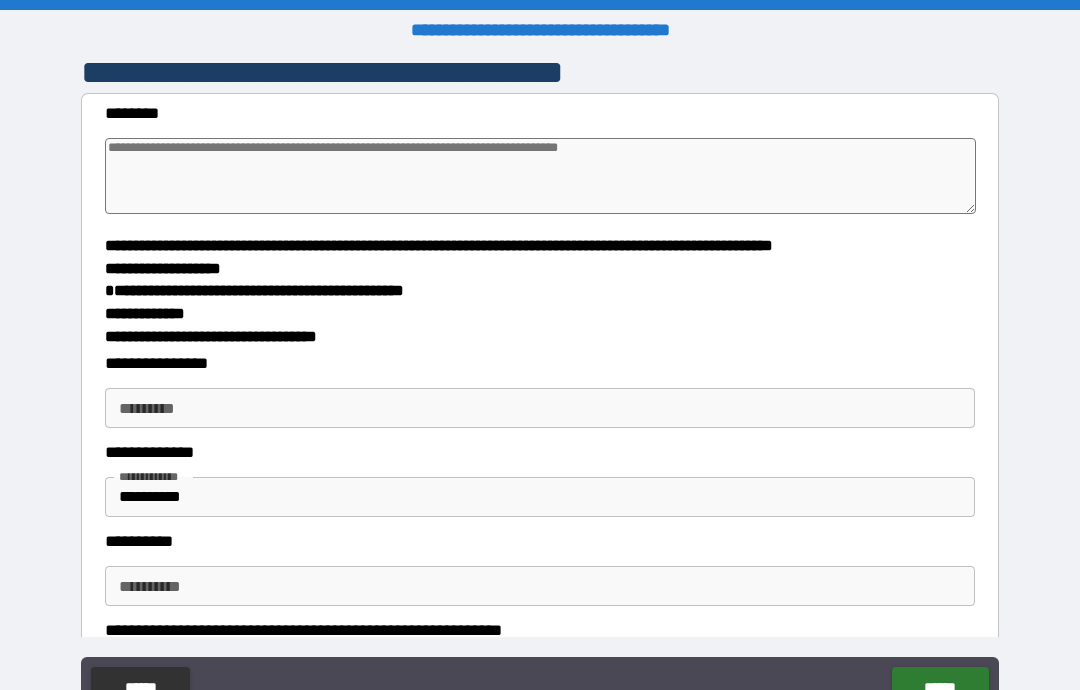 type on "*" 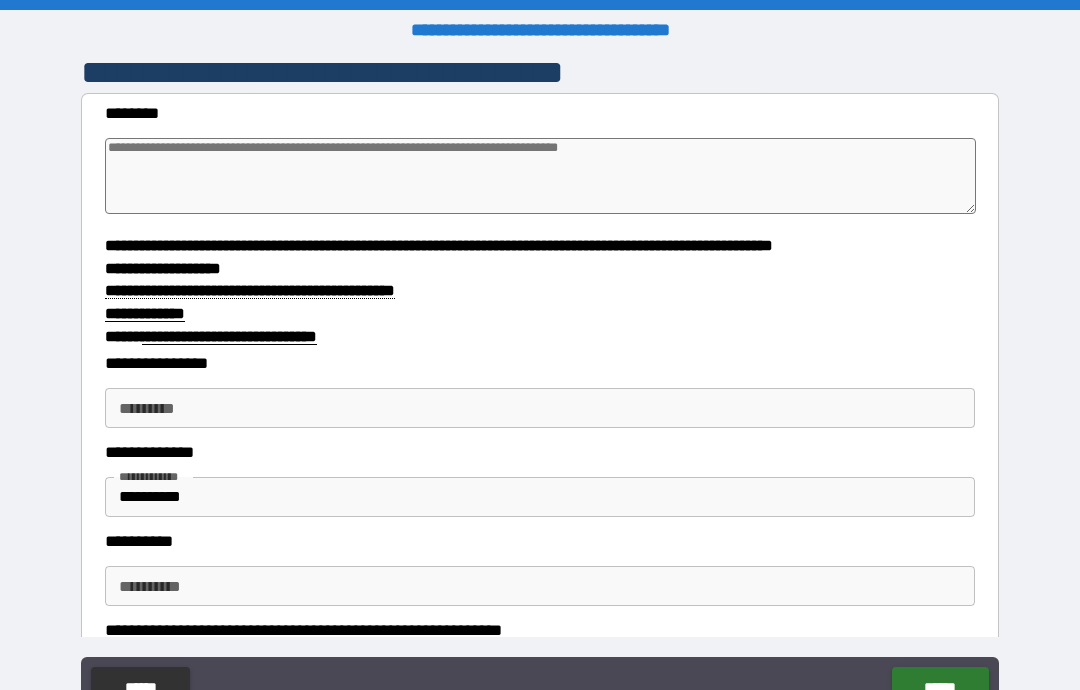 click on "*********" at bounding box center [540, 408] 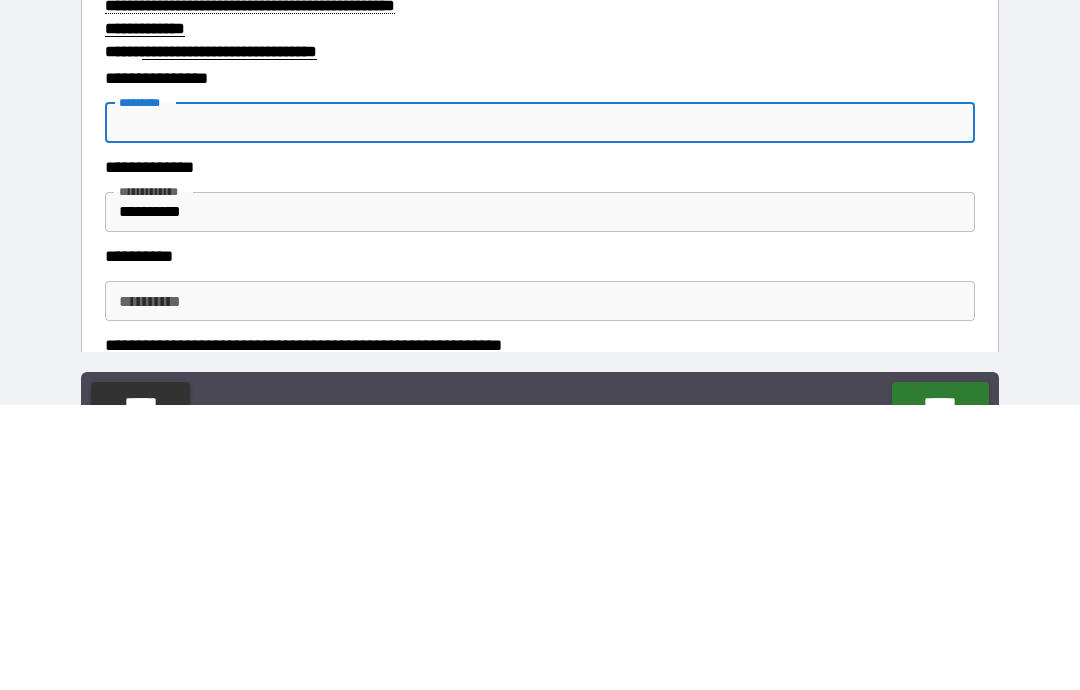type on "*" 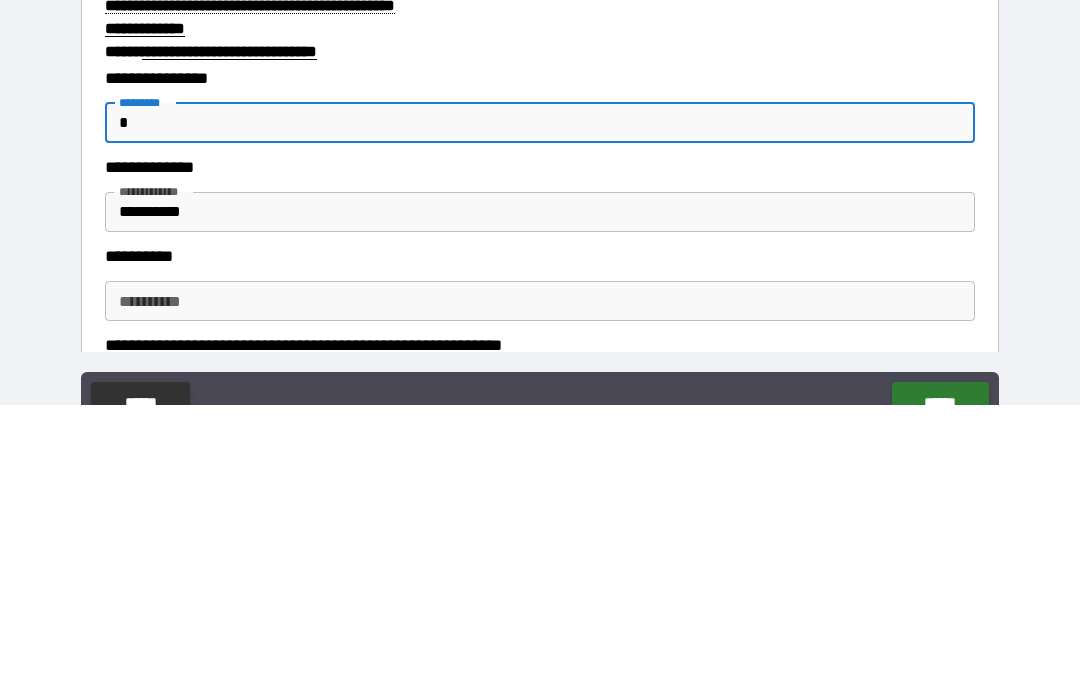 type on "*" 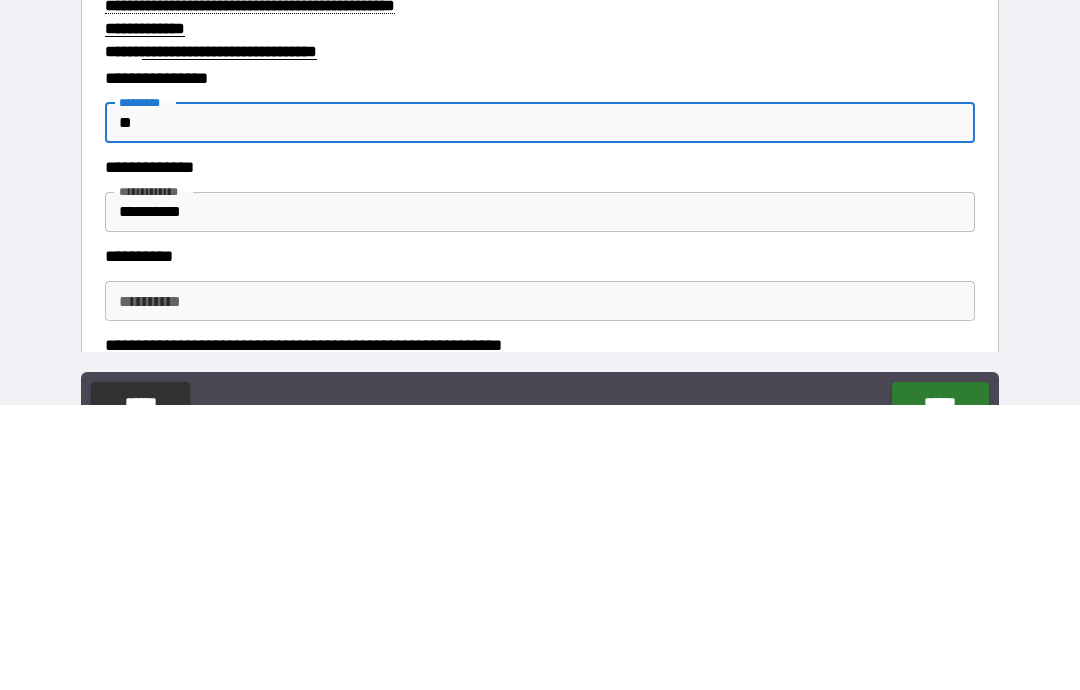 type on "*" 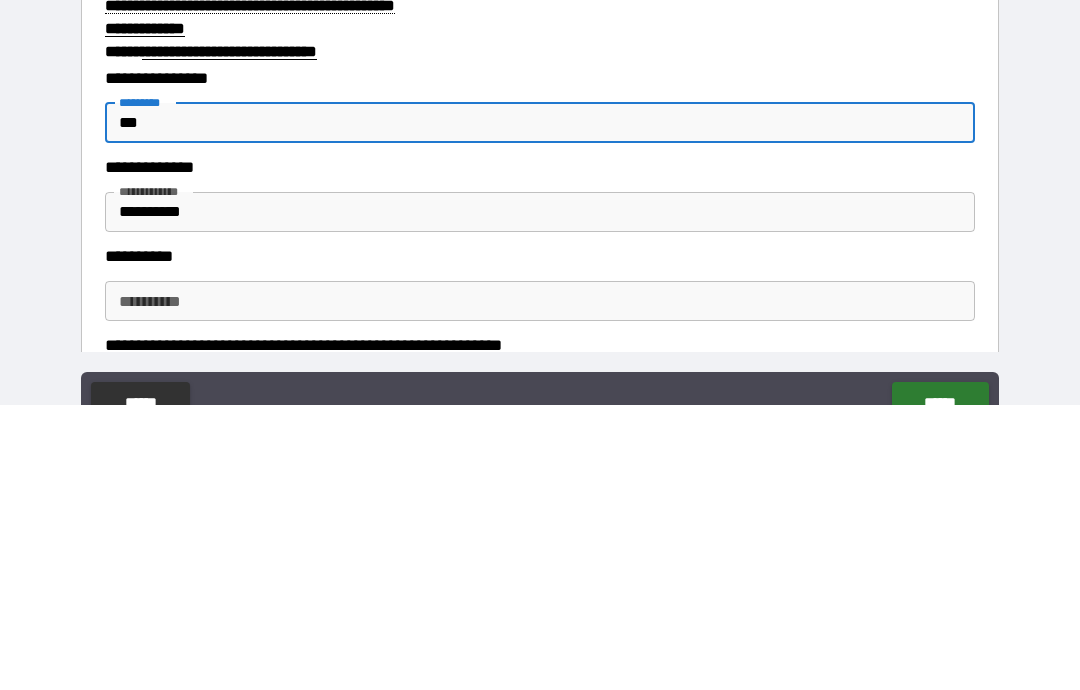 type on "*" 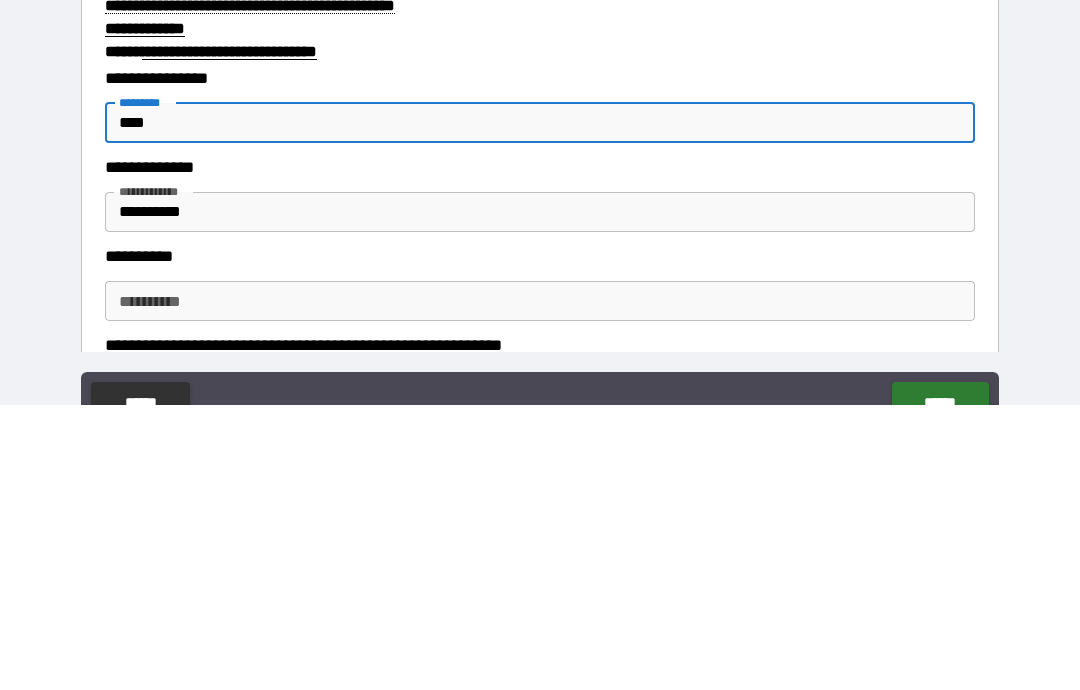 type on "*" 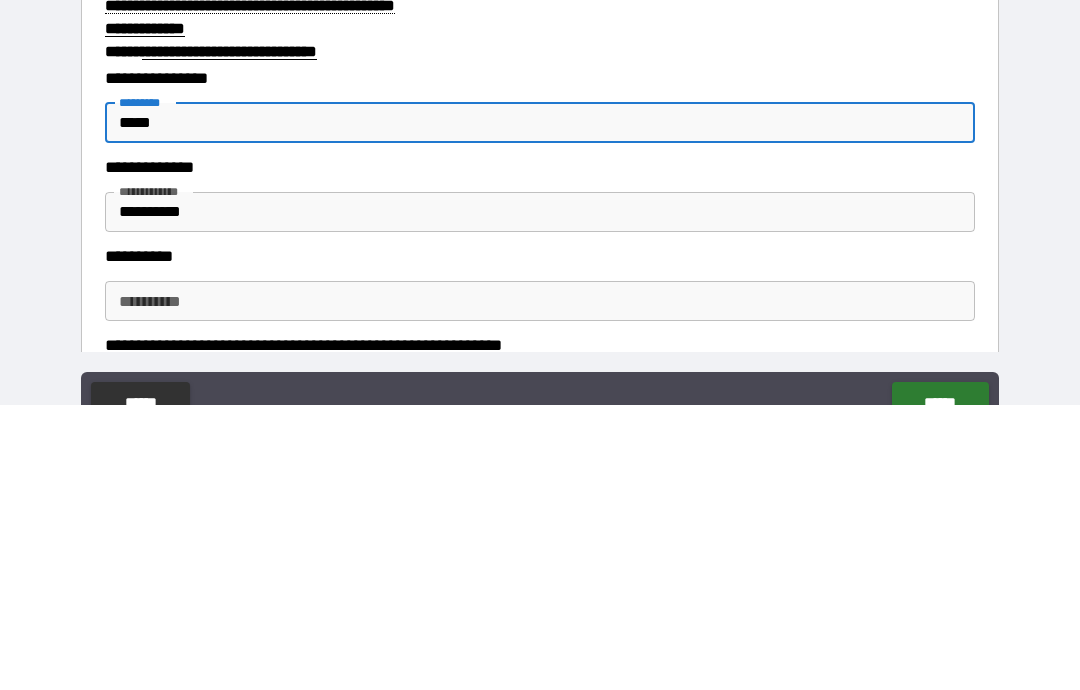 type on "*" 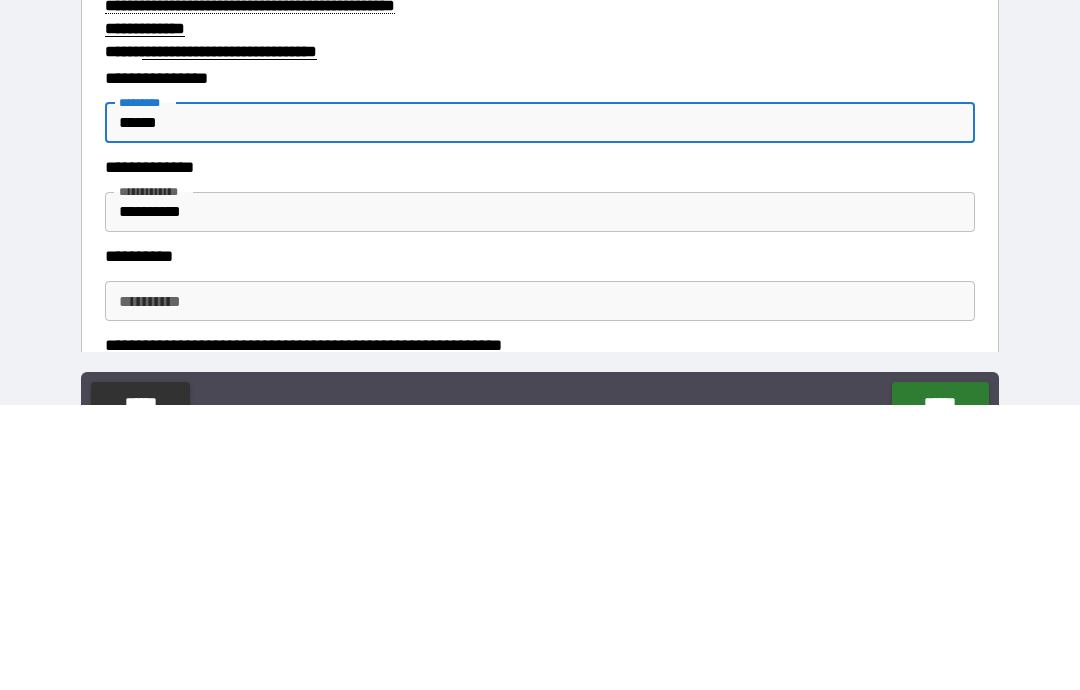 type on "*" 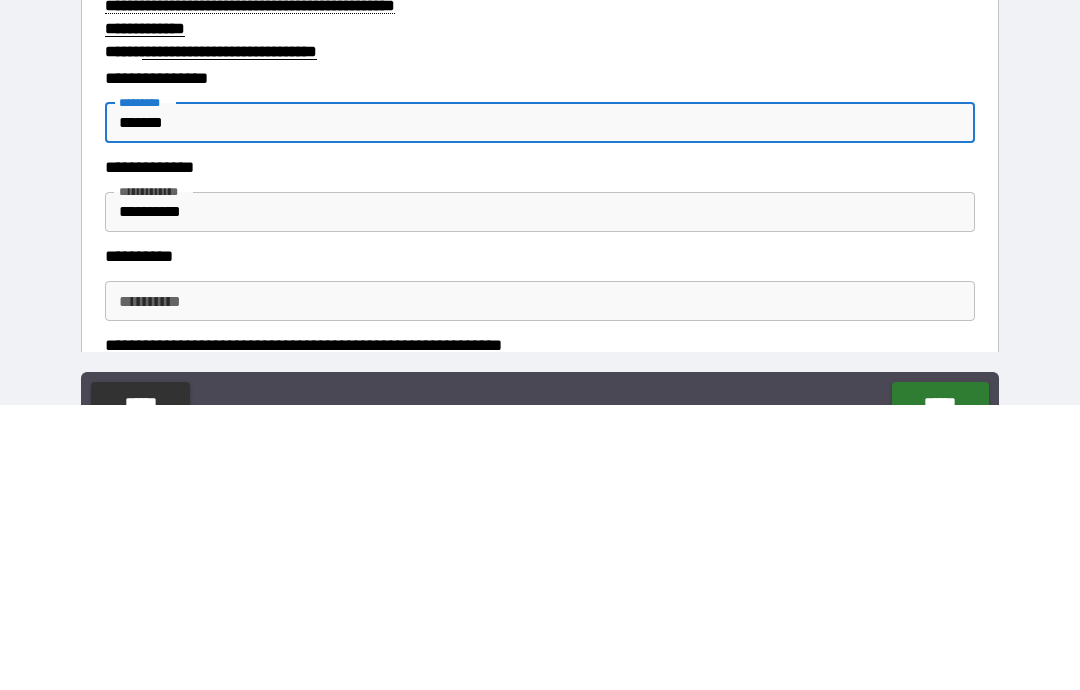type on "*" 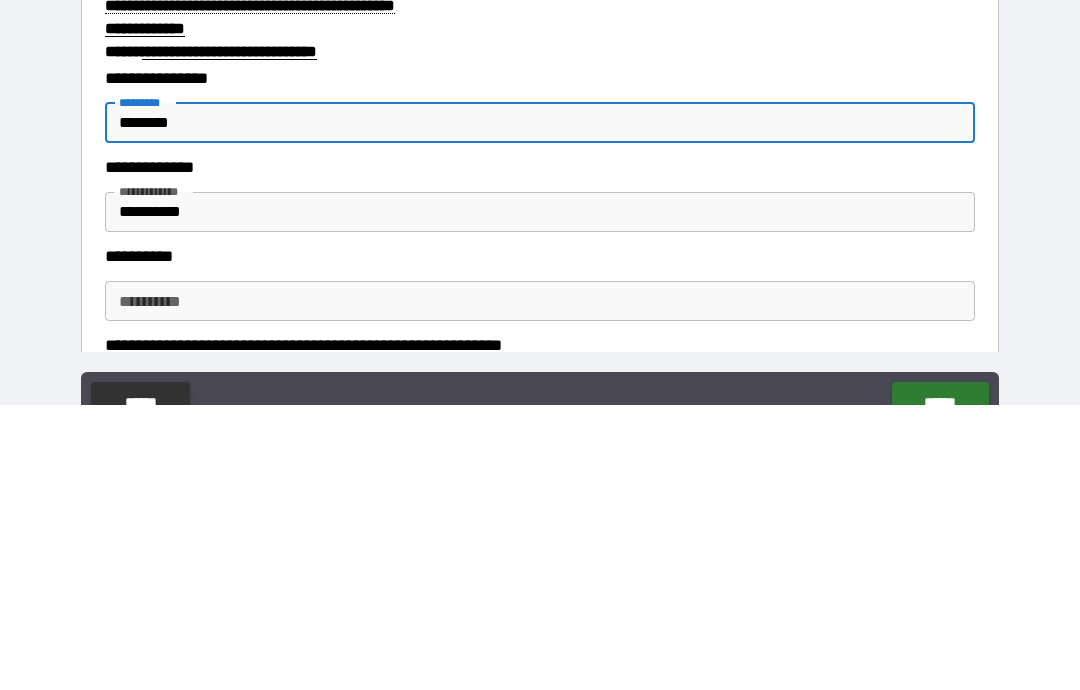 type on "*" 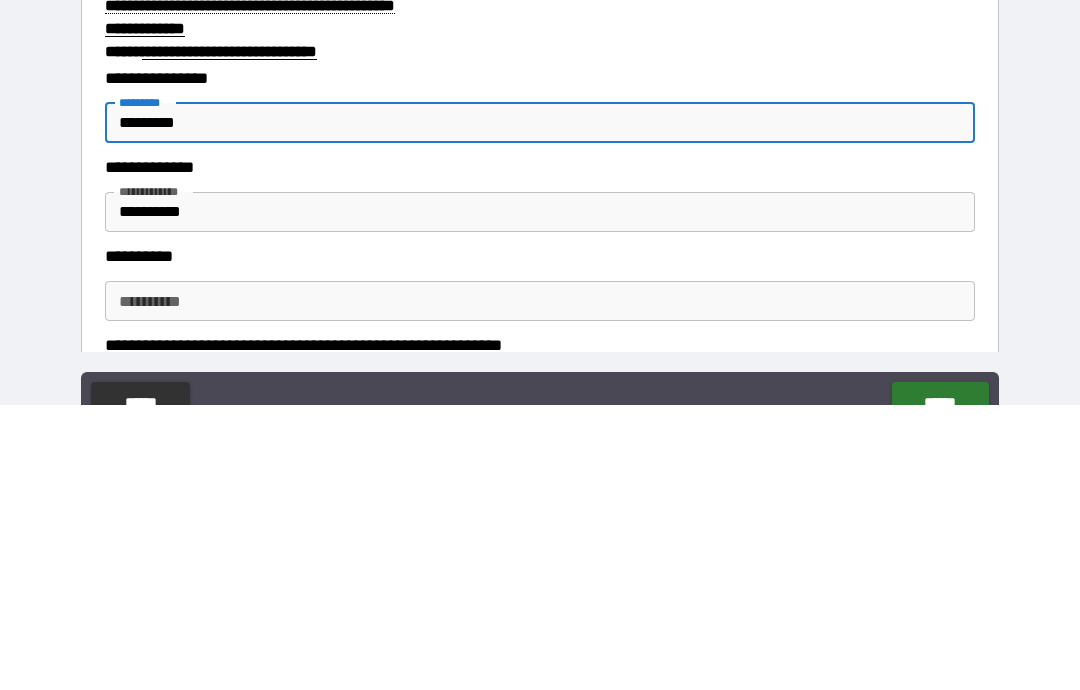 type on "*" 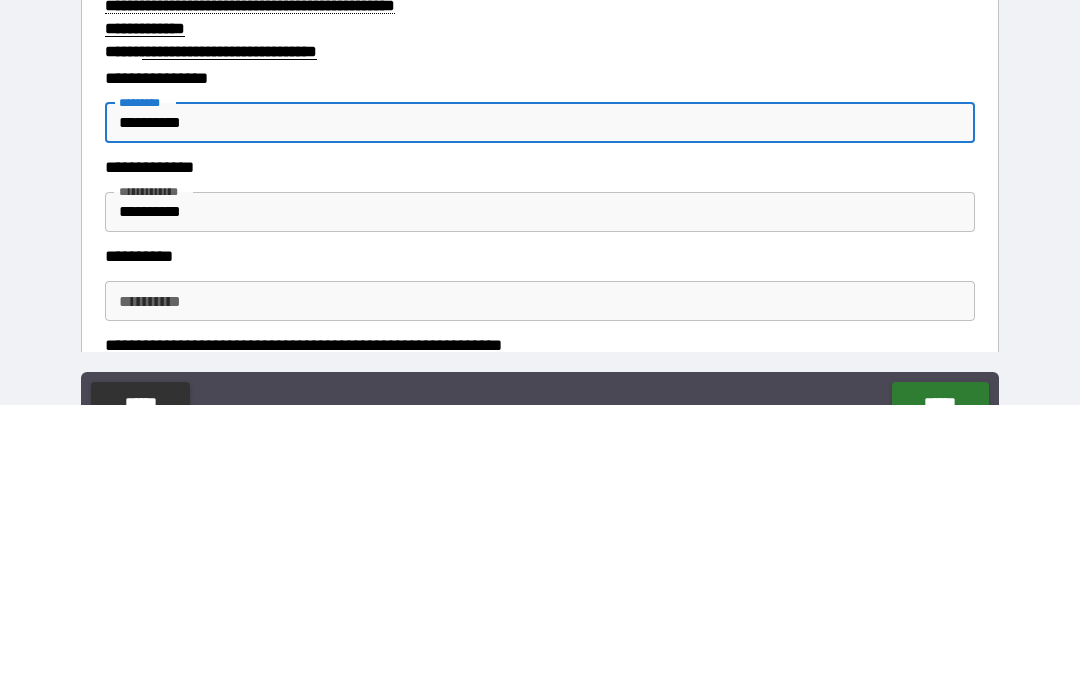 type on "*" 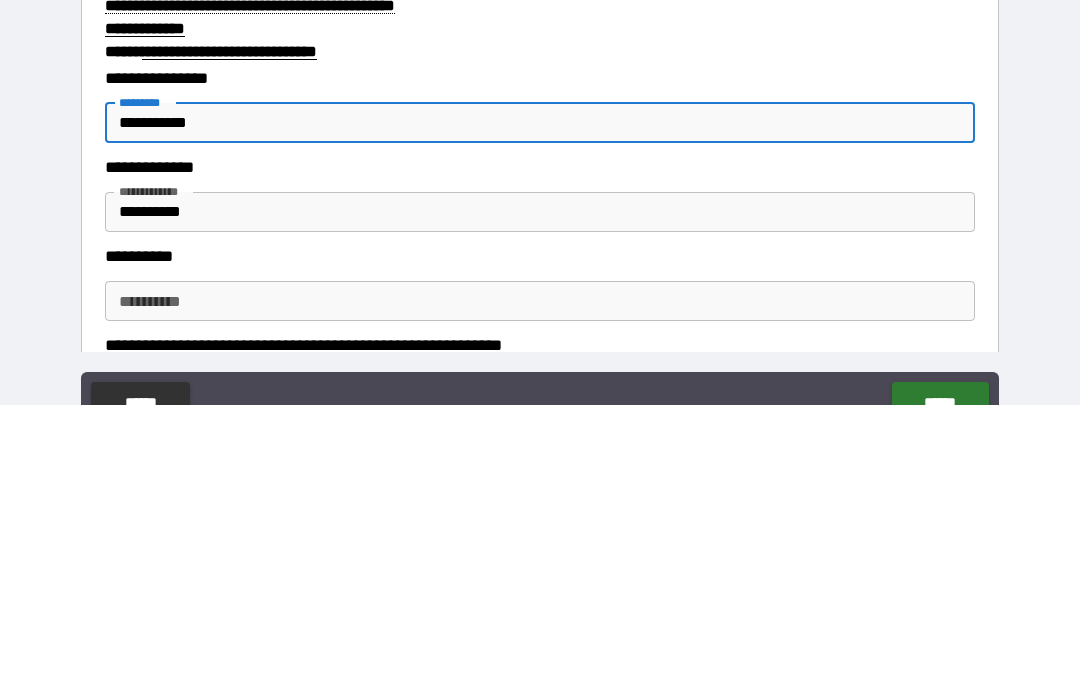 type on "*" 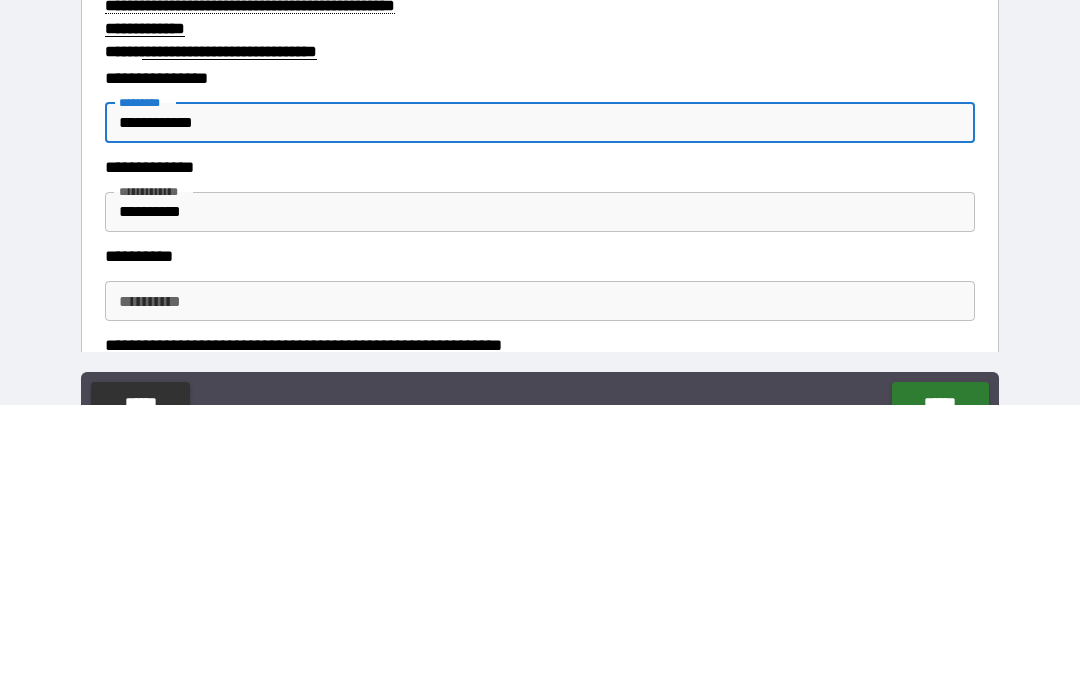 type on "*" 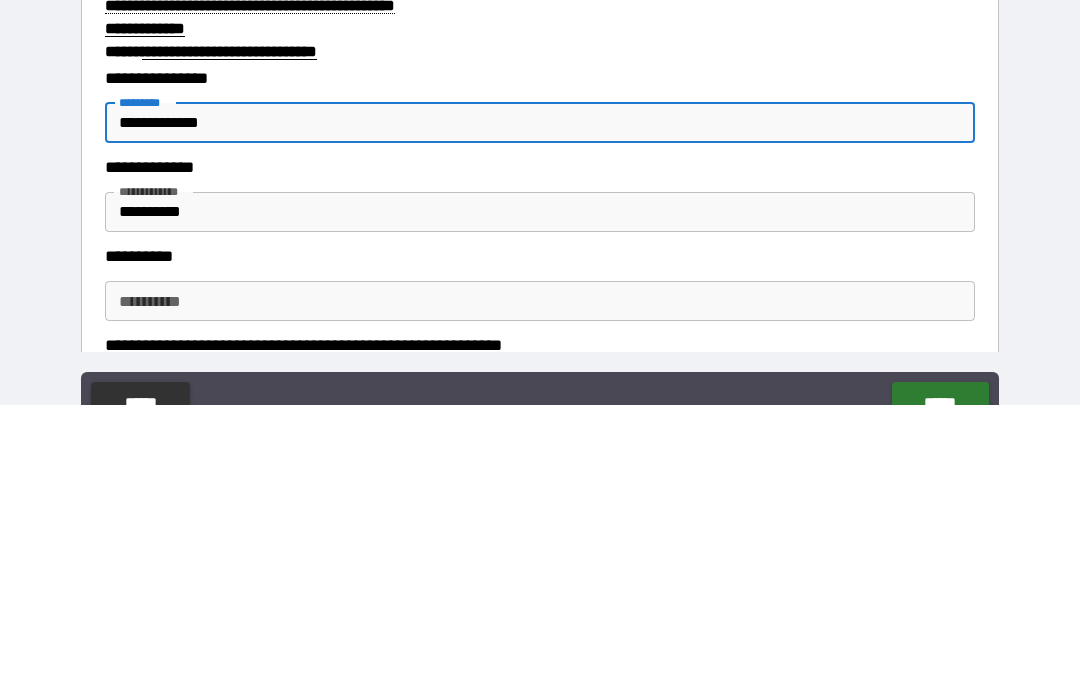 type on "*" 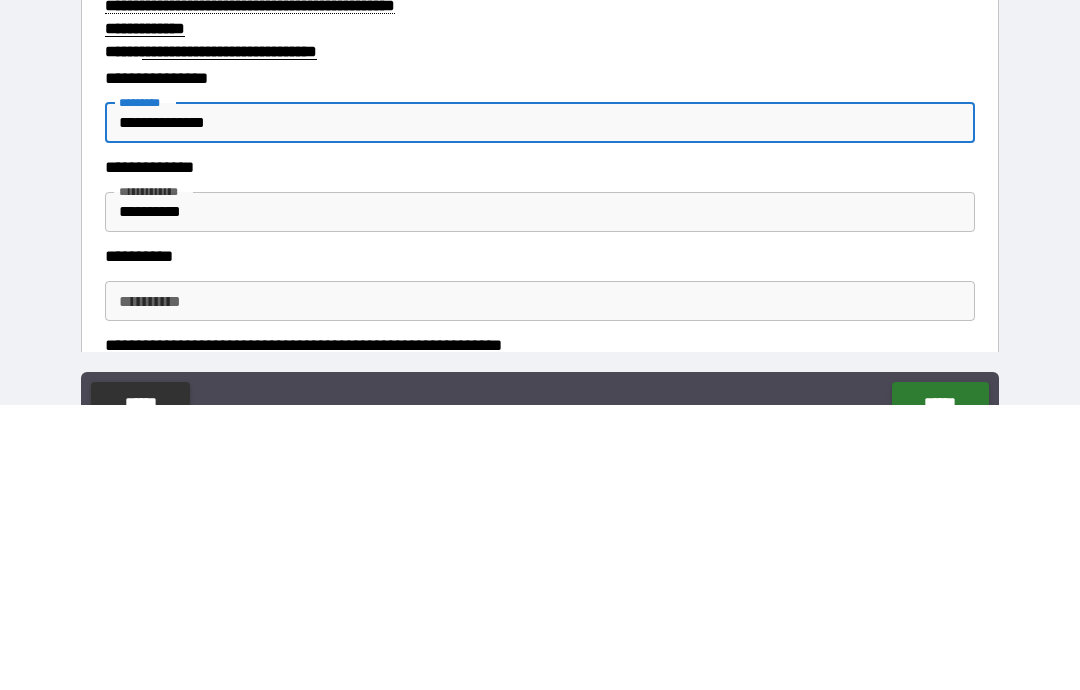 type on "*" 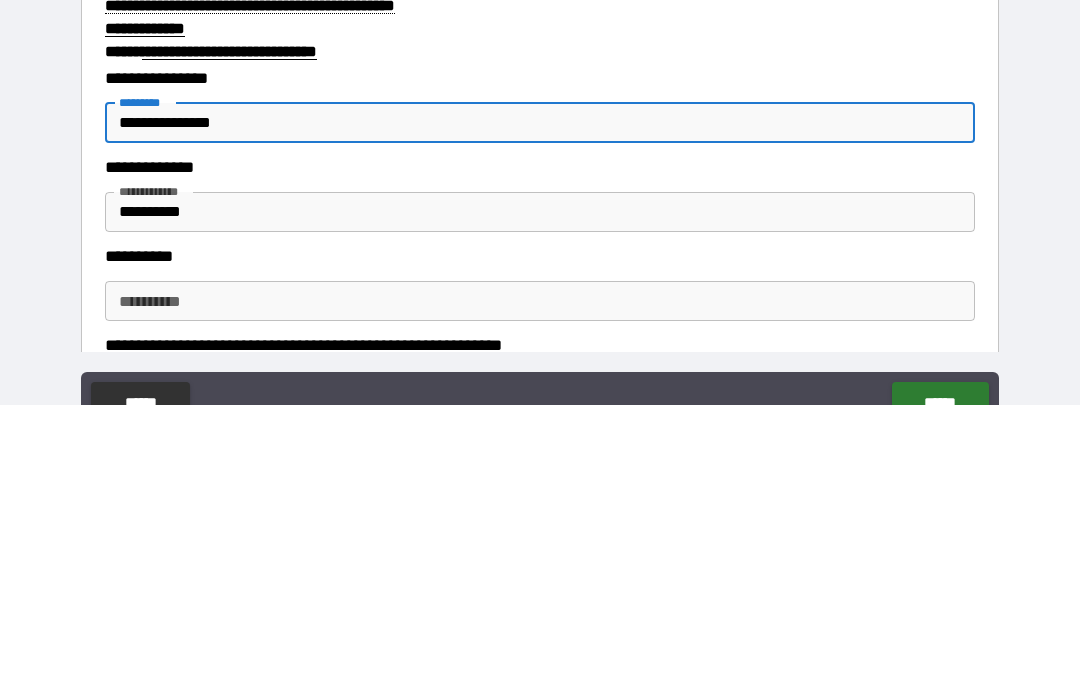 type on "*" 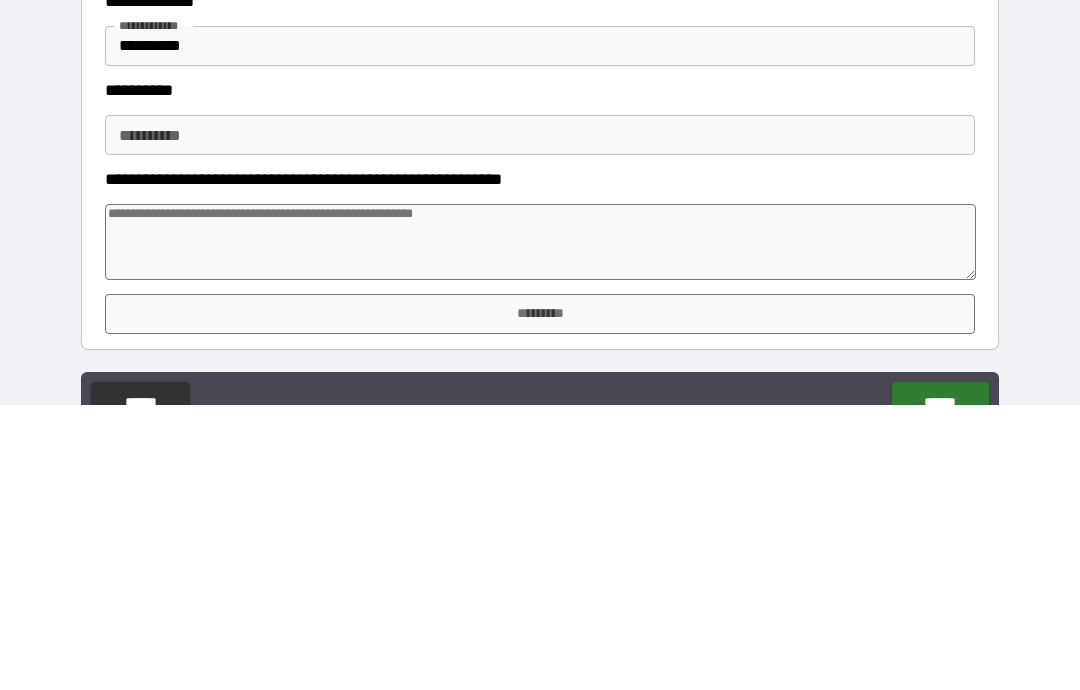 scroll, scrollTop: 165, scrollLeft: 0, axis: vertical 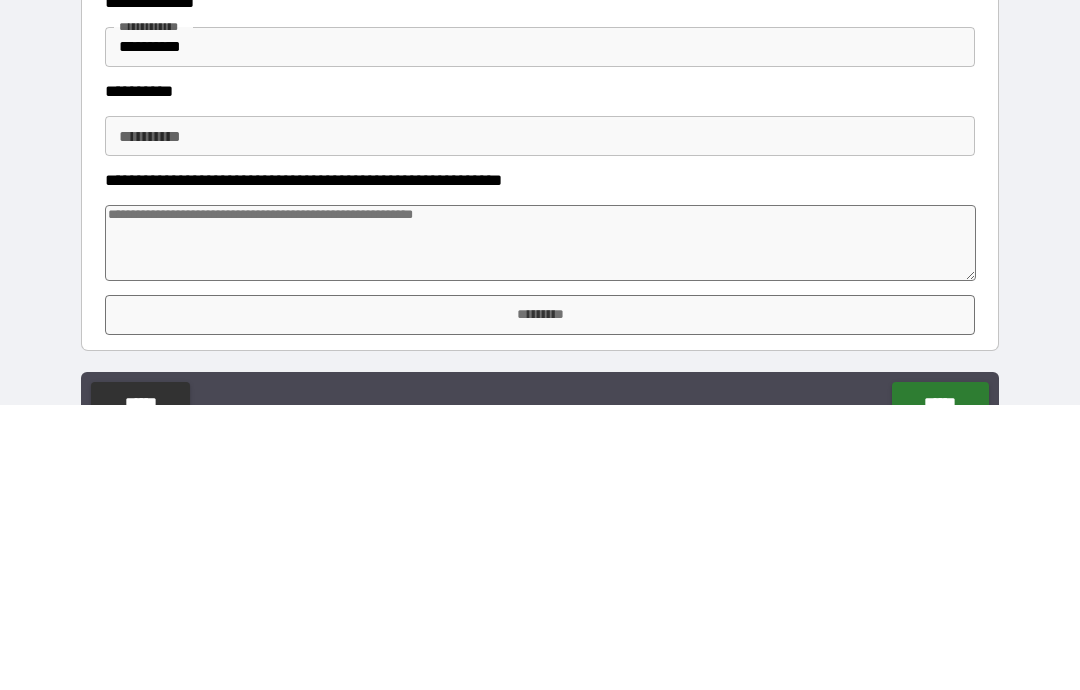 type on "**********" 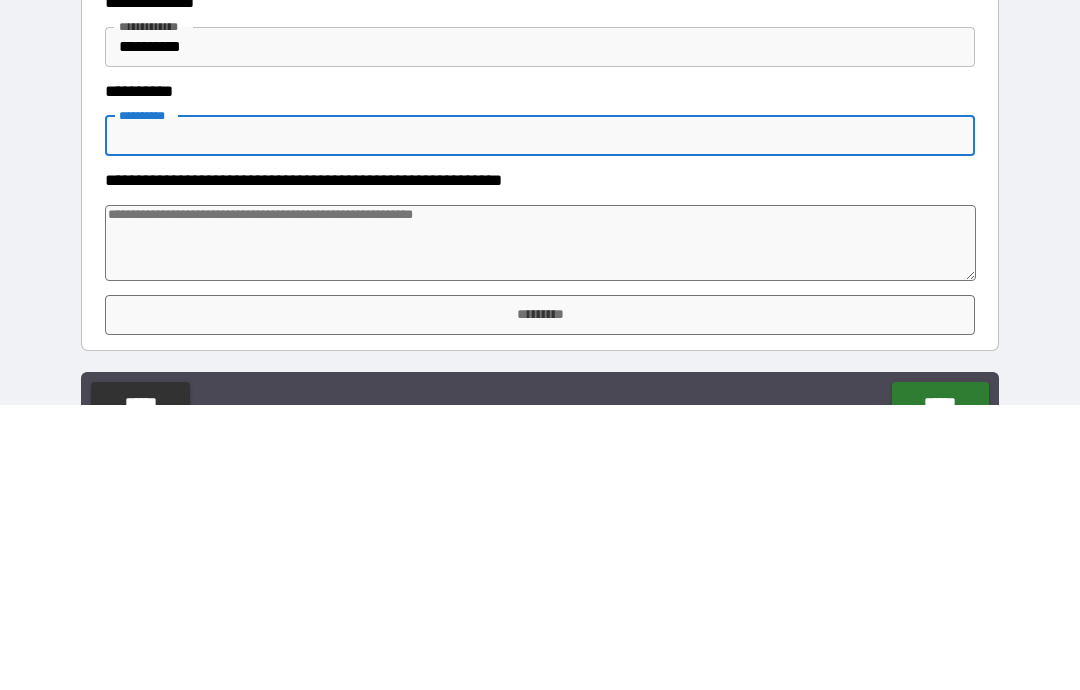 type on "*" 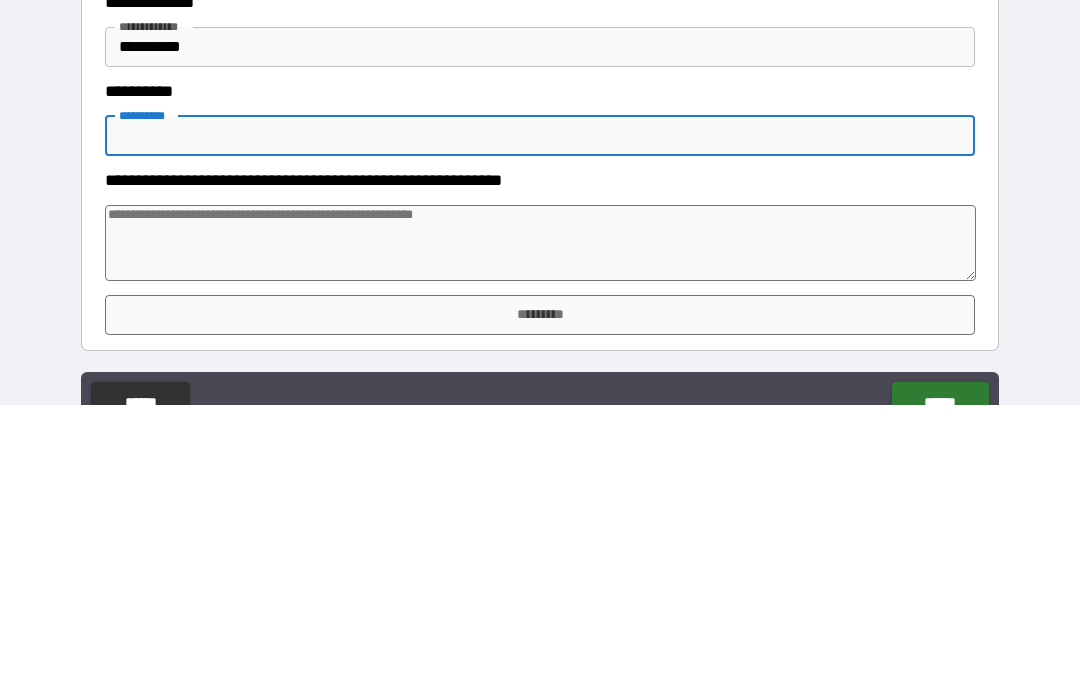 type on "*" 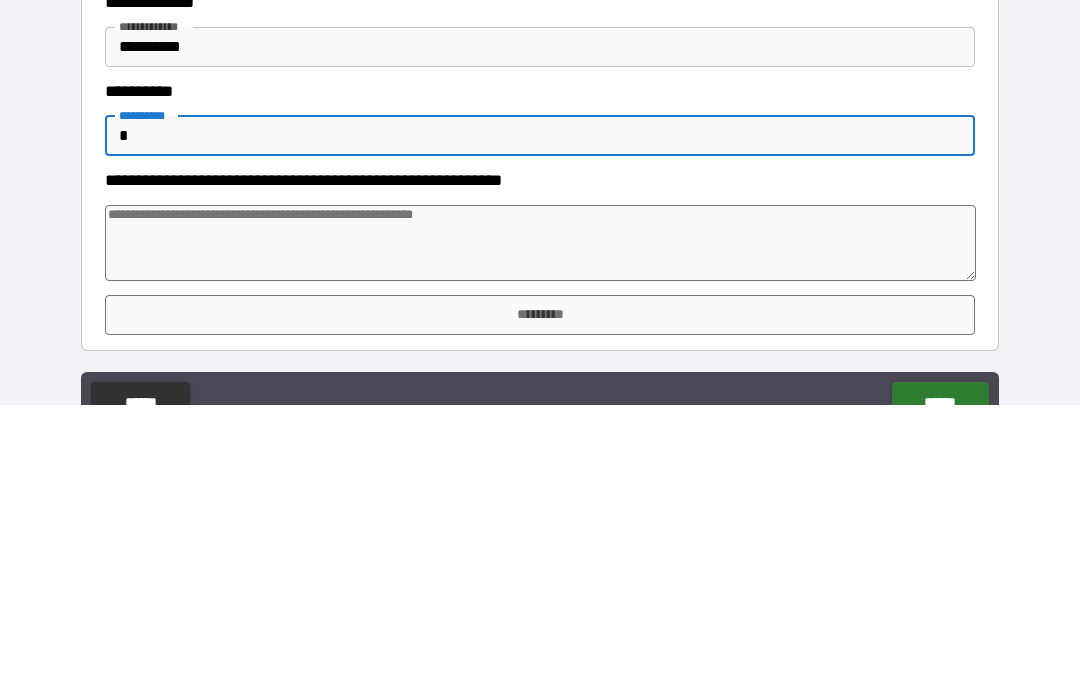 type on "*" 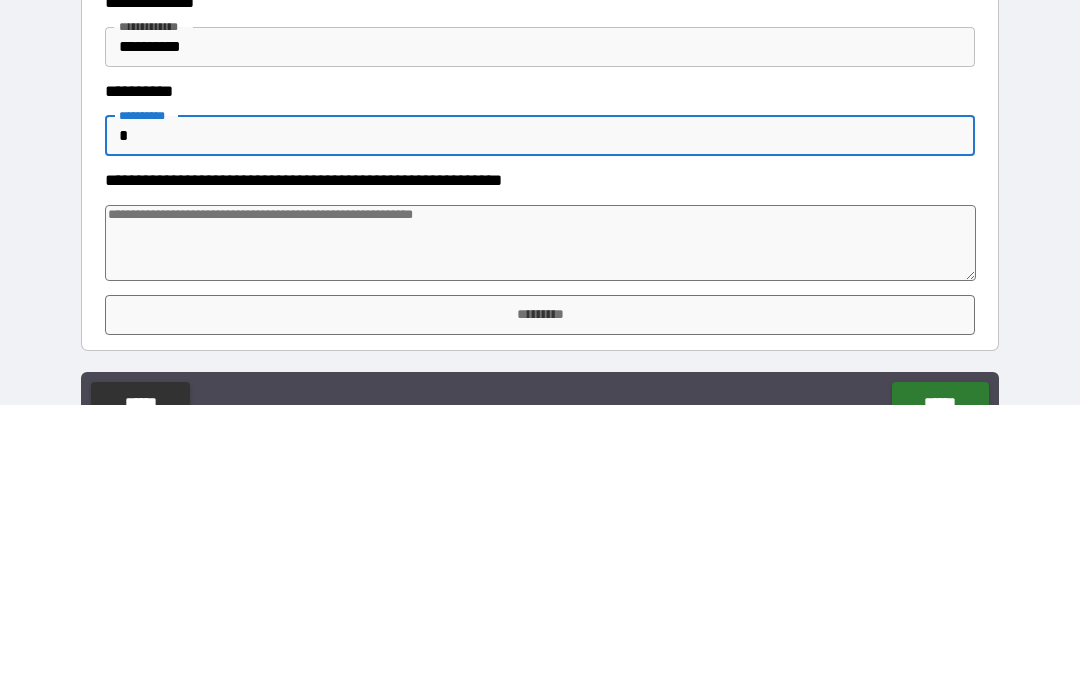 type on "**" 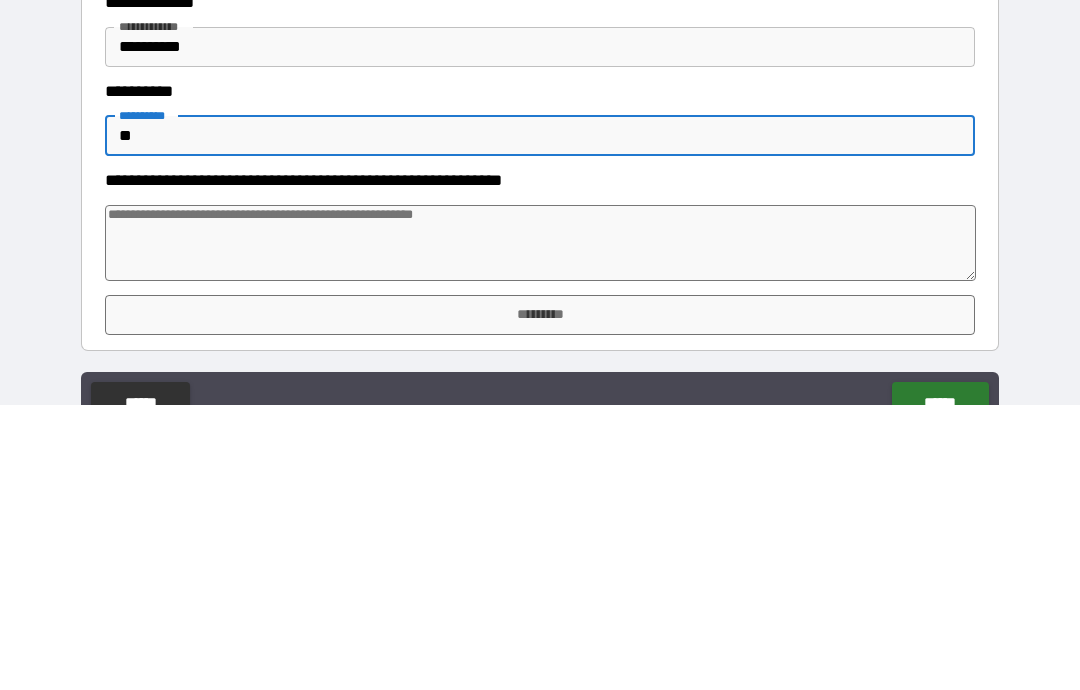 type on "*" 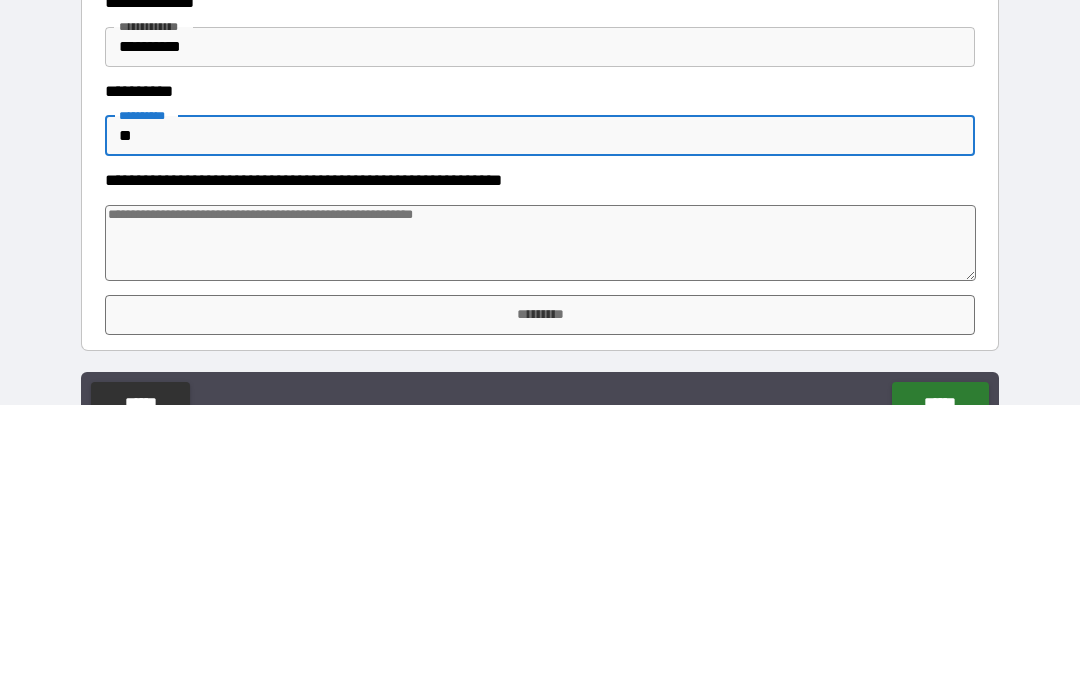 type on "*" 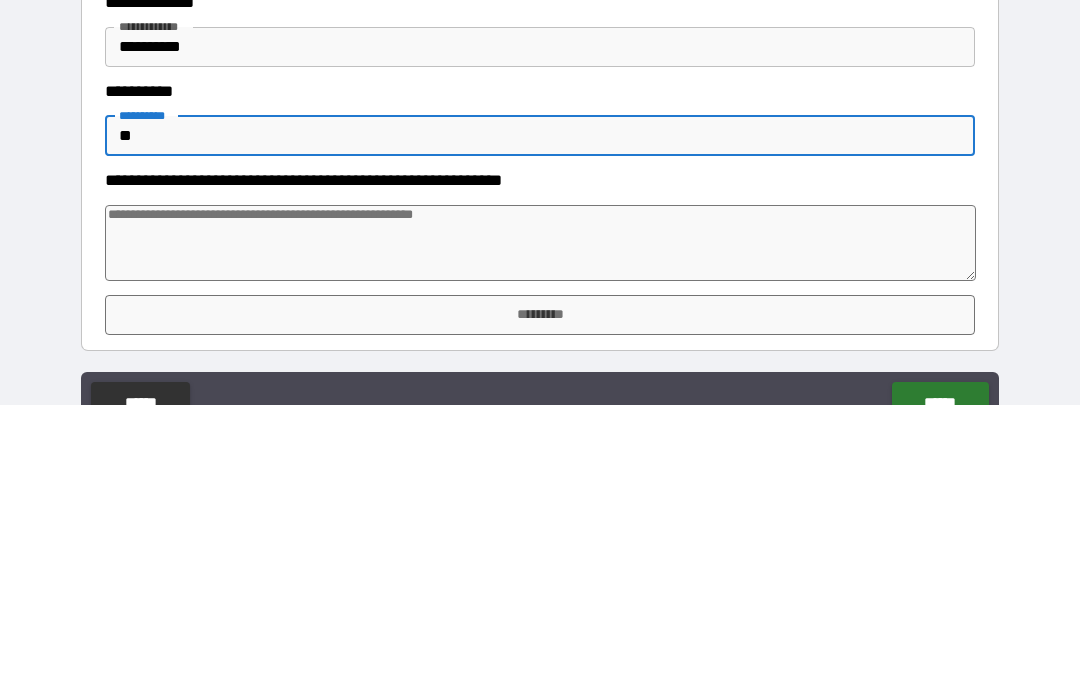type on "***" 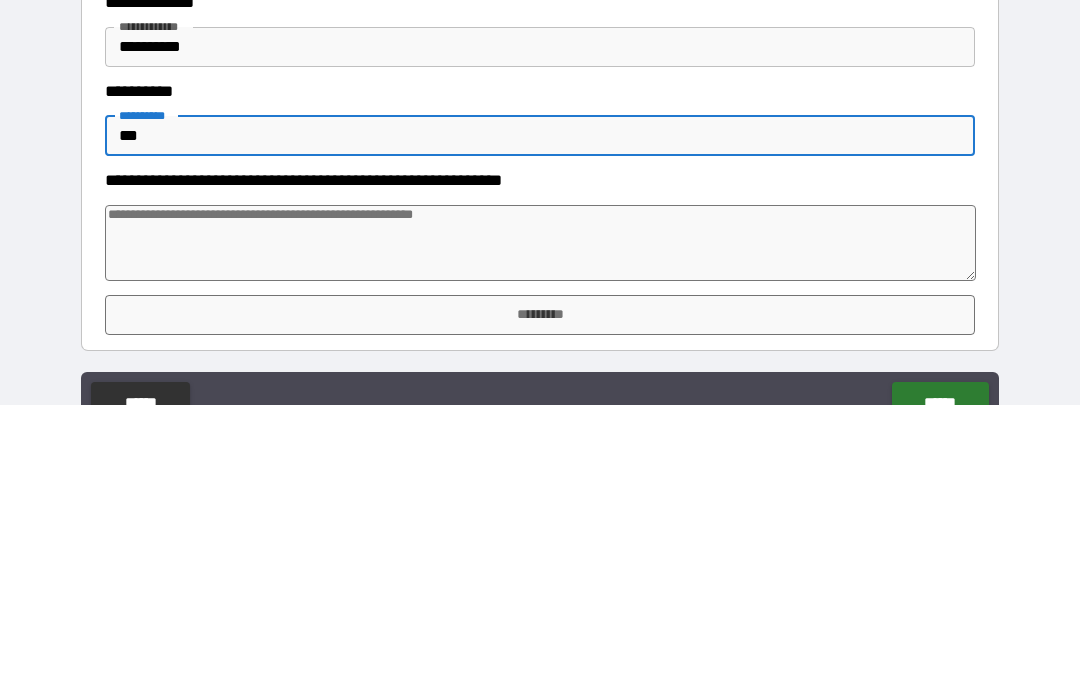 type on "*" 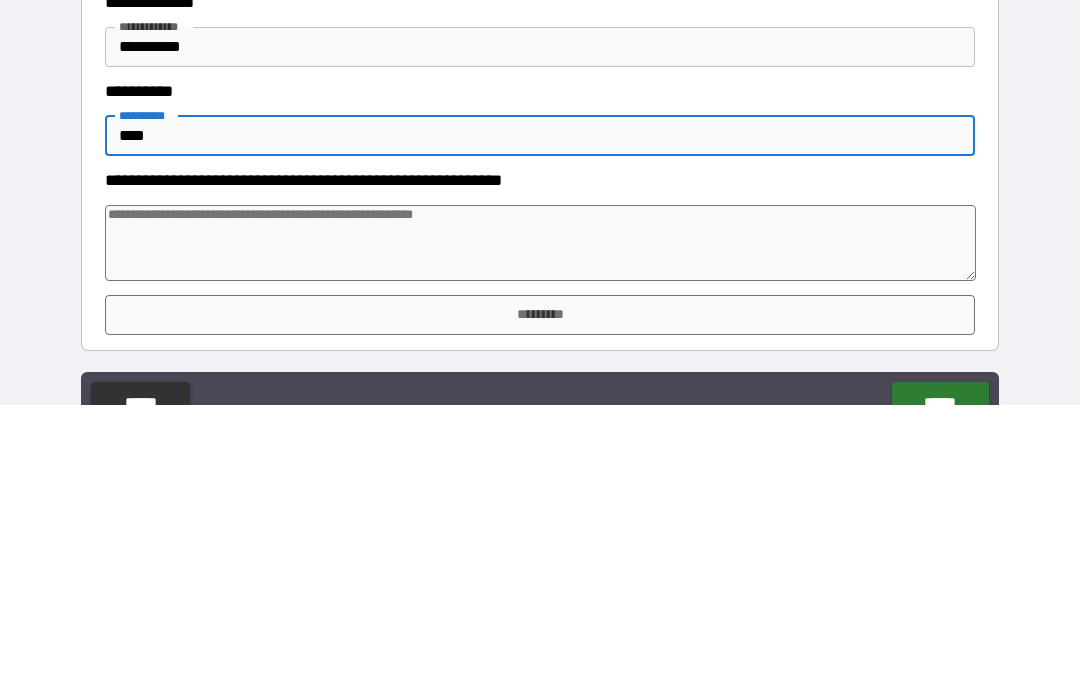 type on "*" 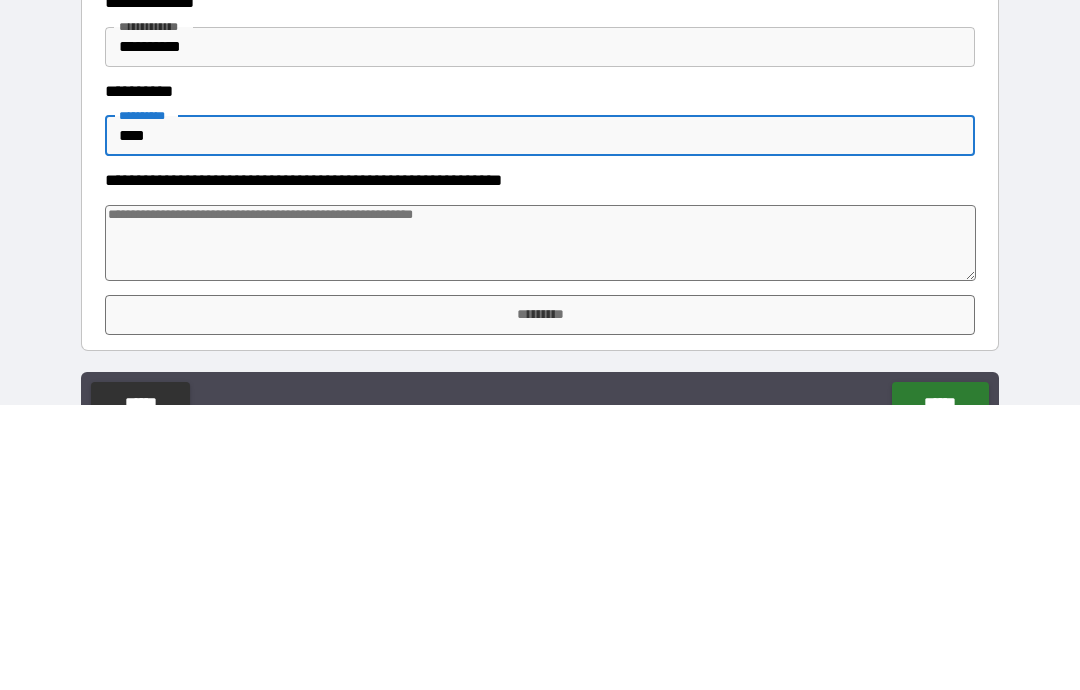 type on "*" 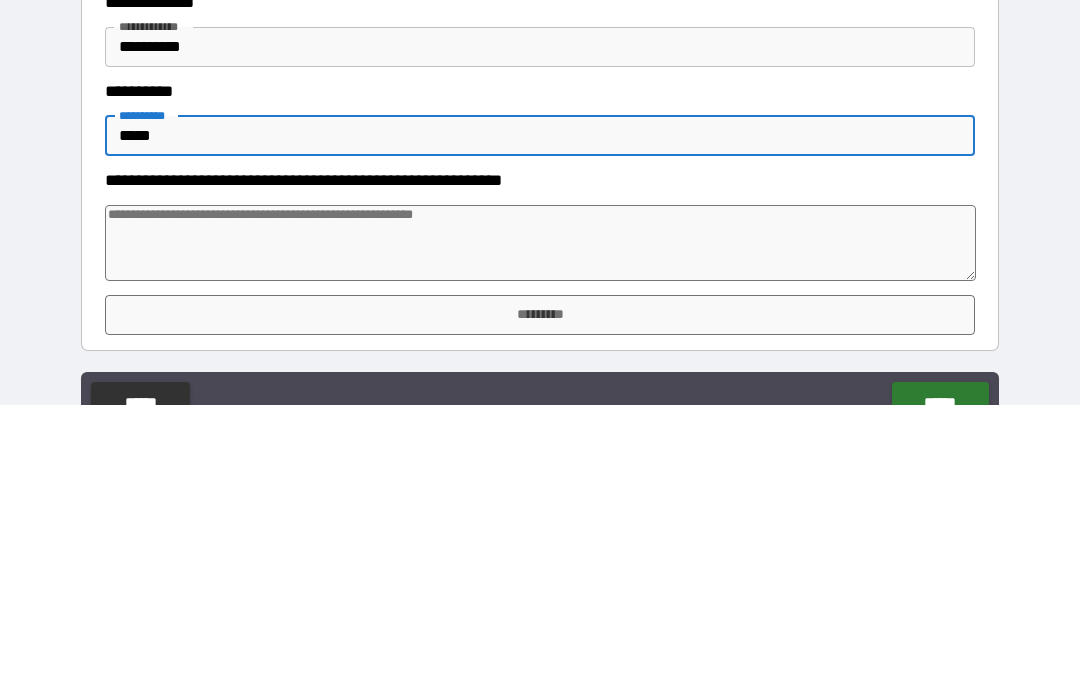 type on "*" 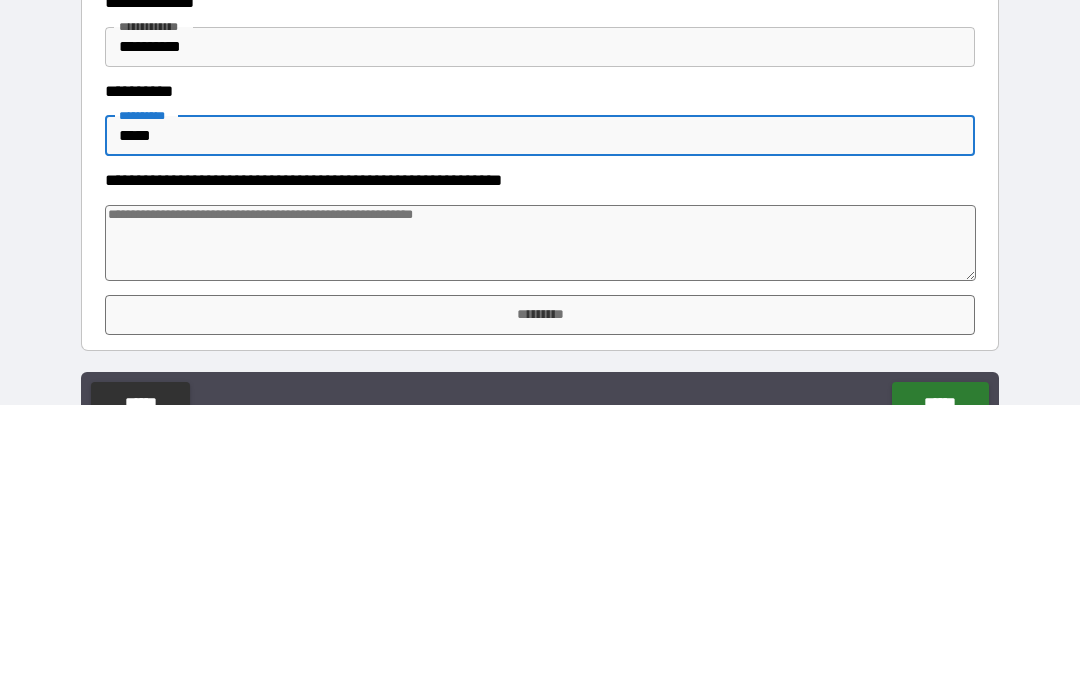 type on "*" 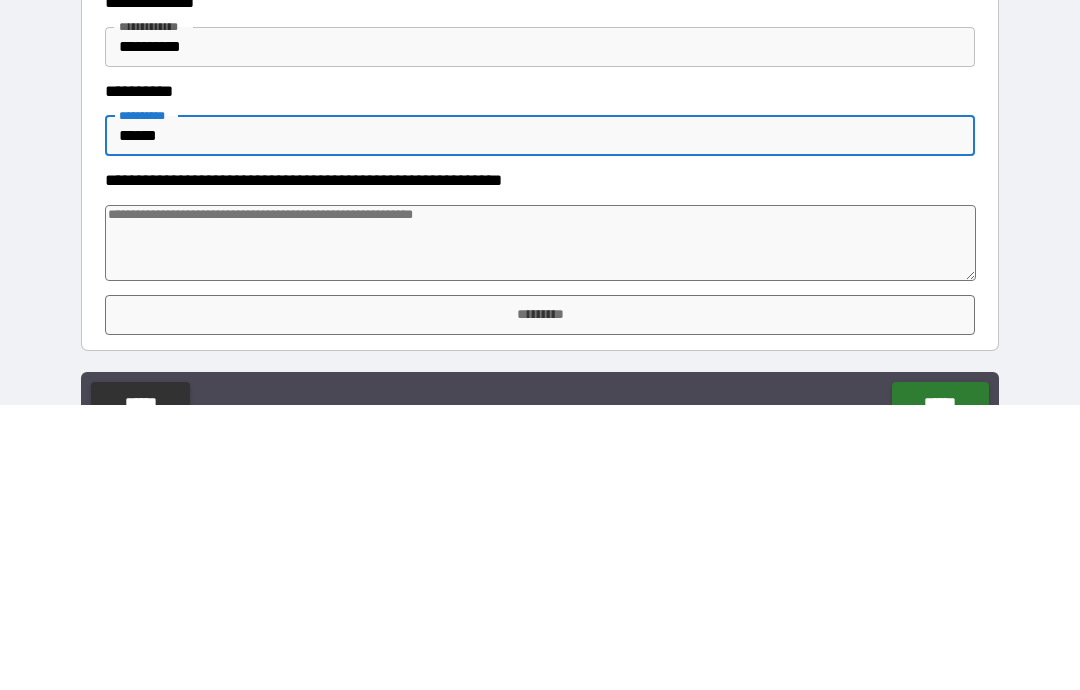 type on "*" 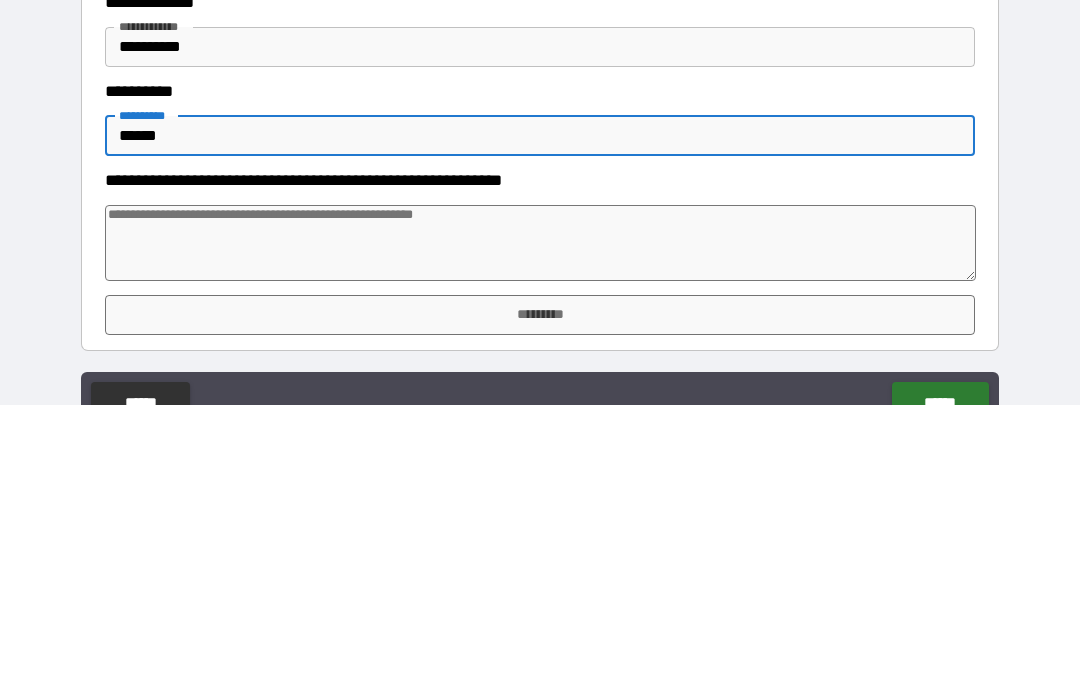 type on "*" 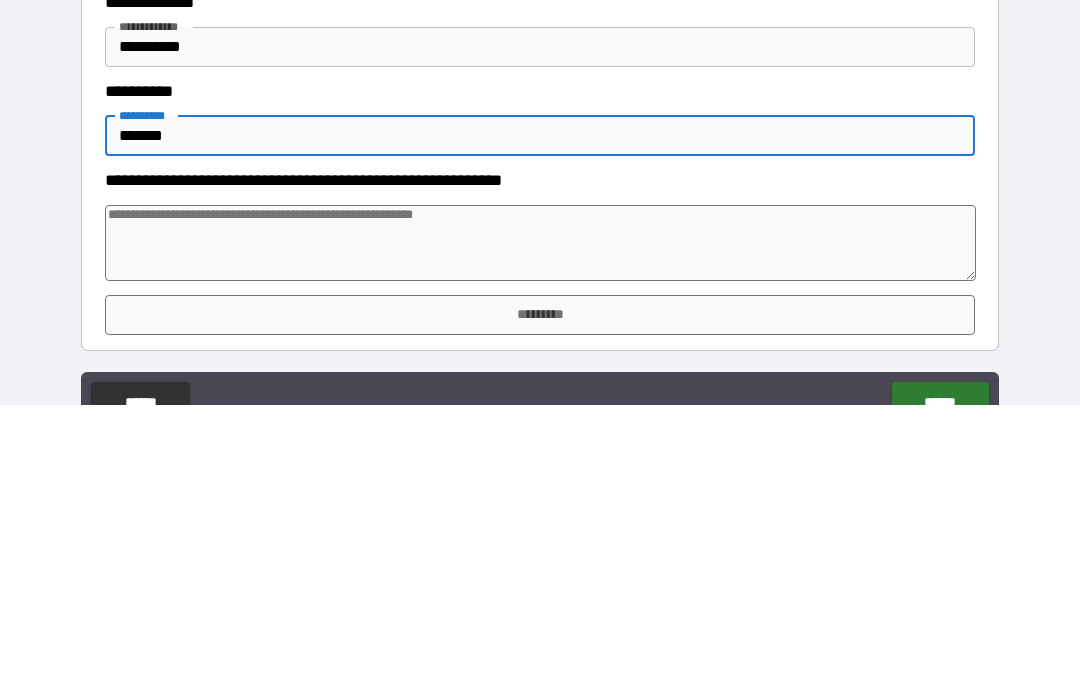 type on "*" 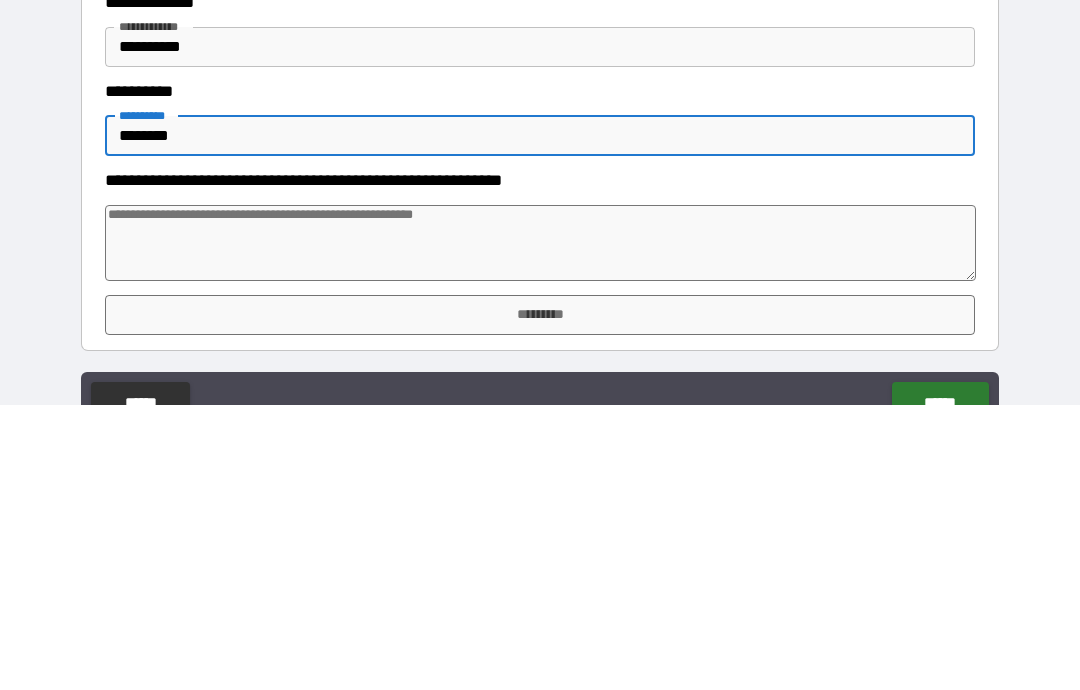 type on "*" 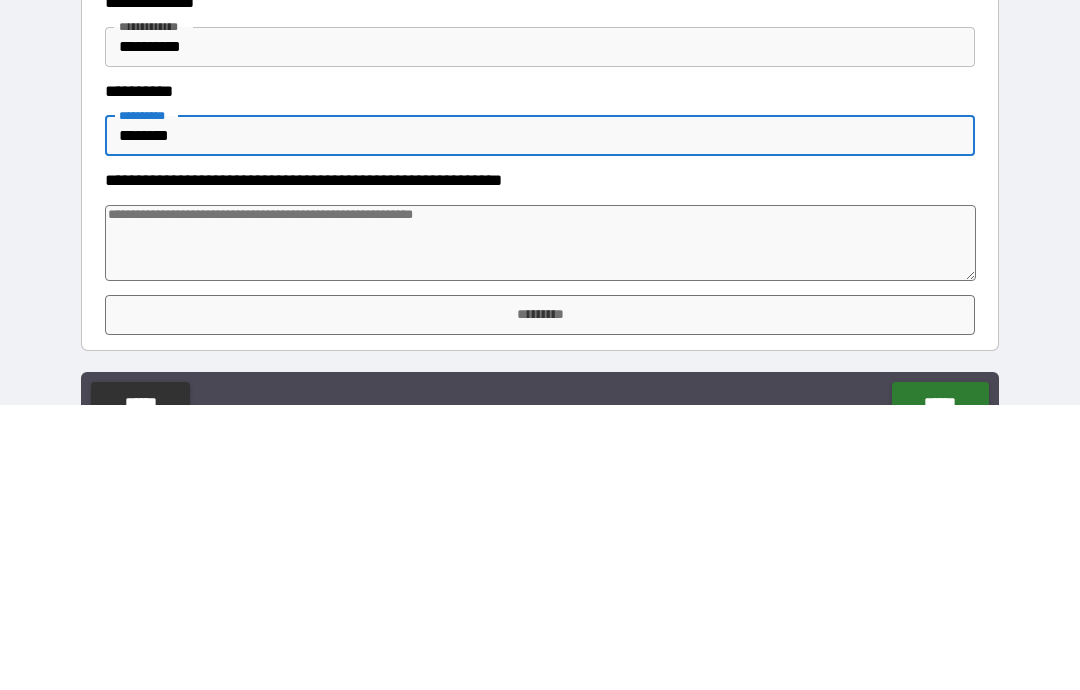 type on "*********" 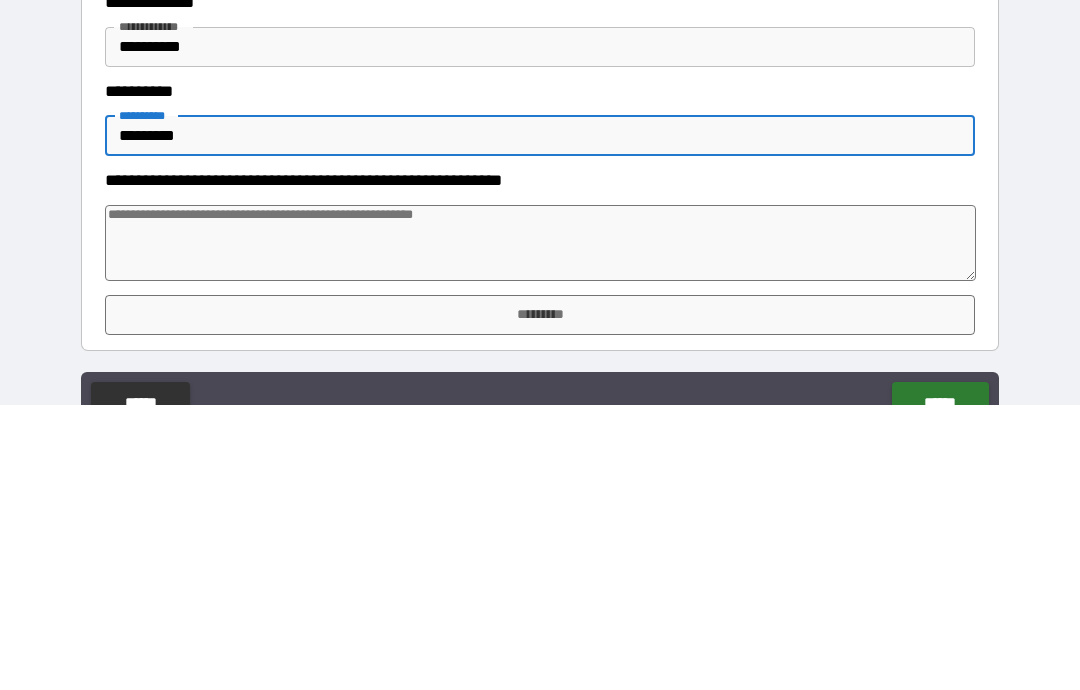 type on "*" 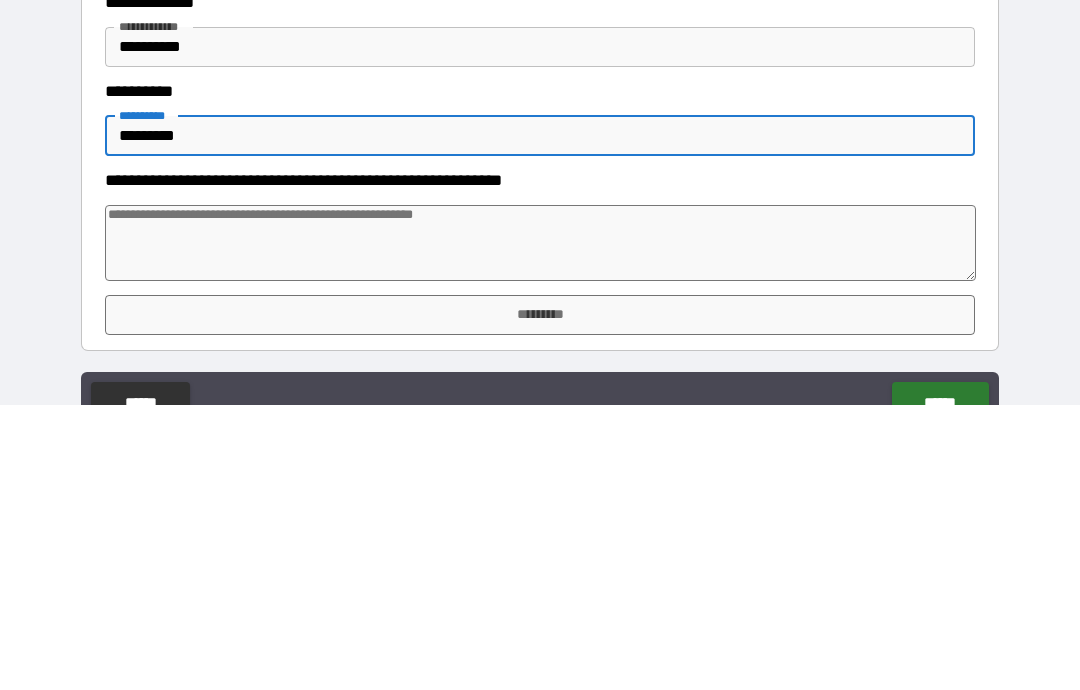 type on "*" 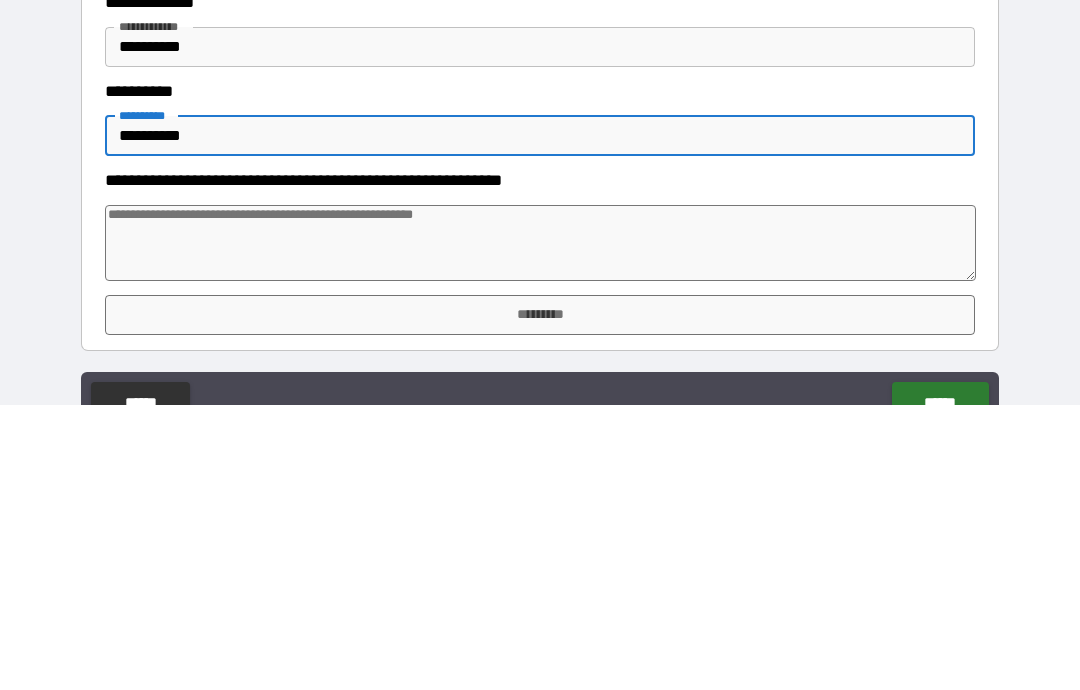 type on "*" 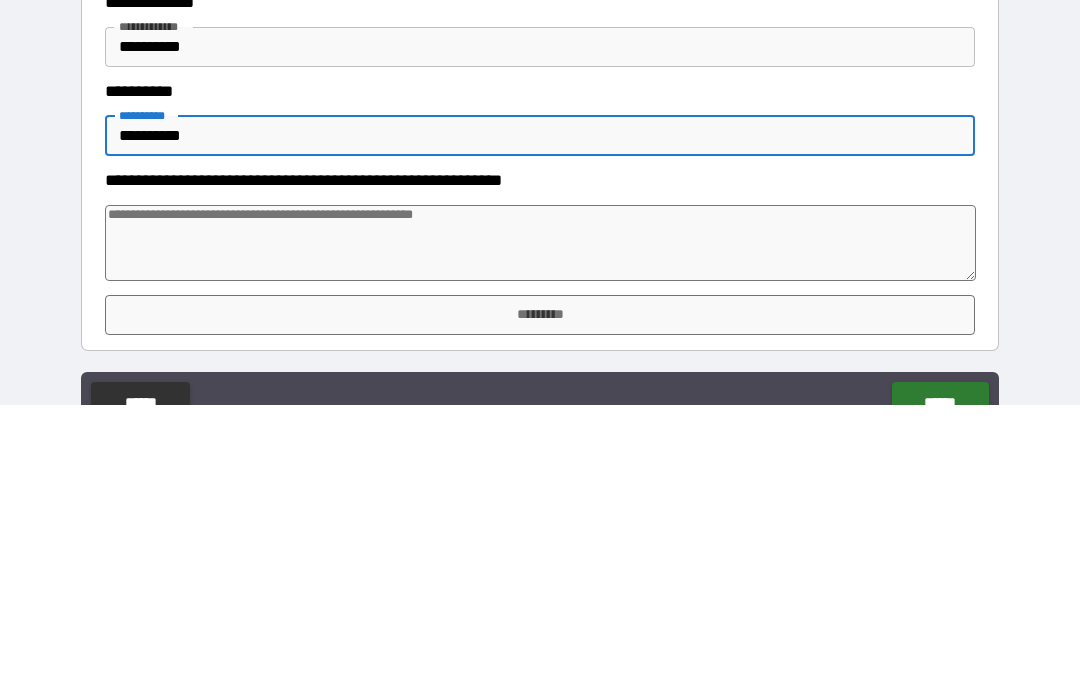 type on "*" 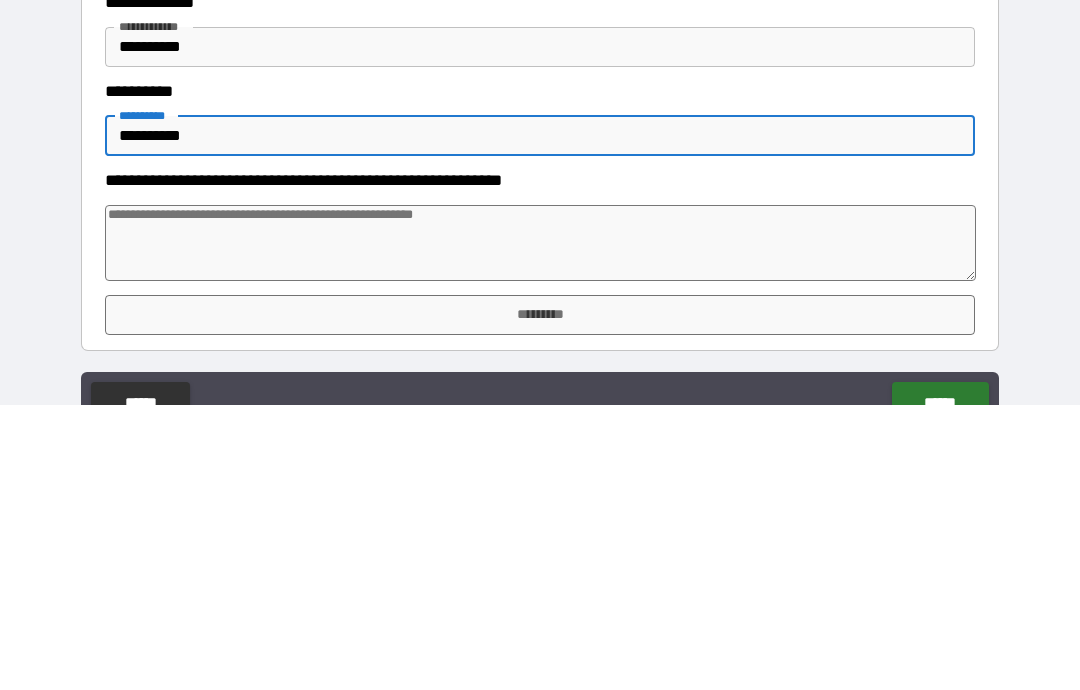 type on "**********" 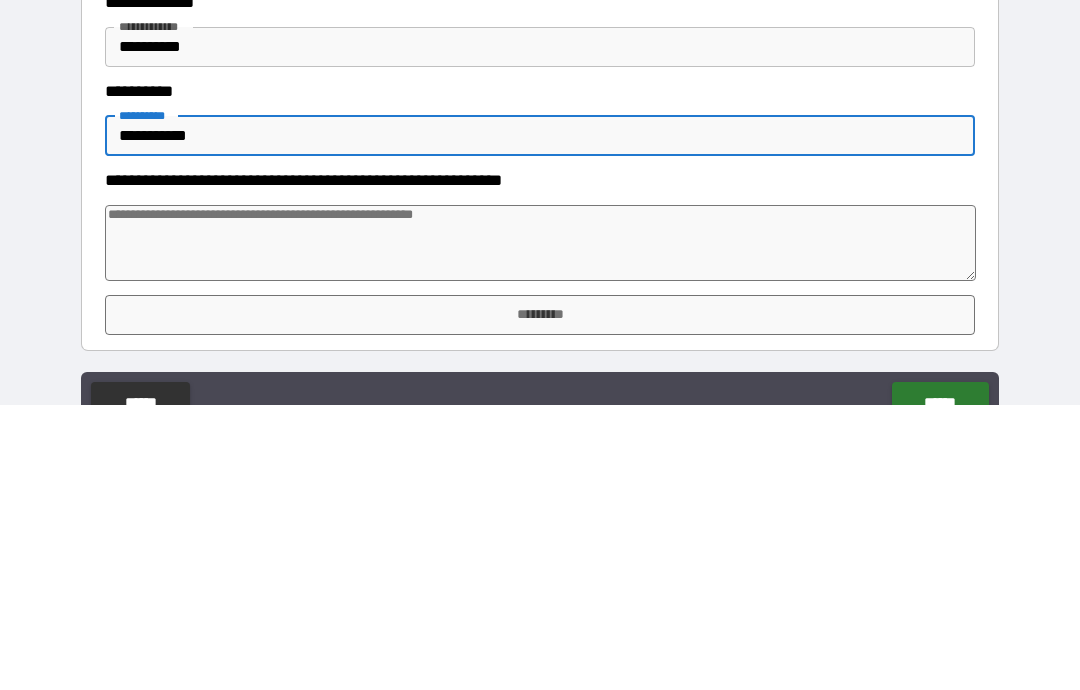 type on "*" 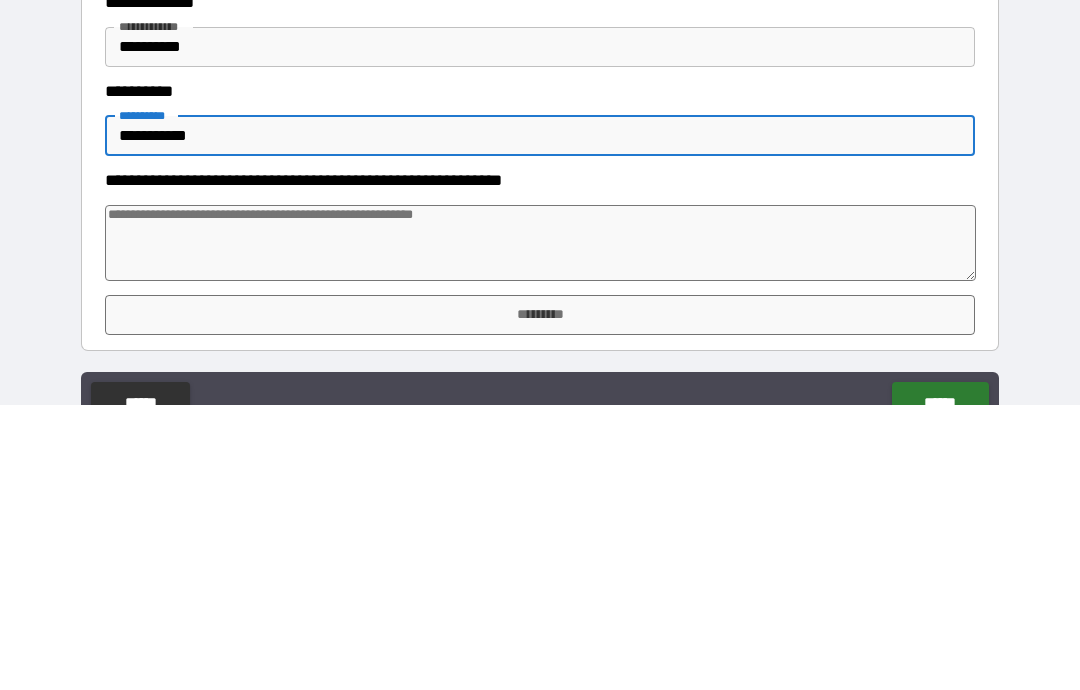 type on "*" 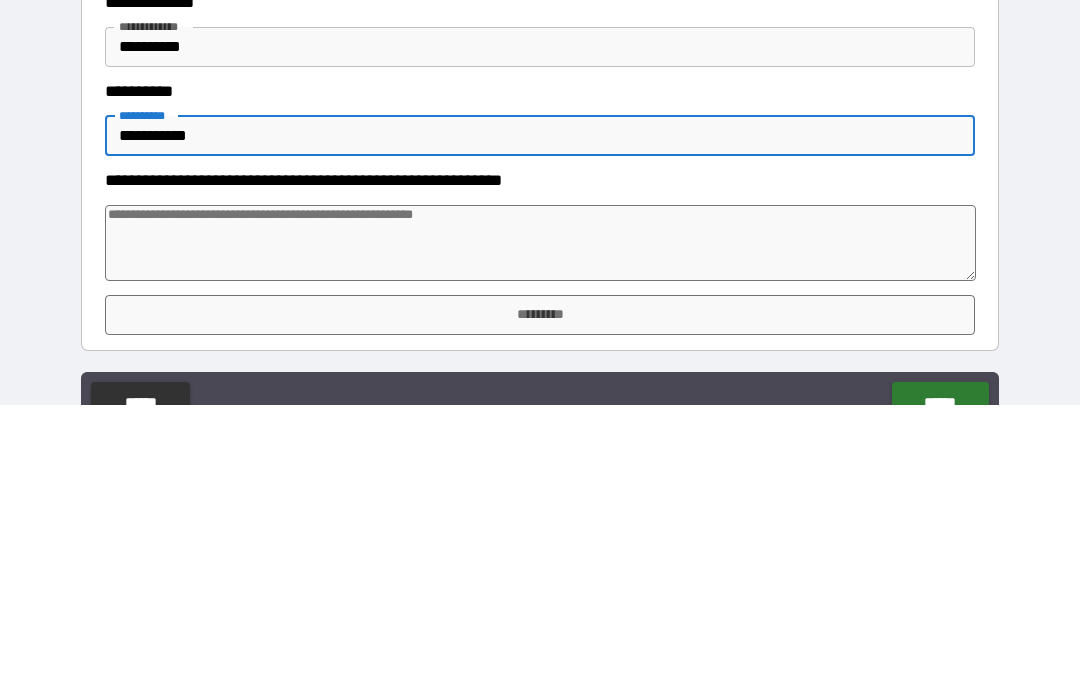 type on "**********" 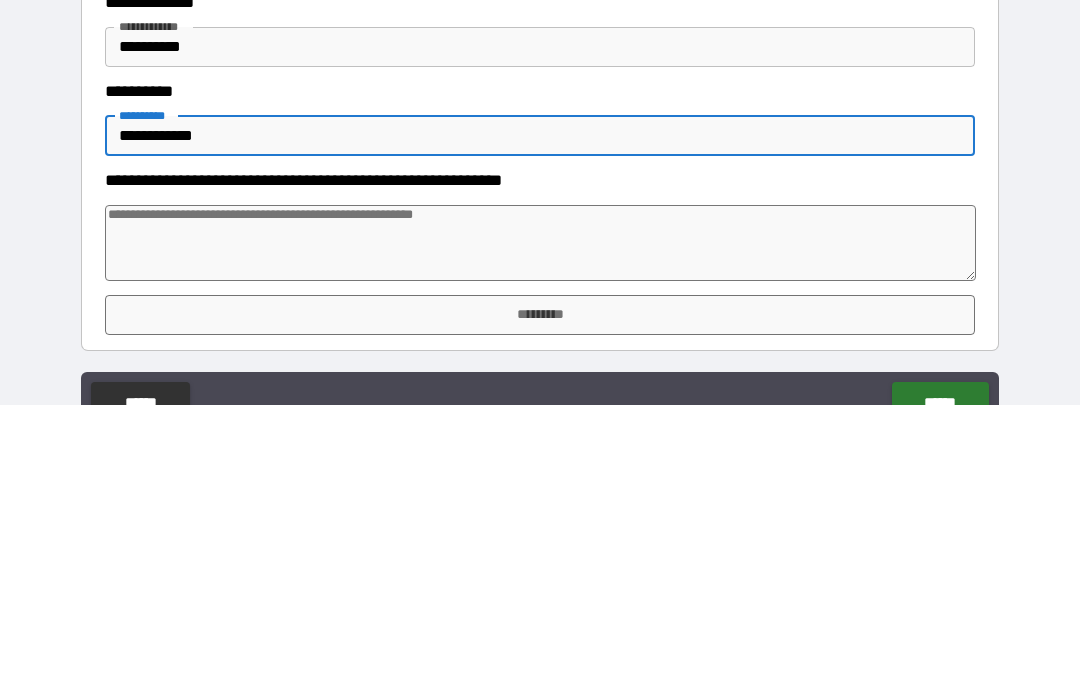 type on "*" 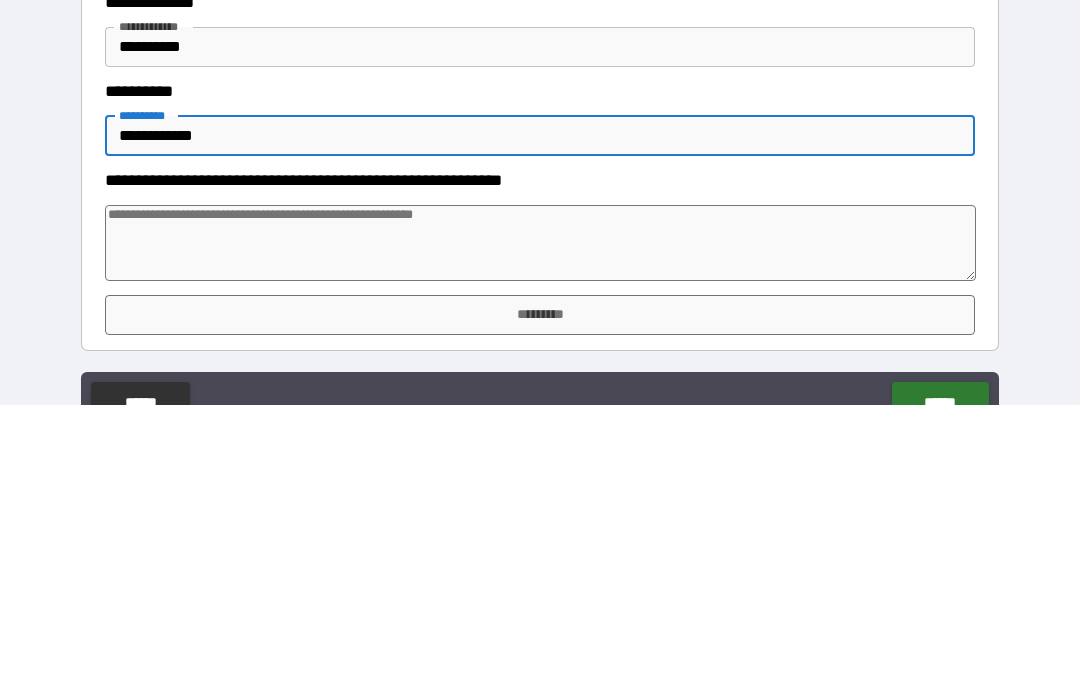 type on "*" 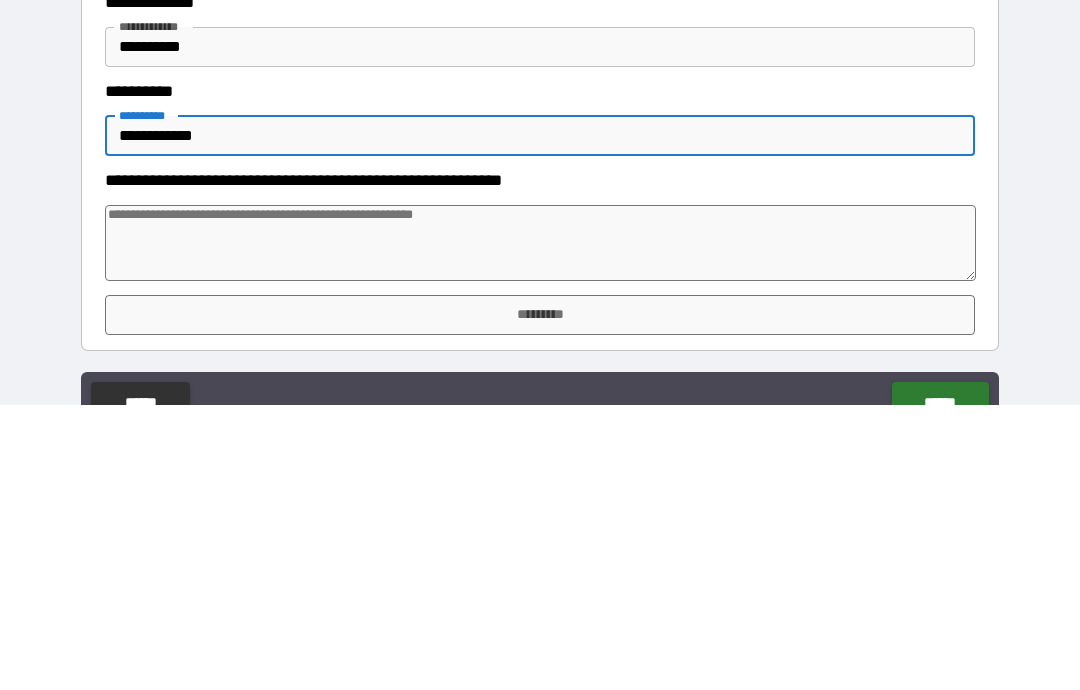 scroll, scrollTop: 80, scrollLeft: 0, axis: vertical 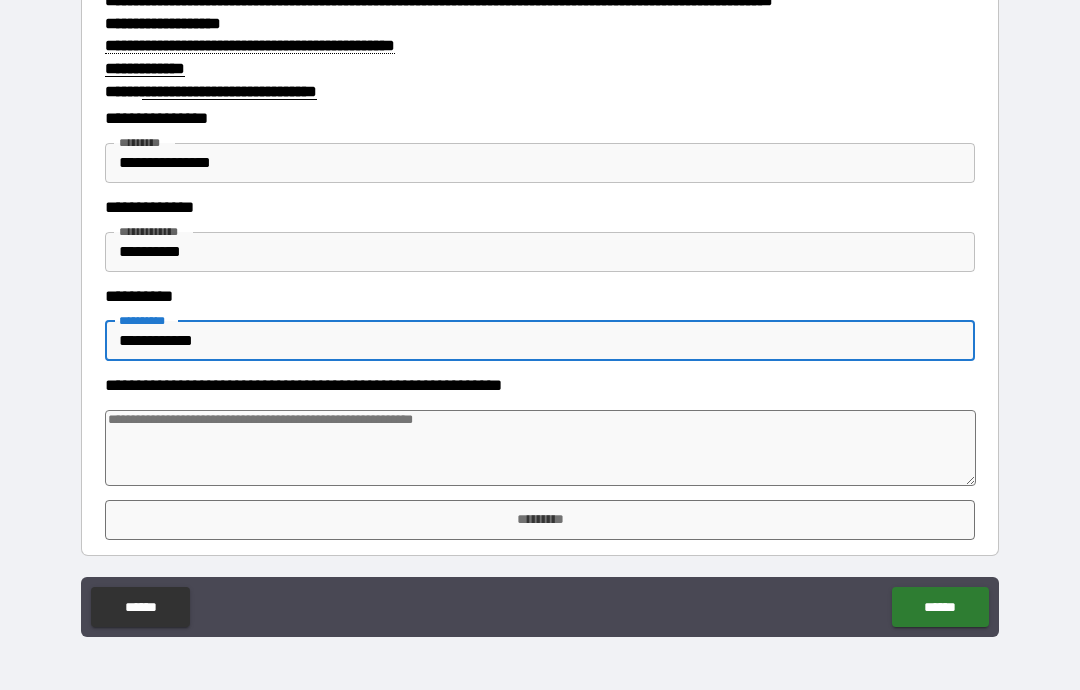 type on "**********" 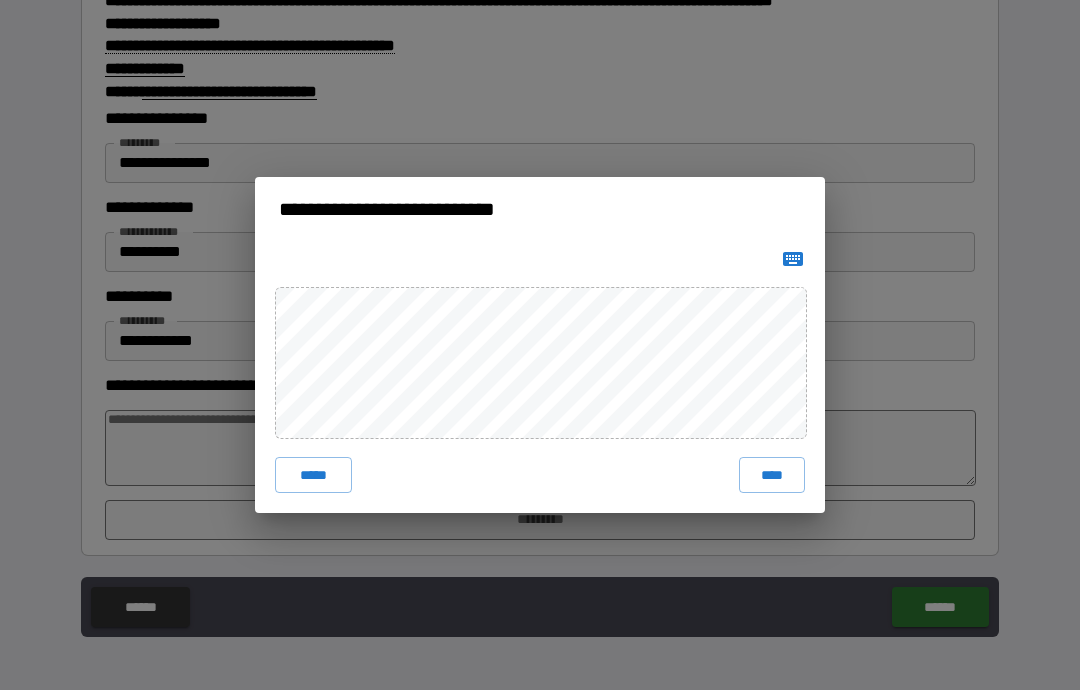 click on "****" at bounding box center (772, 475) 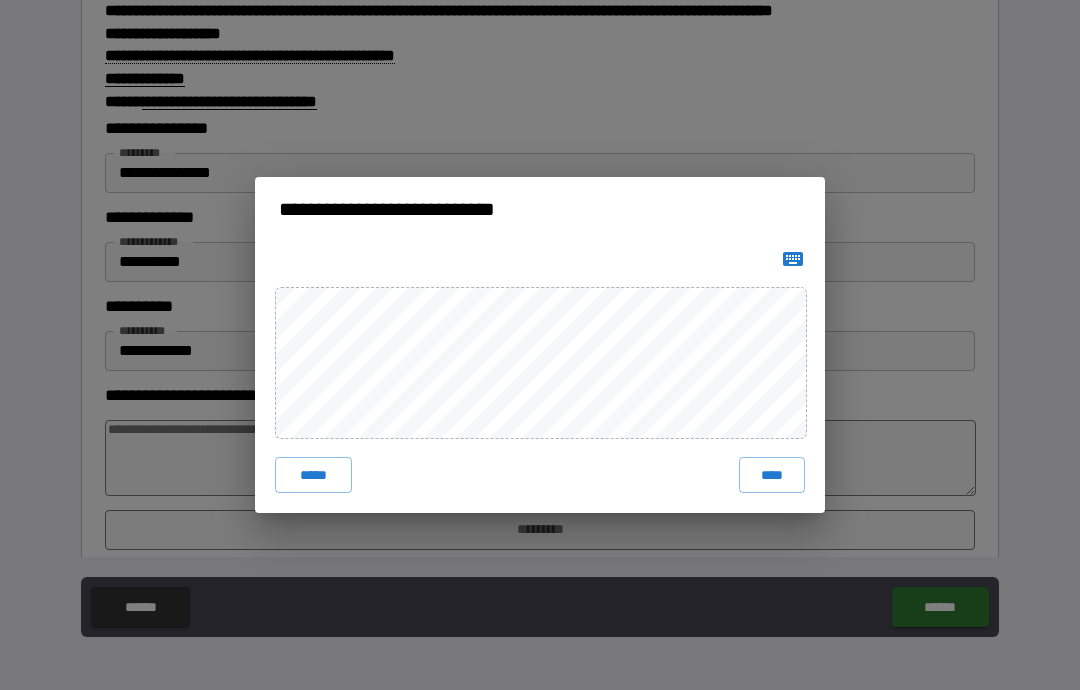 type on "*" 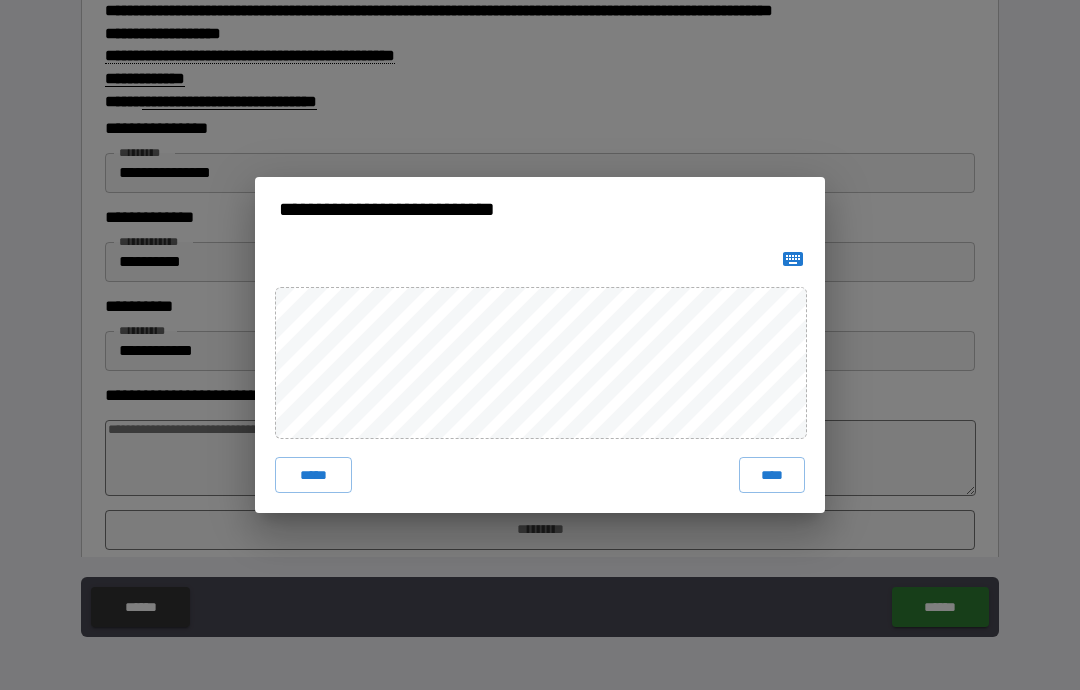 type on "*" 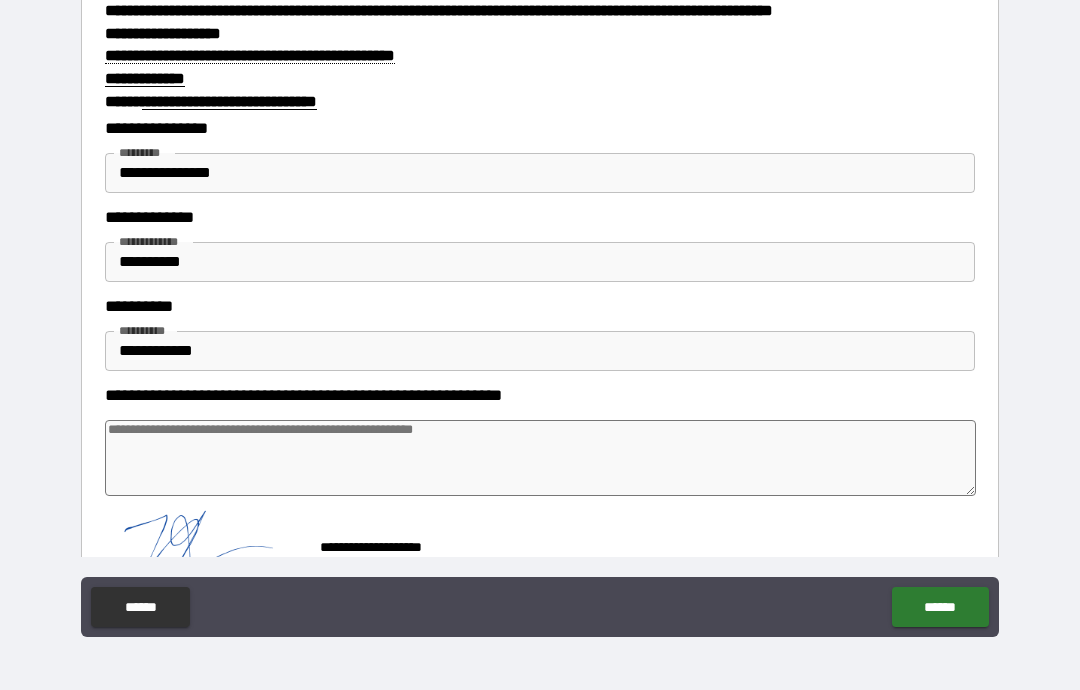 click on "******" at bounding box center [940, 607] 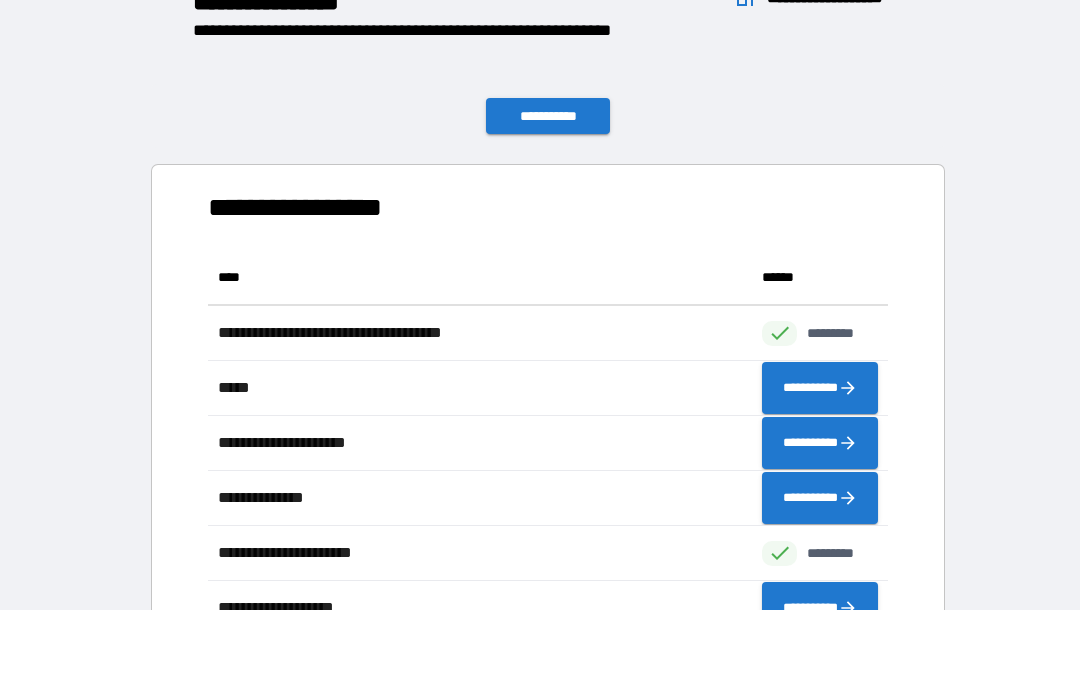 scroll, scrollTop: 1, scrollLeft: 1, axis: both 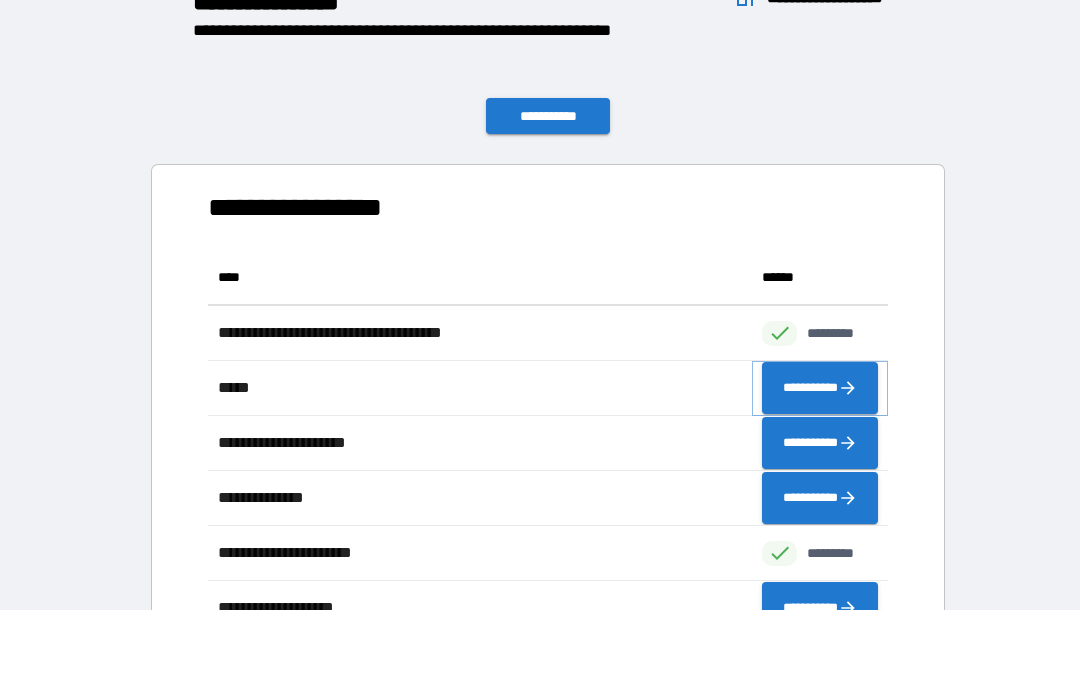 click 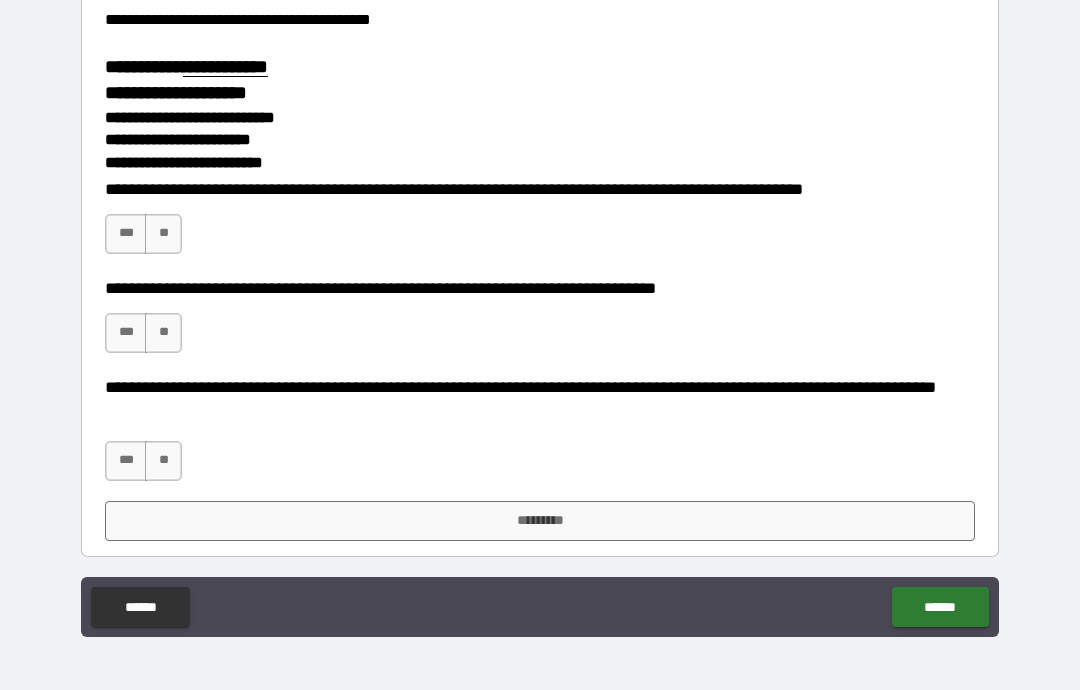 scroll, scrollTop: 2626, scrollLeft: 0, axis: vertical 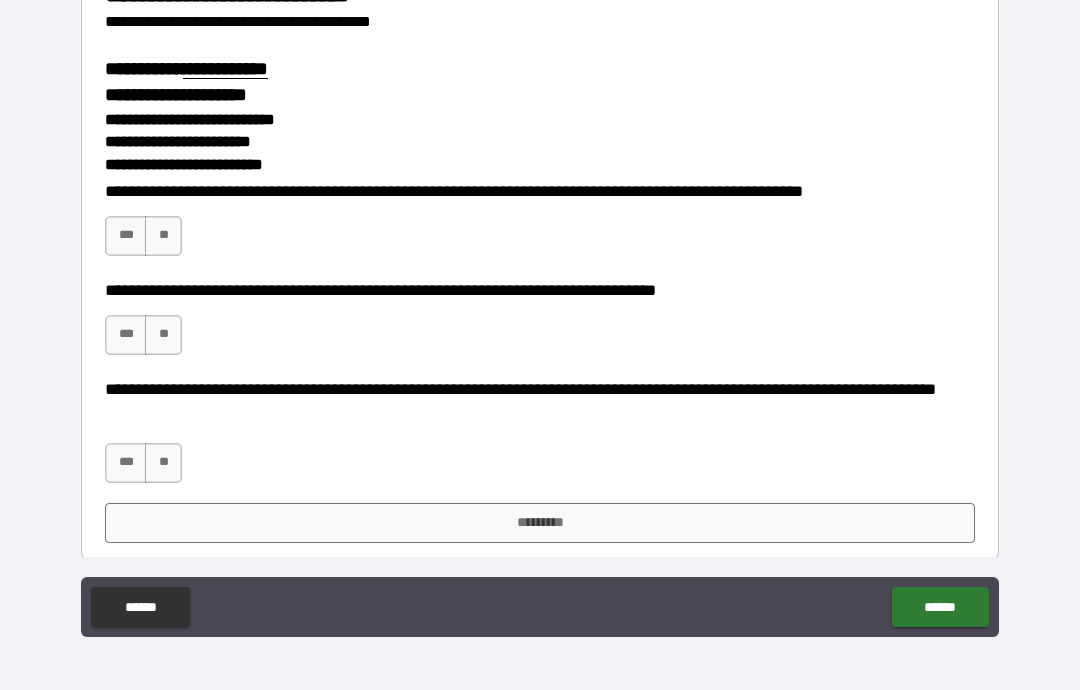 click on "***" at bounding box center (126, 236) 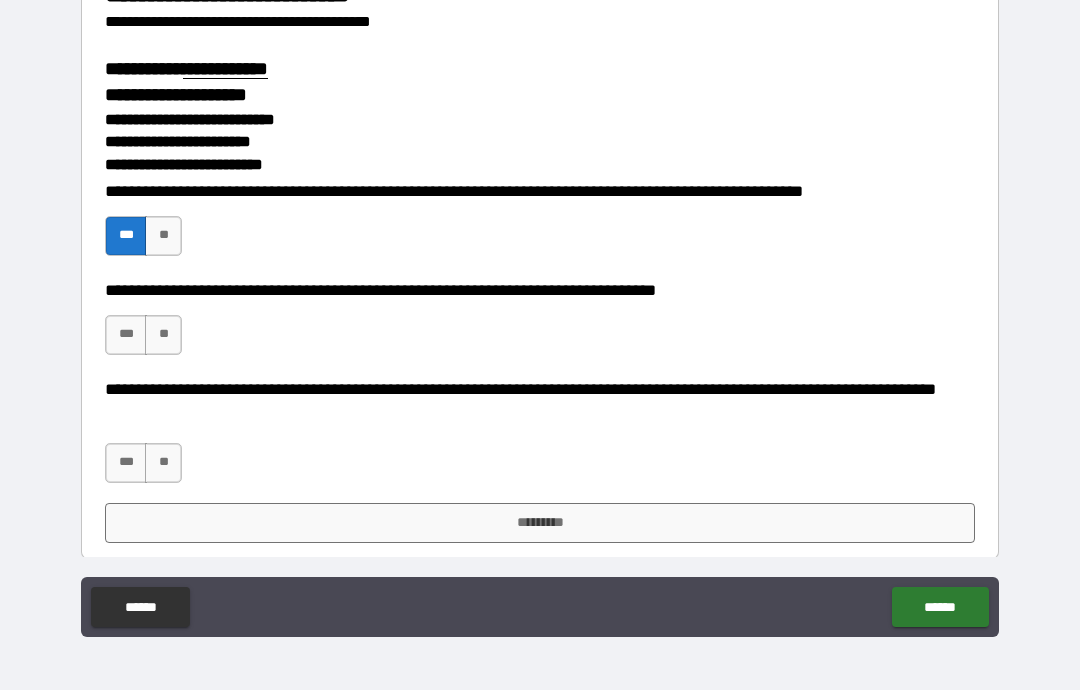 click on "***" at bounding box center (126, 335) 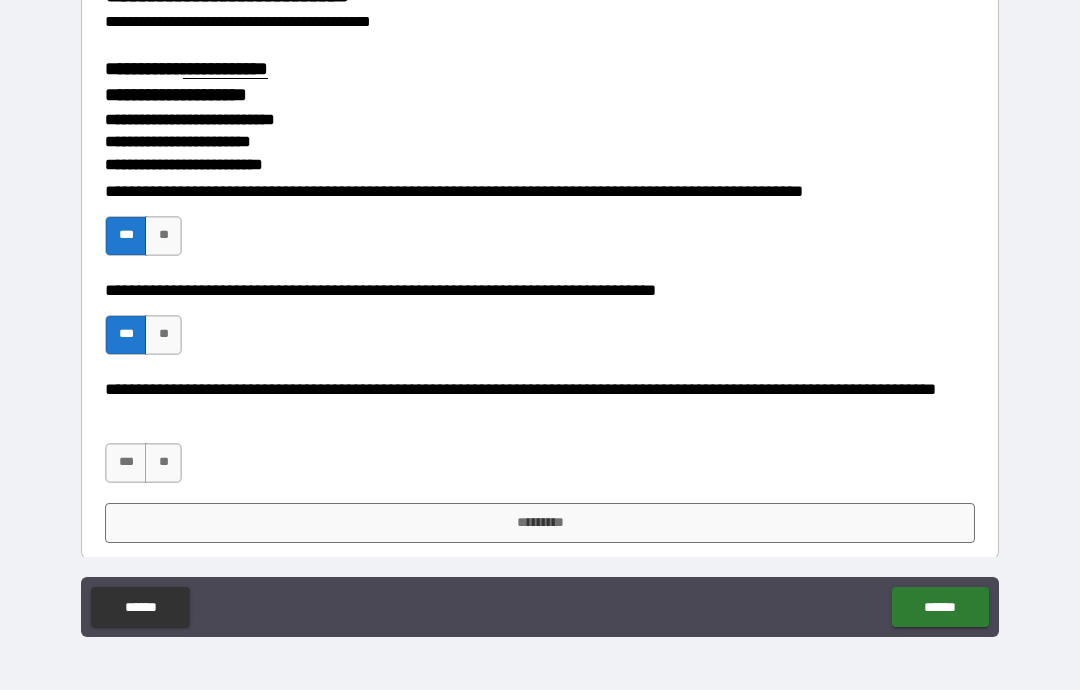 click on "**********" at bounding box center (540, 439) 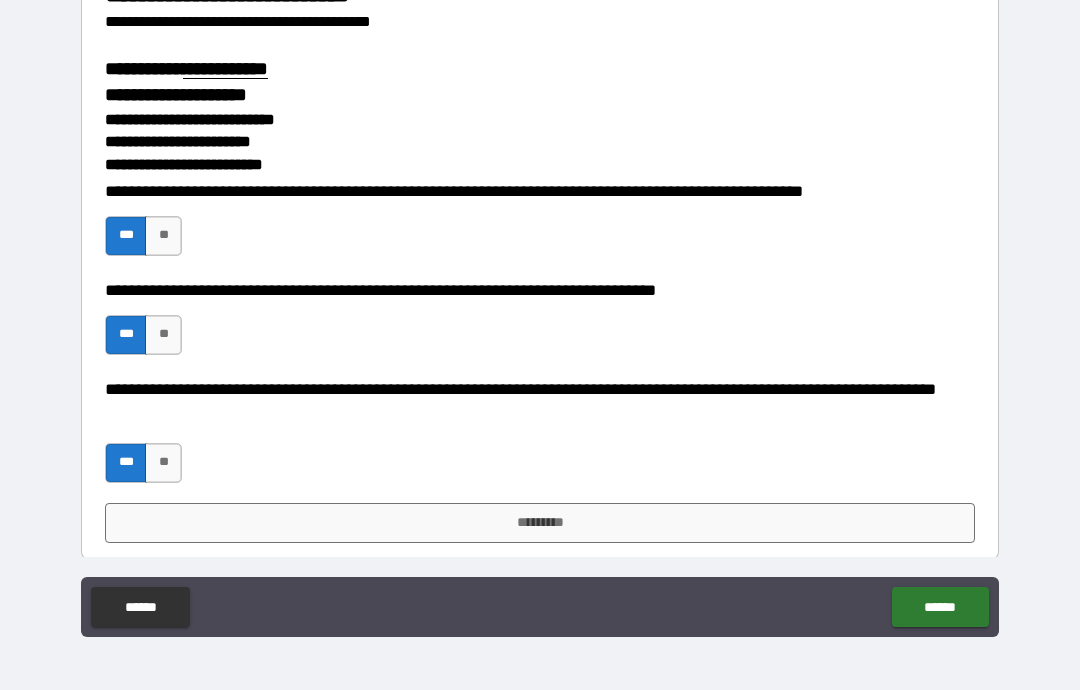 click on "*********" at bounding box center [540, 523] 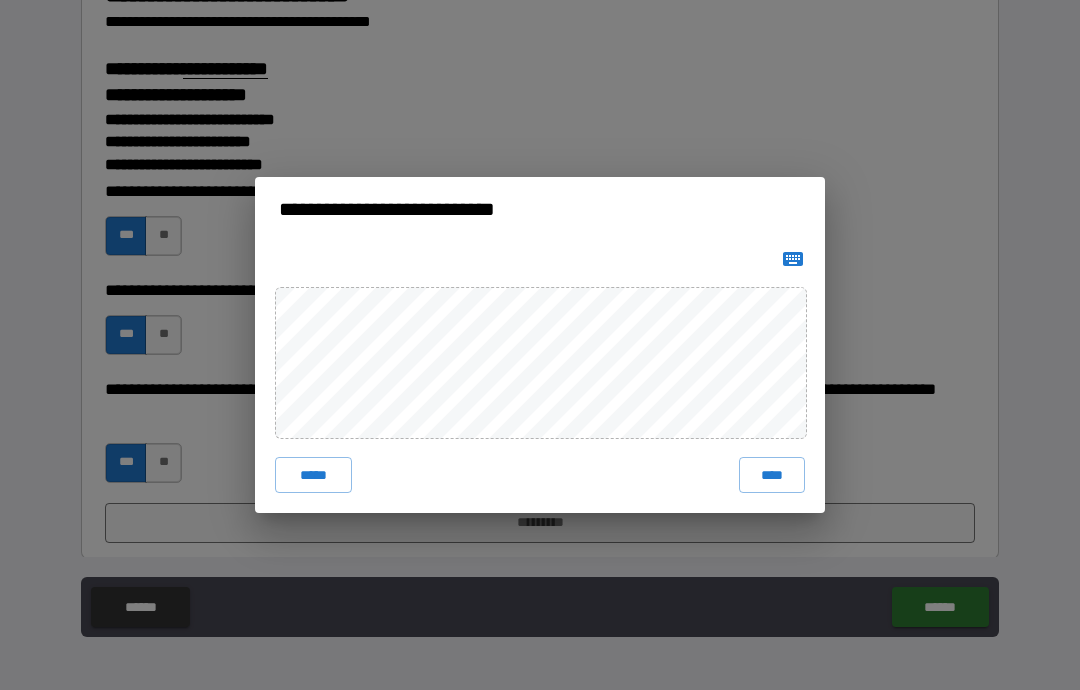click on "****" at bounding box center [772, 475] 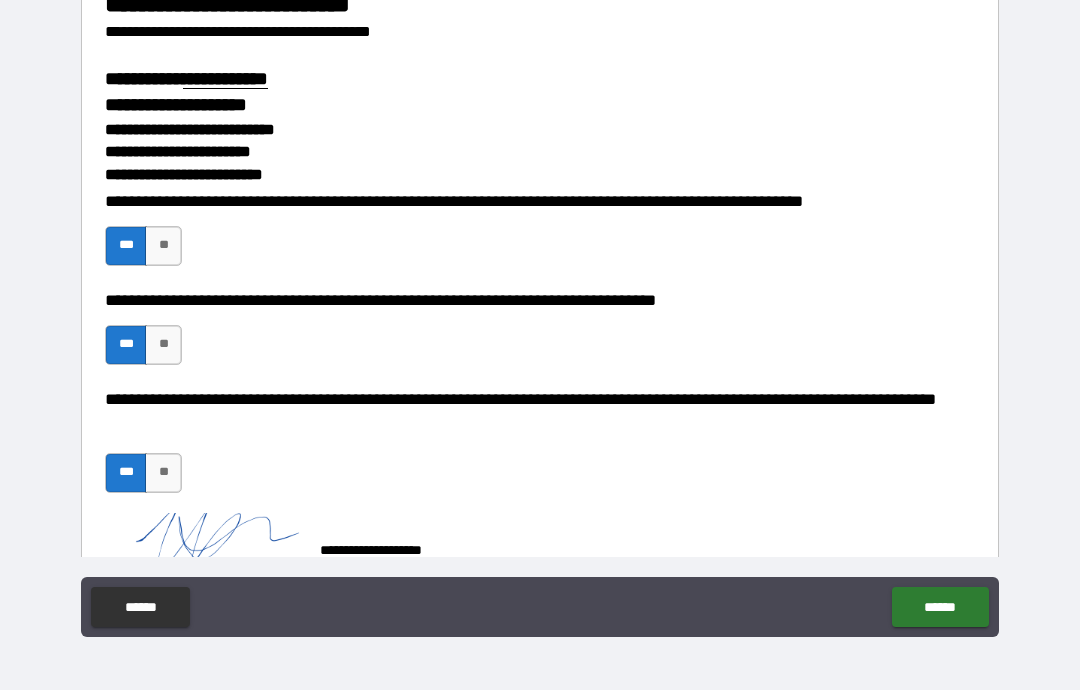 click on "******" at bounding box center [940, 607] 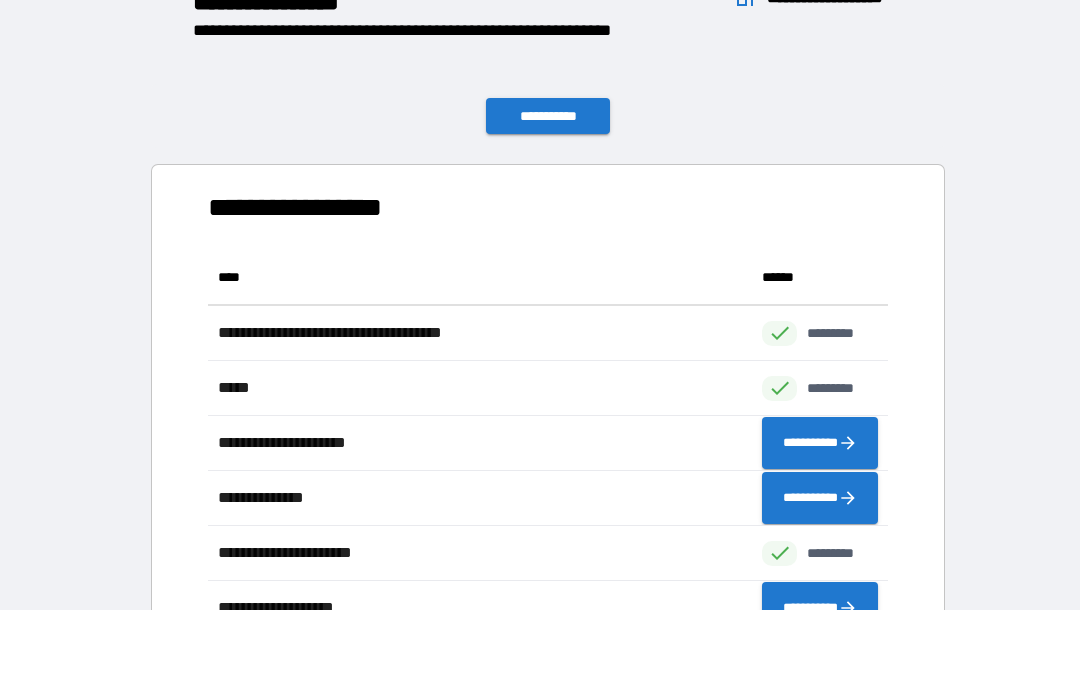 scroll, scrollTop: 386, scrollLeft: 680, axis: both 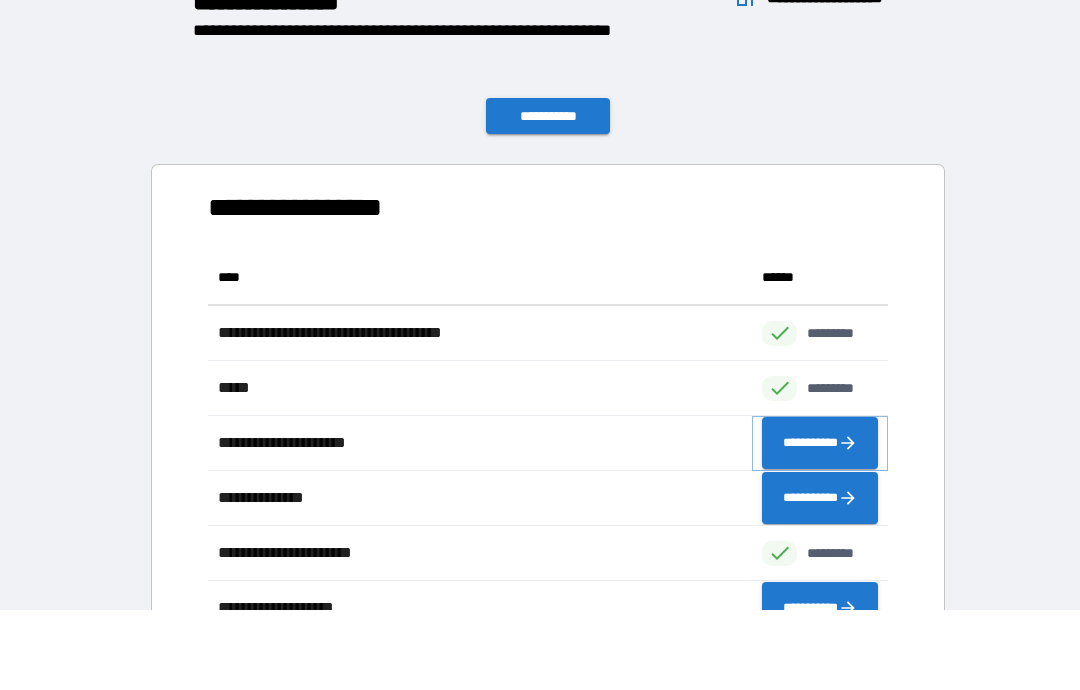 click 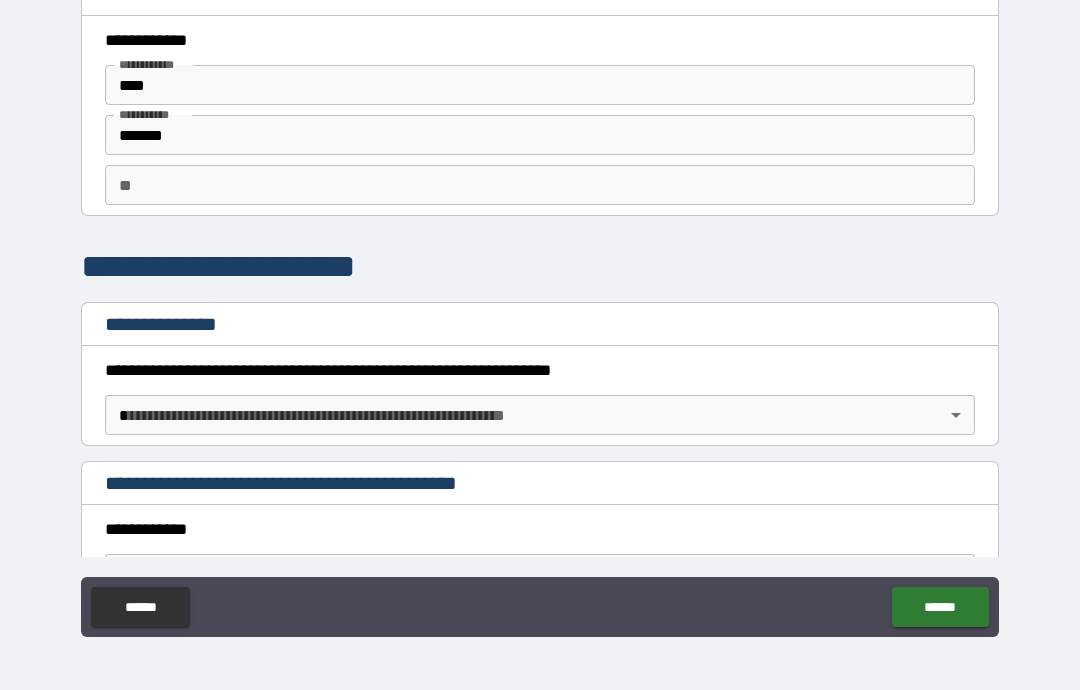 scroll, scrollTop: 0, scrollLeft: 0, axis: both 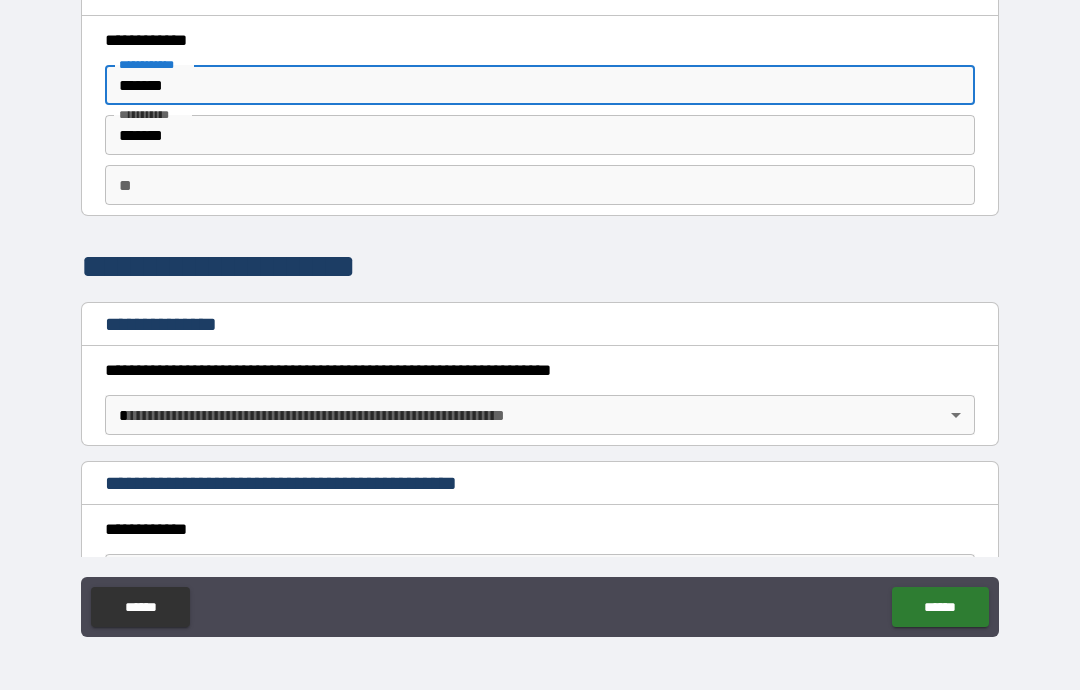 type on "*******" 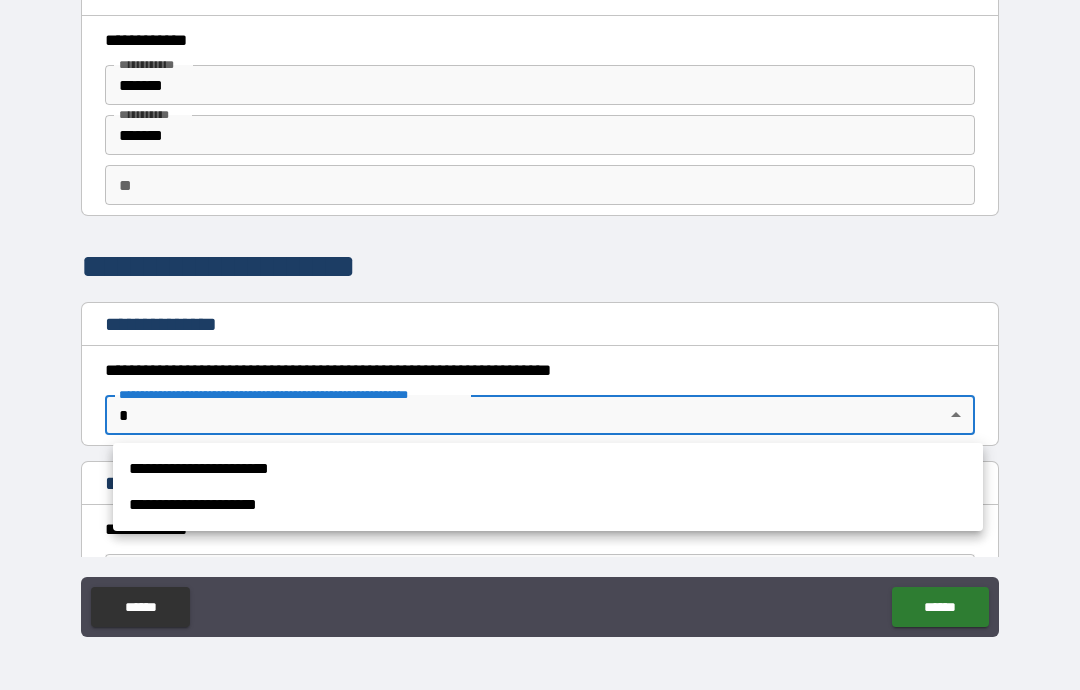 click on "**********" at bounding box center (548, 469) 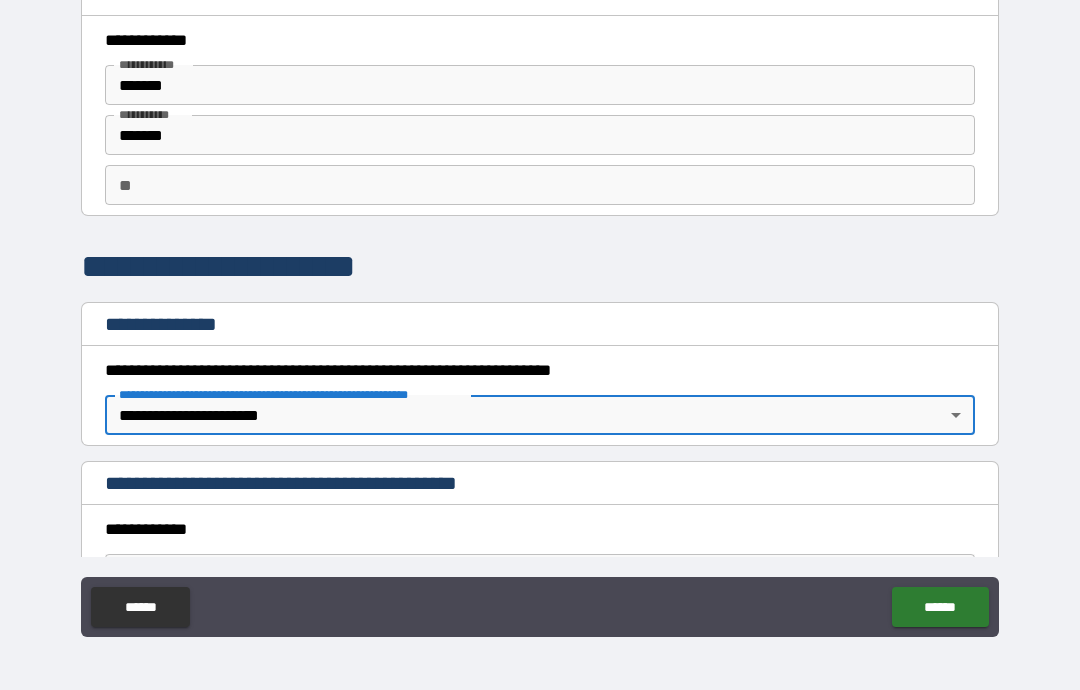 type on "*" 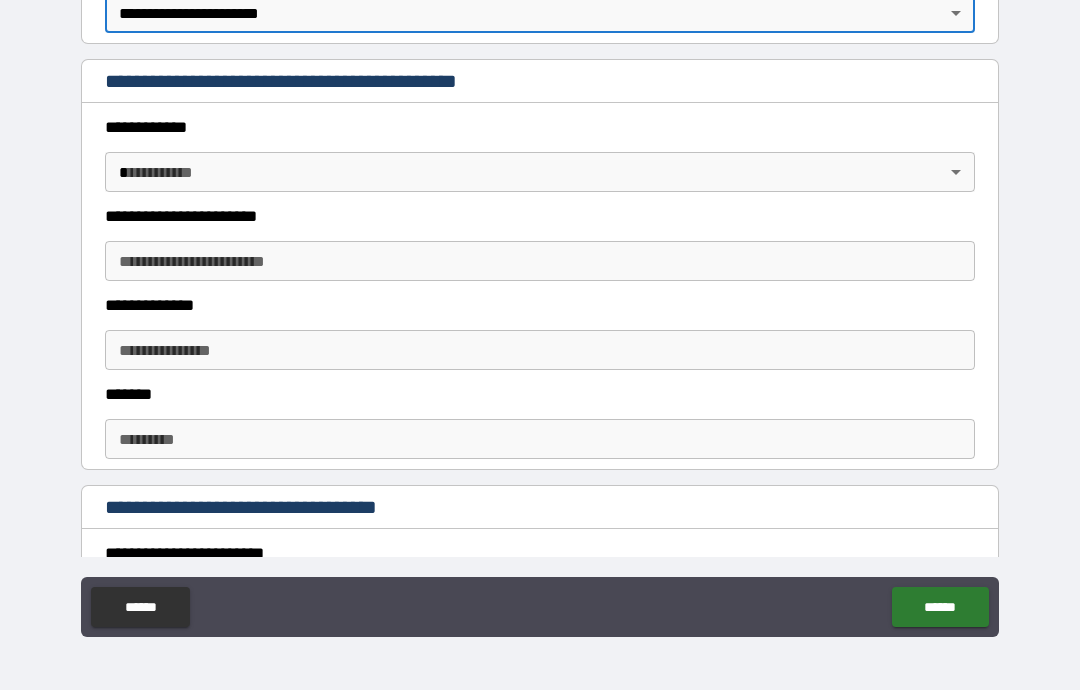 scroll, scrollTop: 403, scrollLeft: 0, axis: vertical 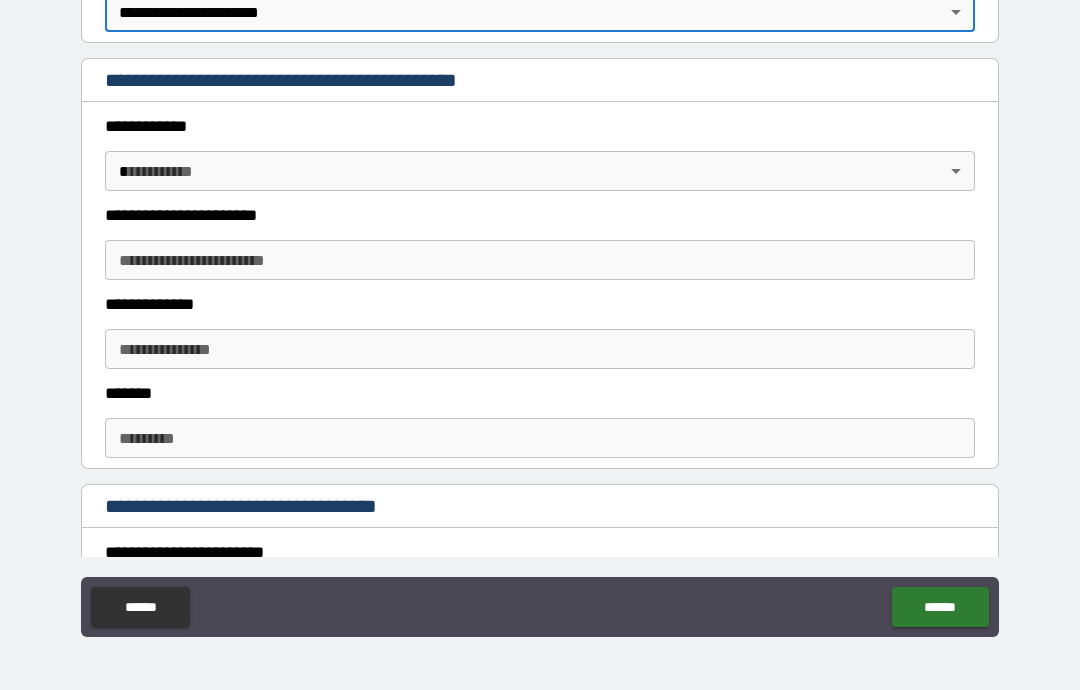 click on "**********" at bounding box center [540, 305] 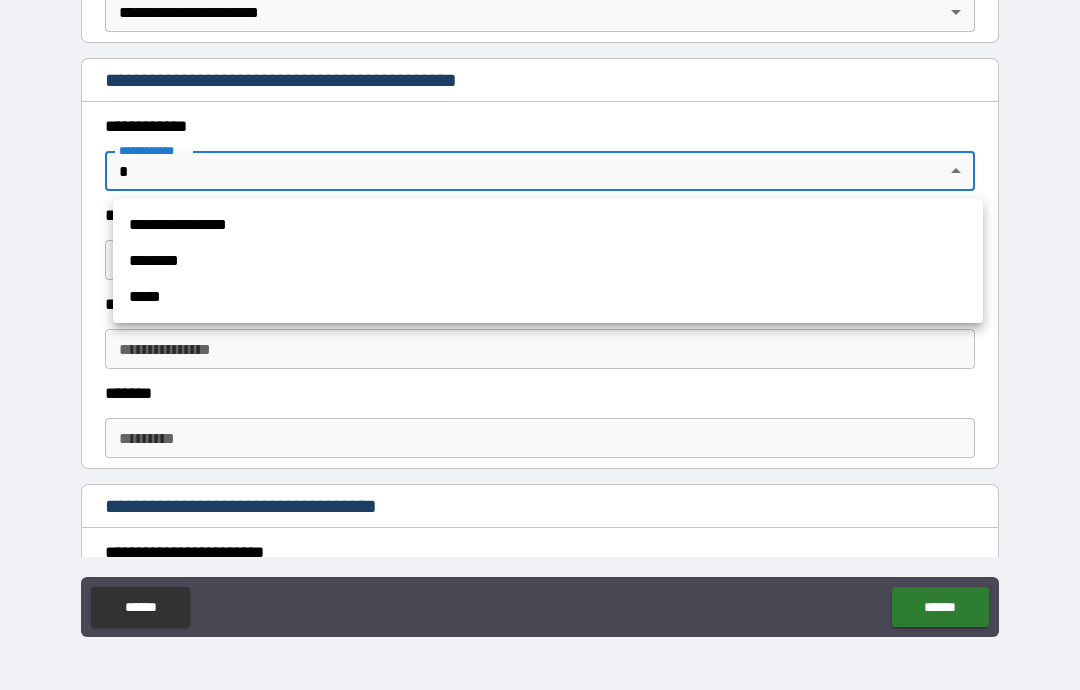 click on "**********" at bounding box center (548, 225) 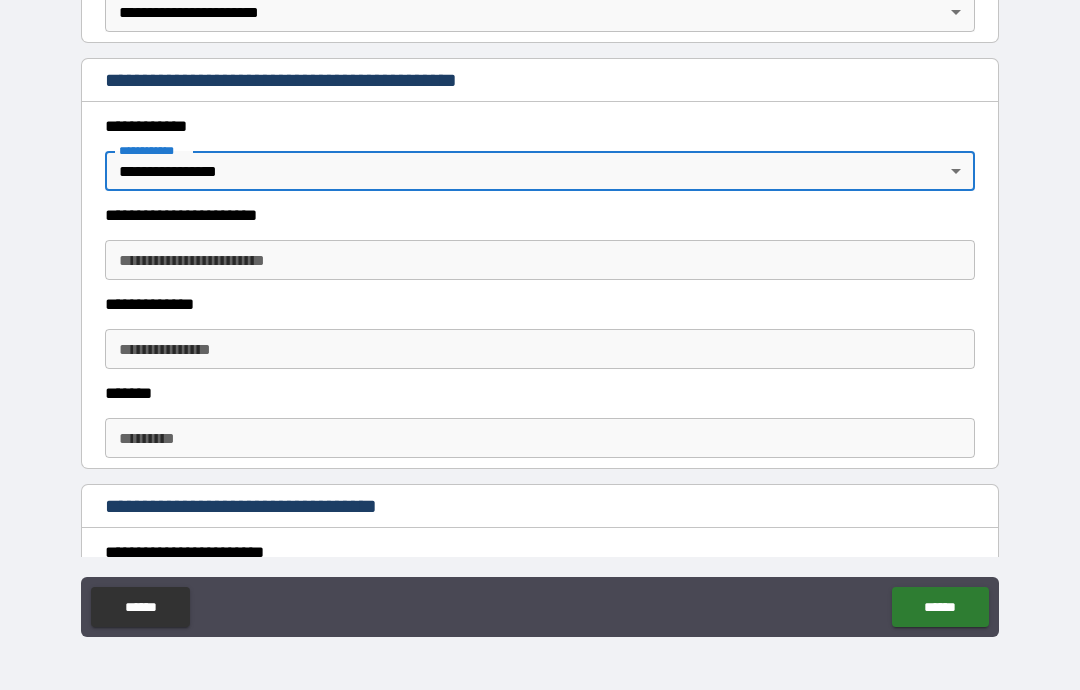 click on "**********" at bounding box center [540, 260] 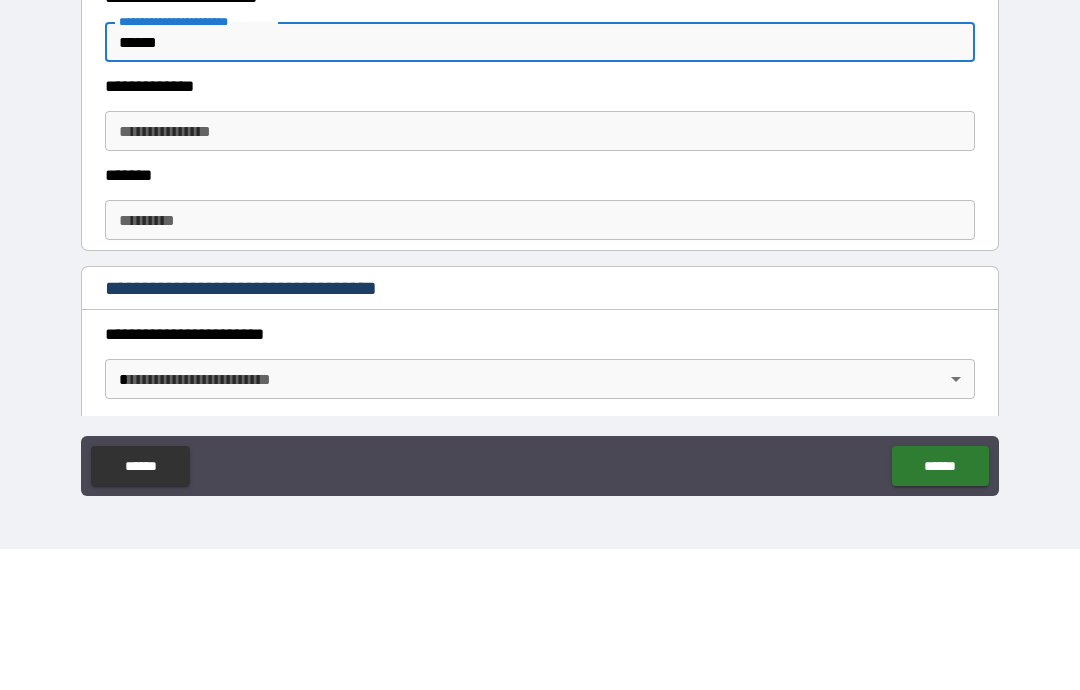 scroll, scrollTop: 490, scrollLeft: 0, axis: vertical 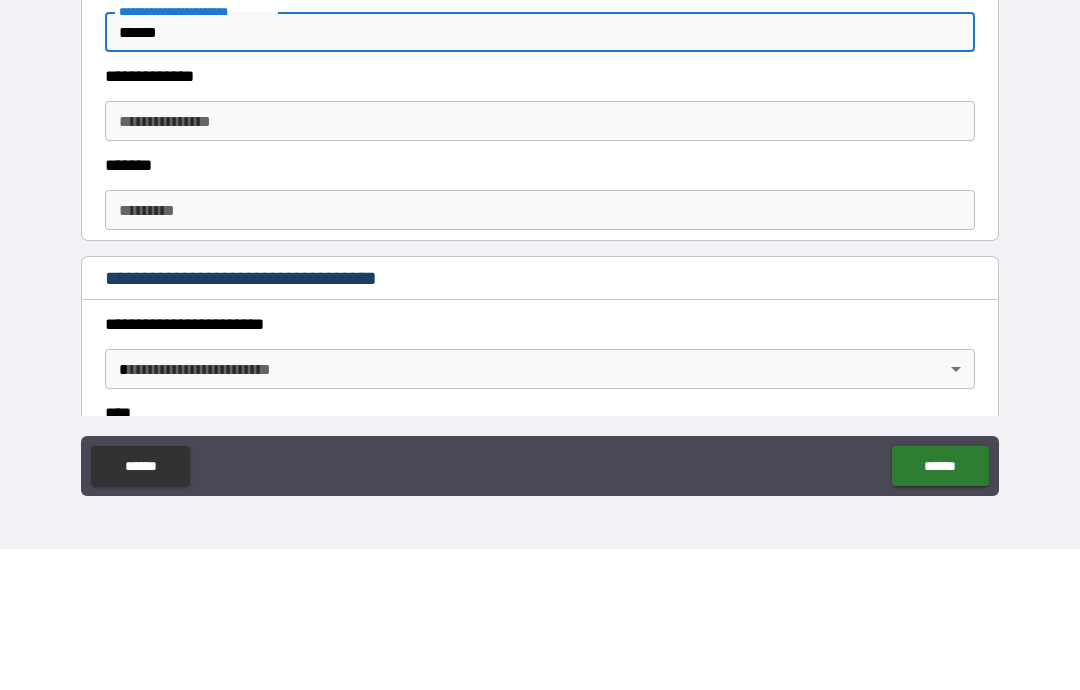 type on "******" 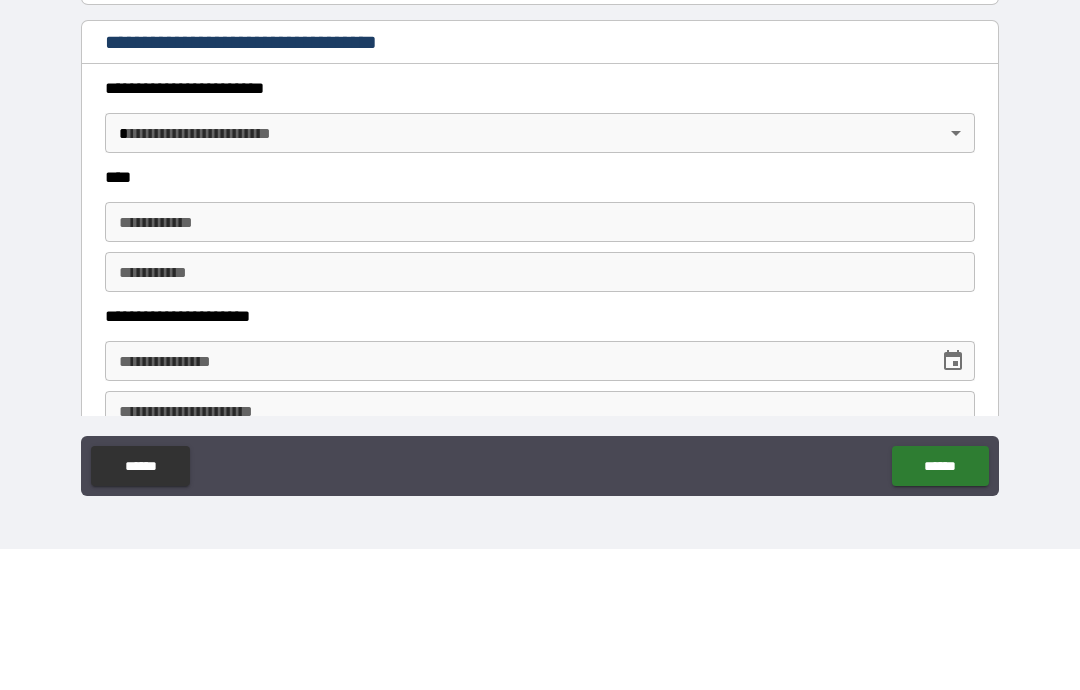 scroll, scrollTop: 736, scrollLeft: 0, axis: vertical 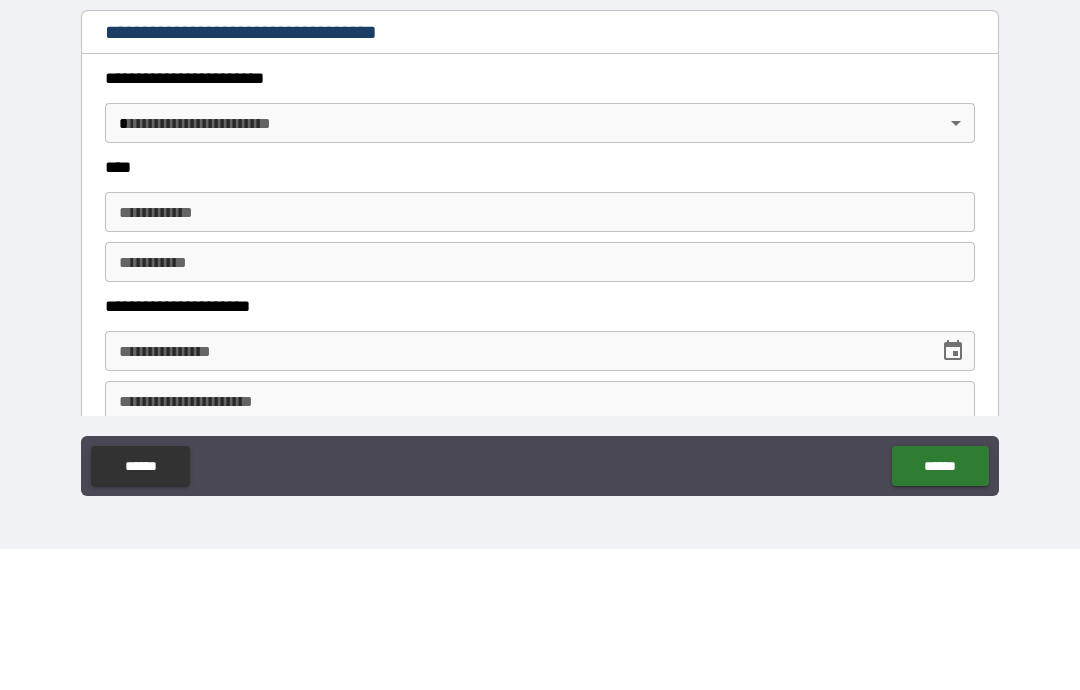 click on "**********" at bounding box center [540, 305] 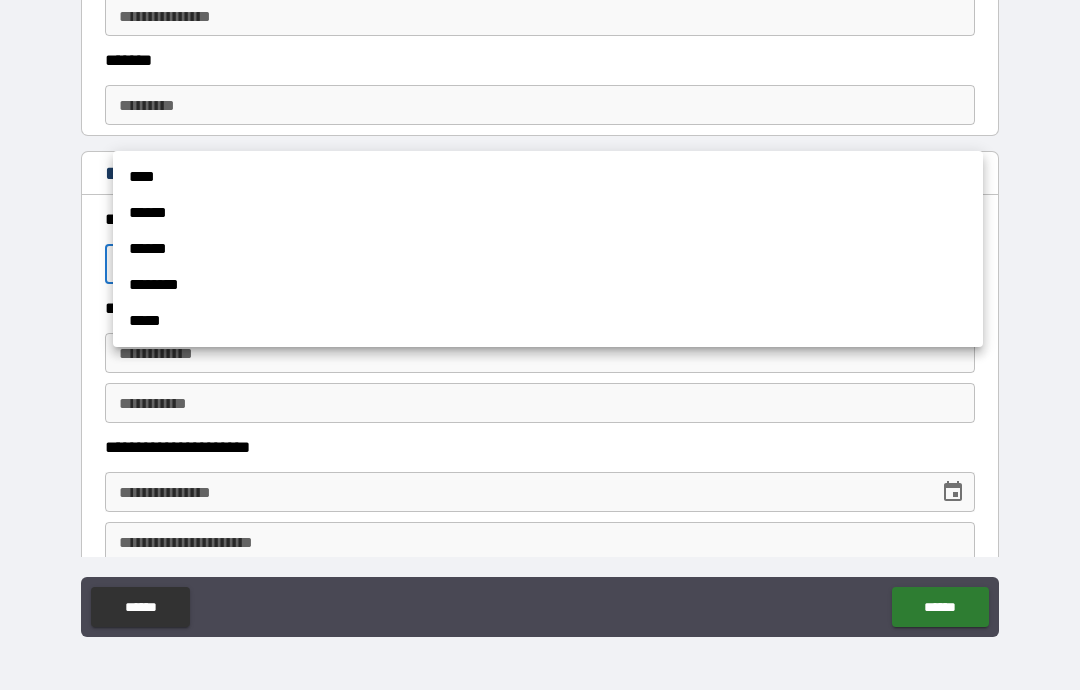 click on "****" at bounding box center [548, 177] 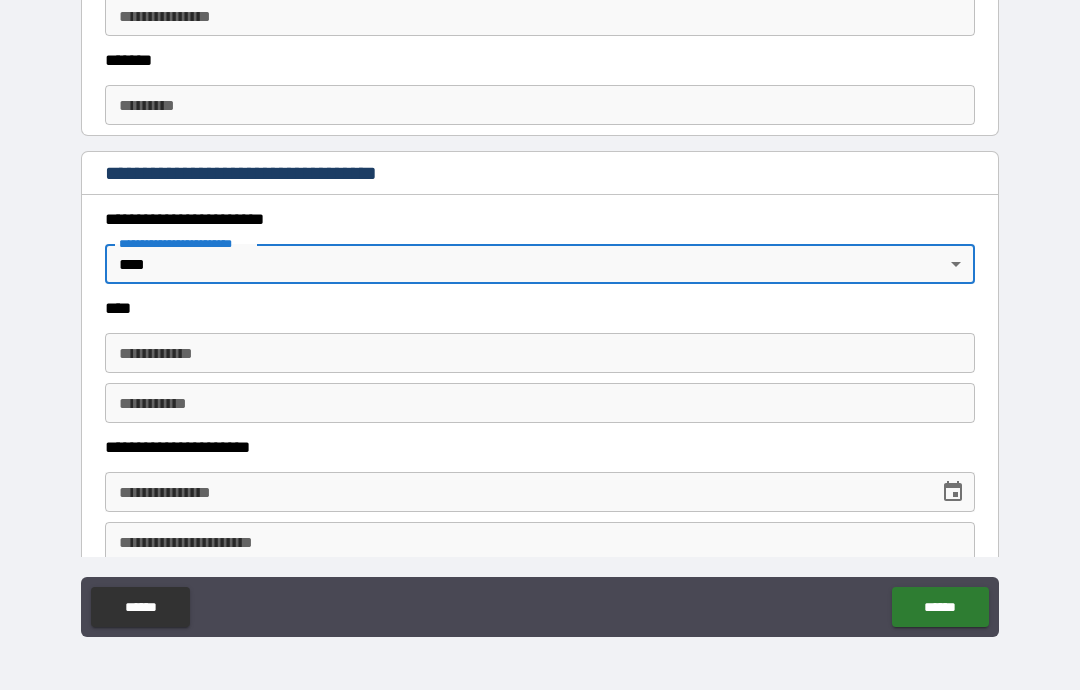 click on "**********" at bounding box center [540, 353] 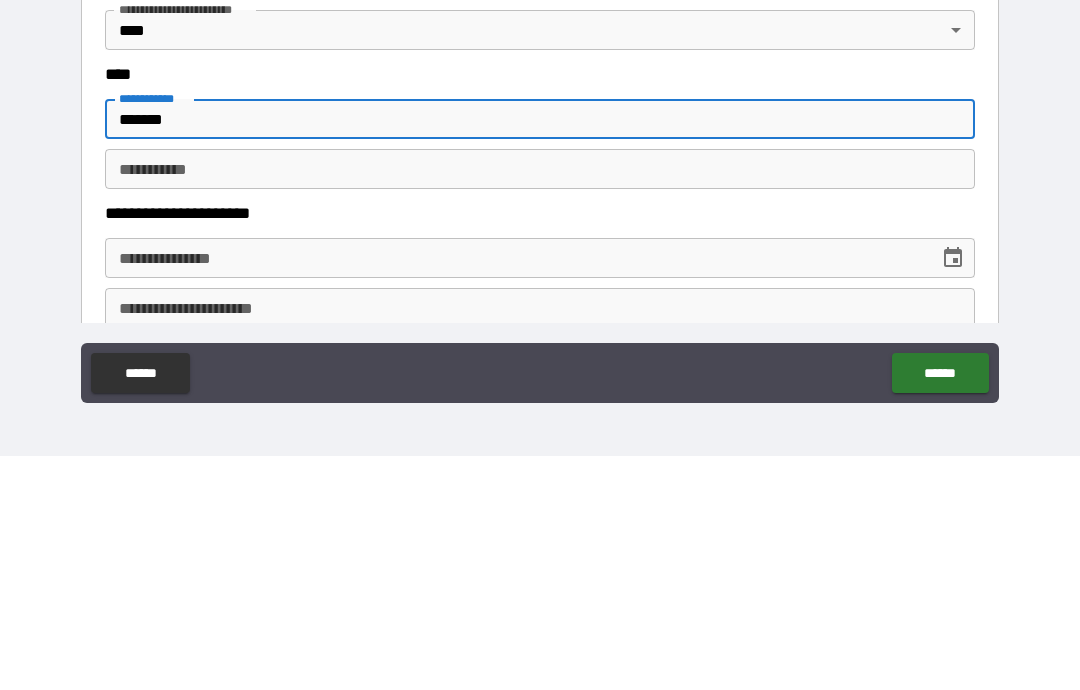 type on "*******" 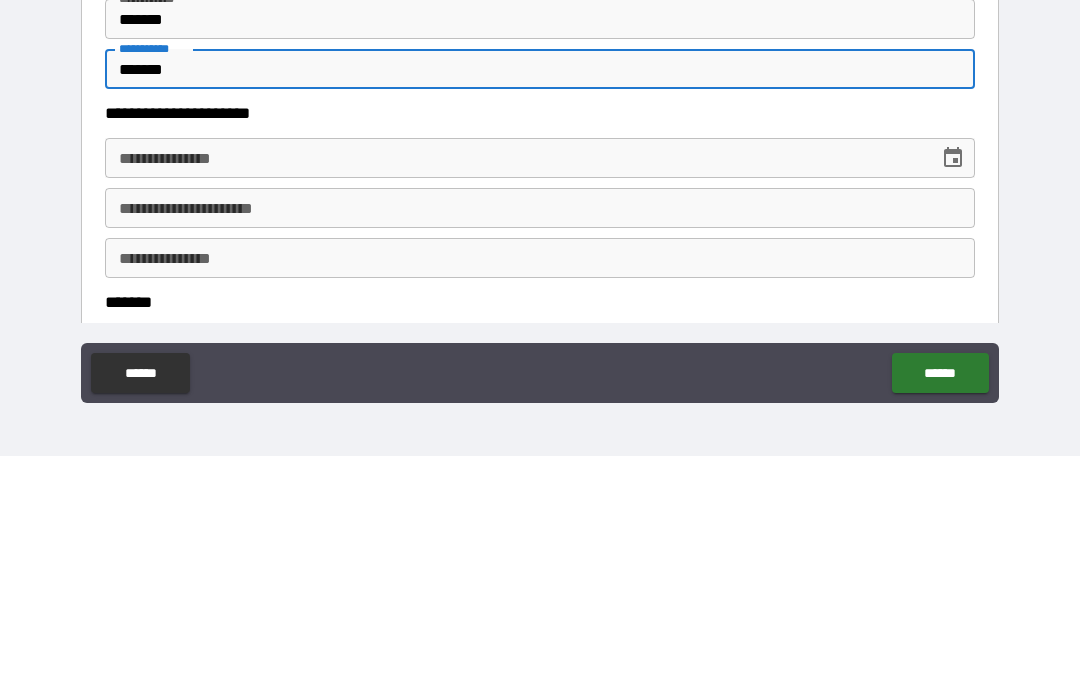 scroll, scrollTop: 837, scrollLeft: 0, axis: vertical 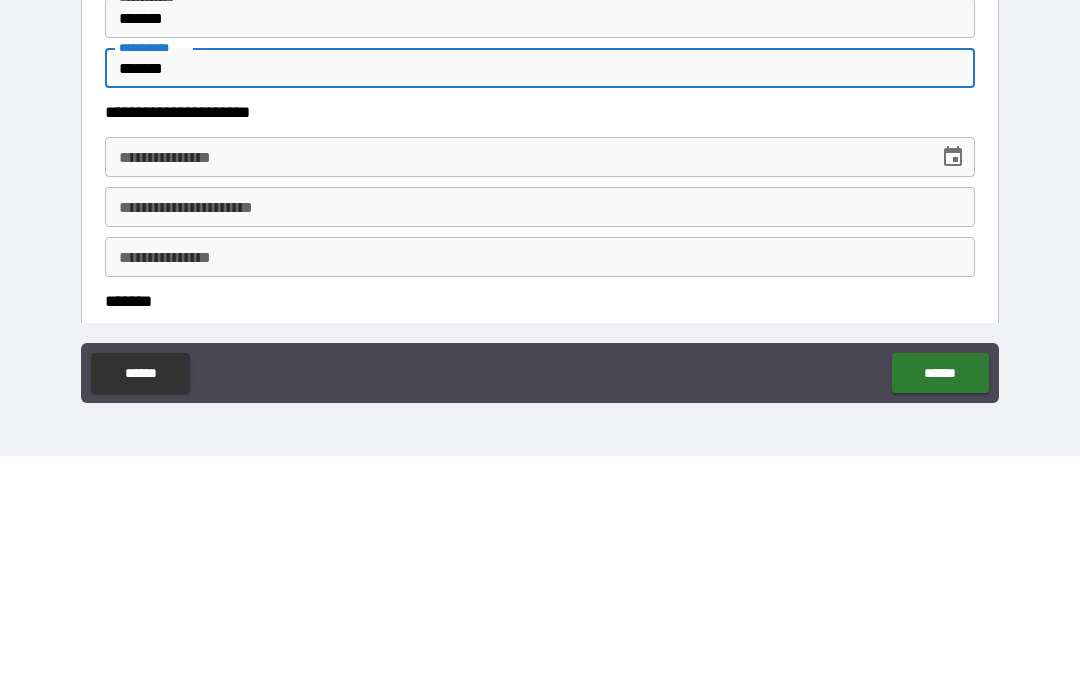 type on "*******" 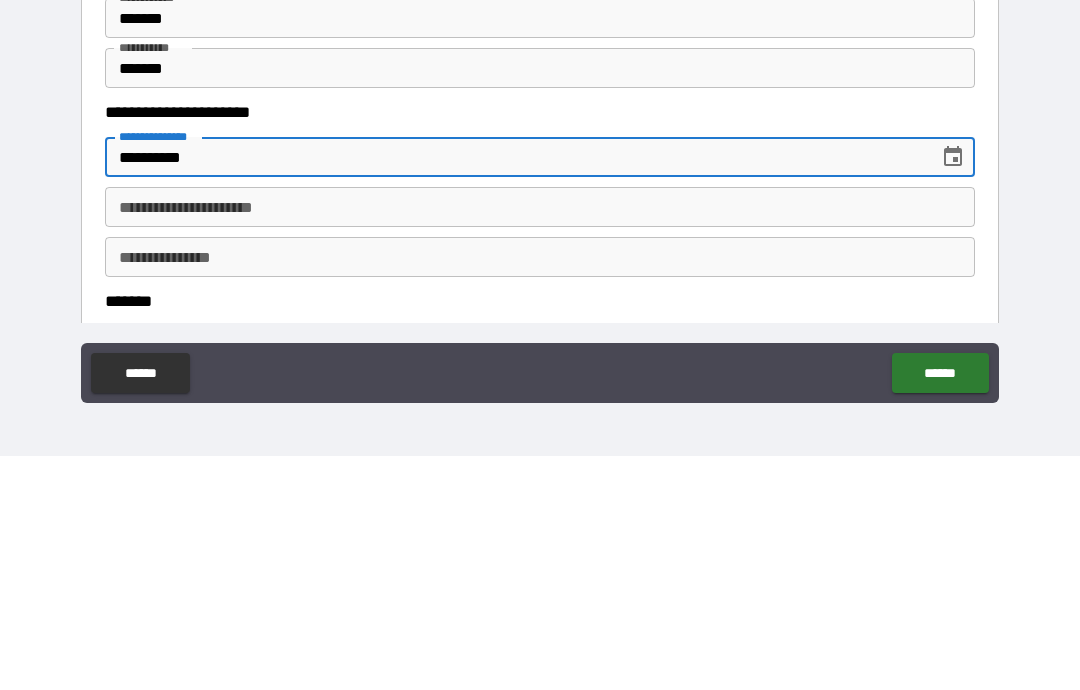 type on "**********" 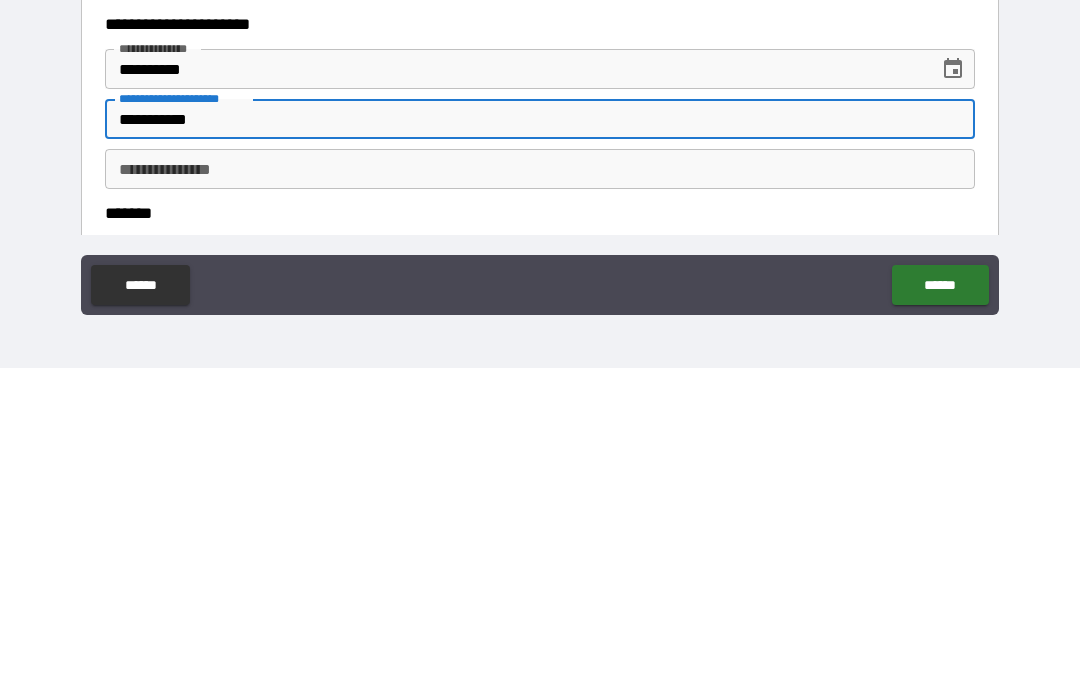 type on "**********" 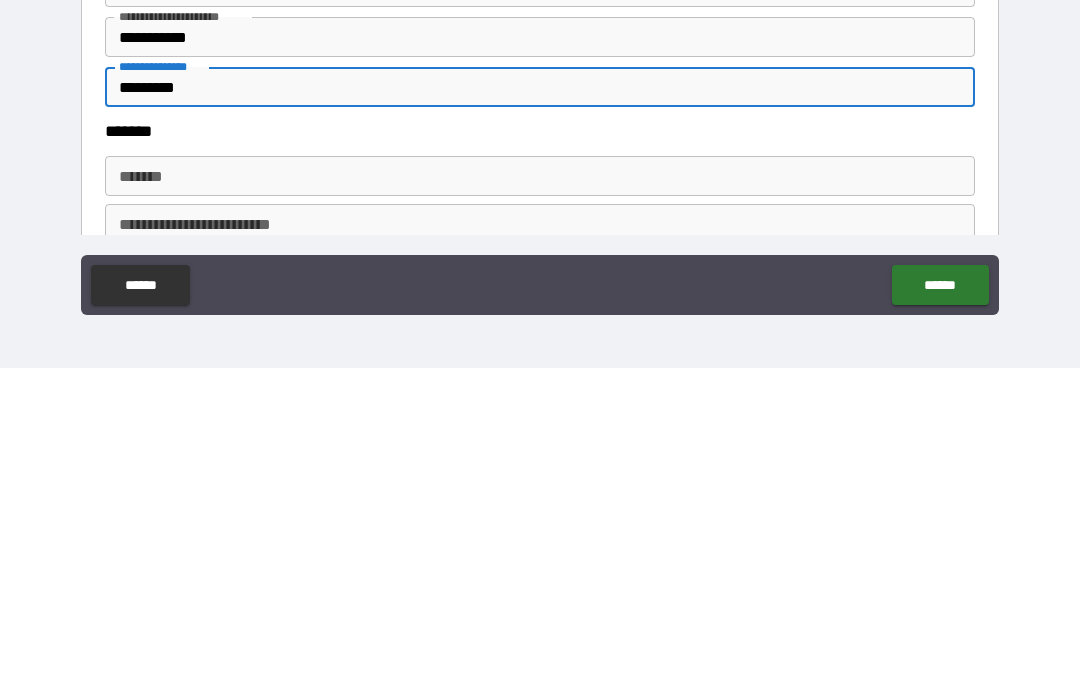 scroll, scrollTop: 925, scrollLeft: 0, axis: vertical 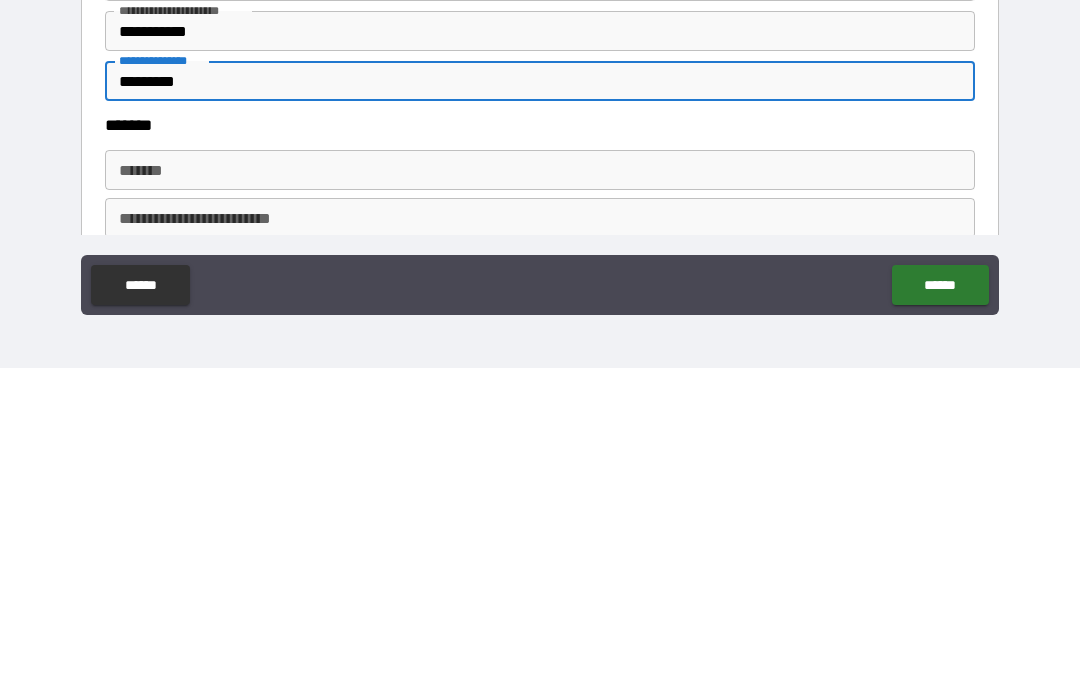 type on "*********" 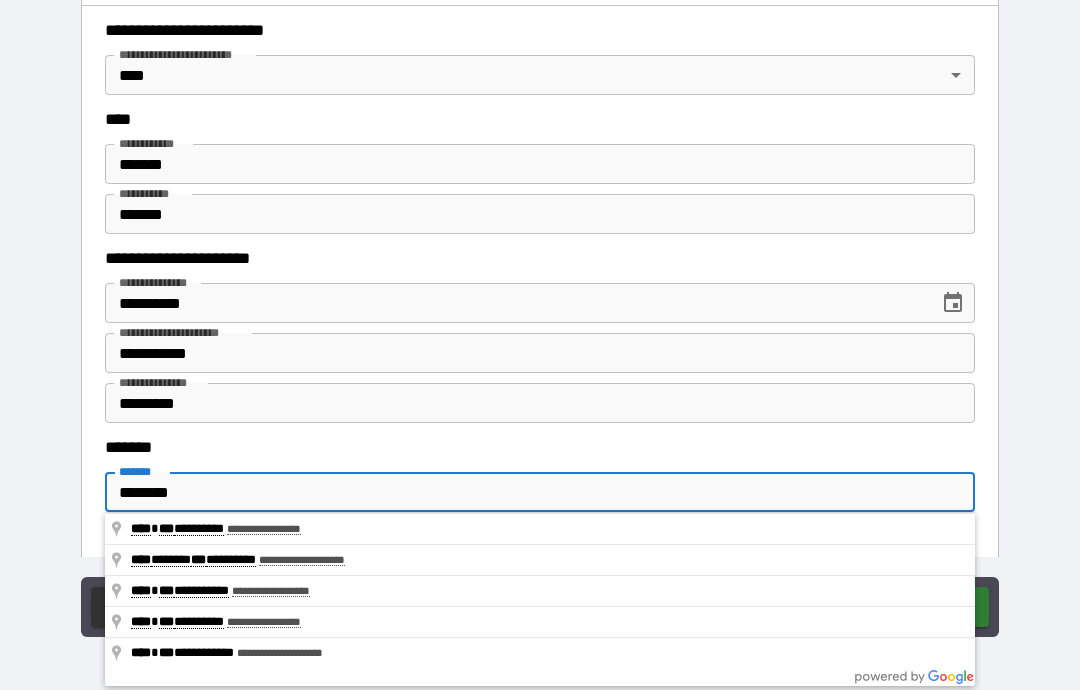 type on "**********" 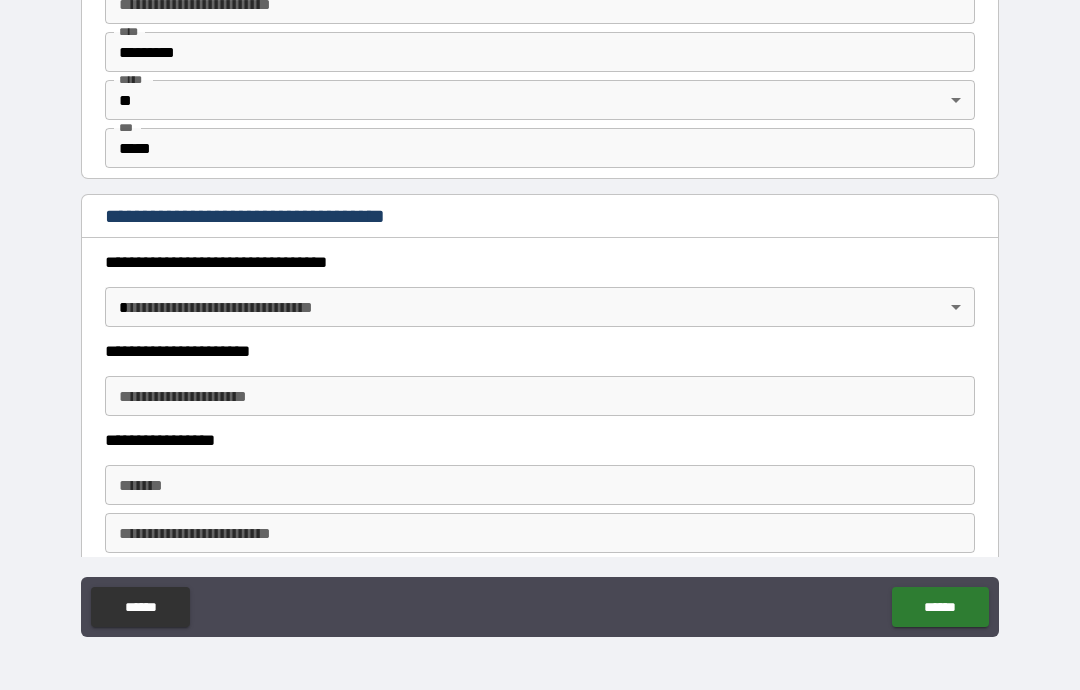 scroll, scrollTop: 1462, scrollLeft: 0, axis: vertical 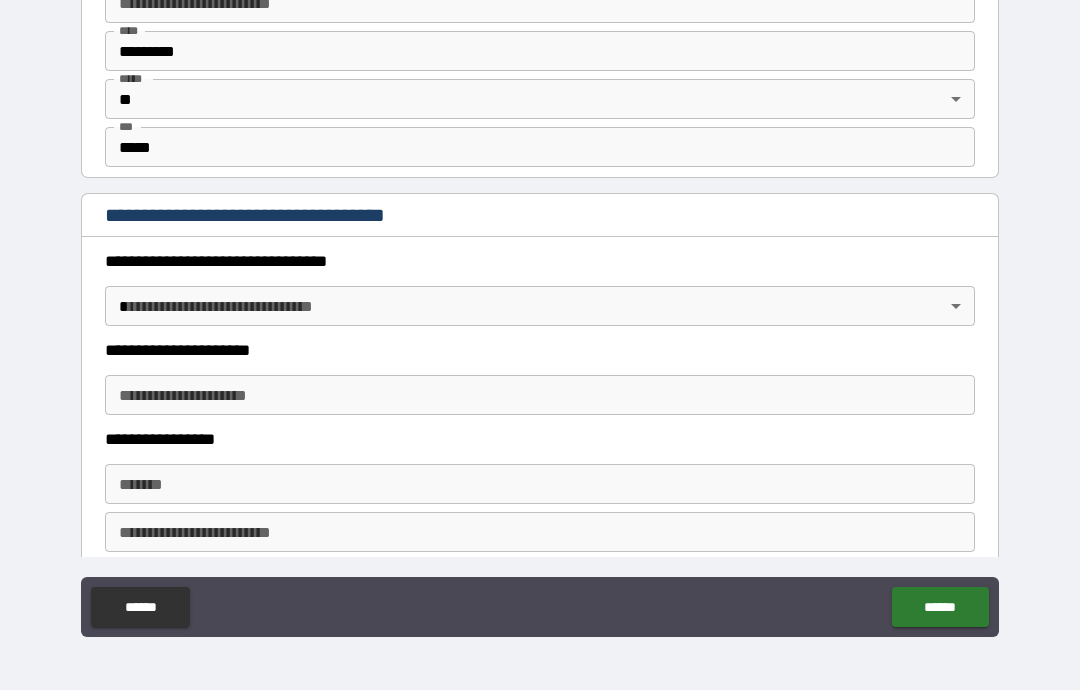 click on "**********" at bounding box center (540, 305) 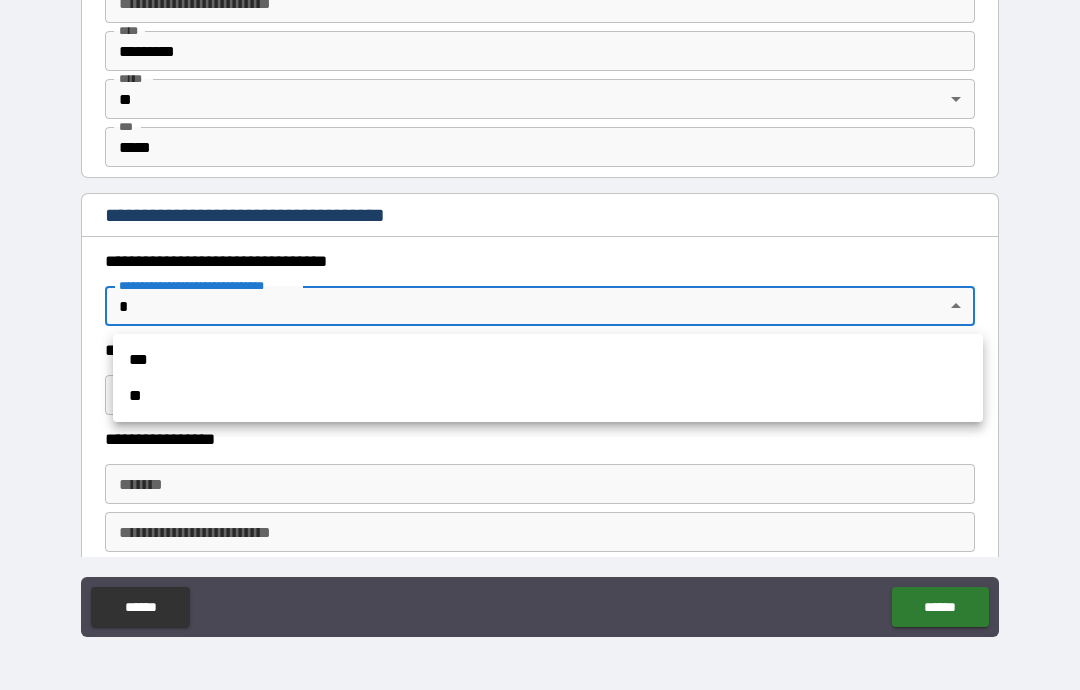 click on "***" at bounding box center (548, 360) 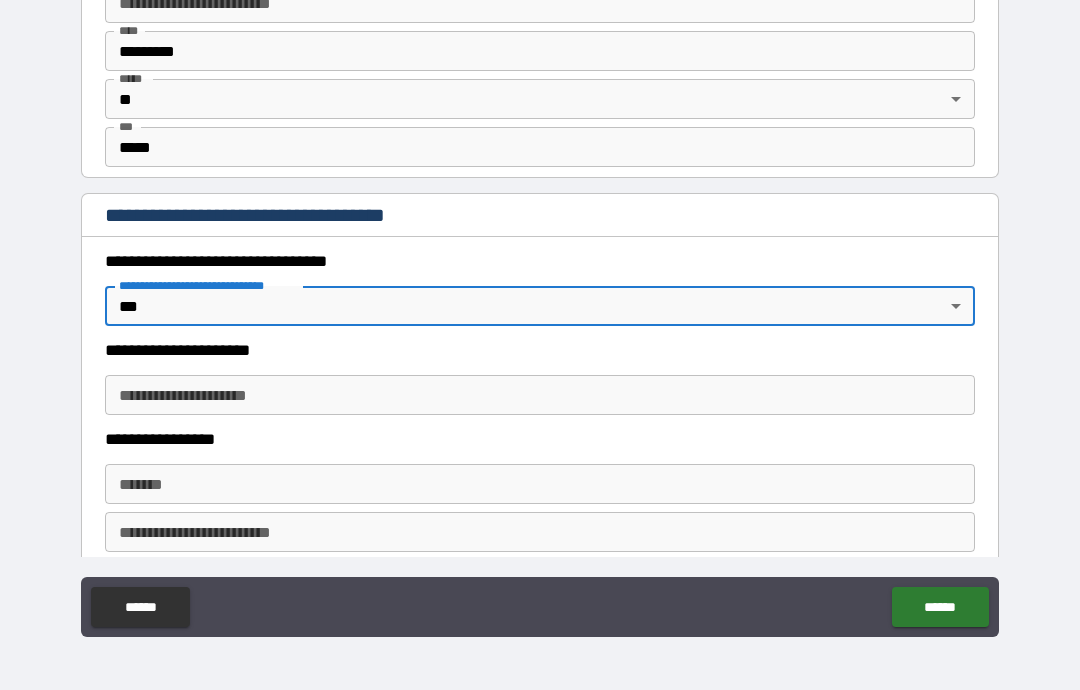 click on "**********" at bounding box center [540, 395] 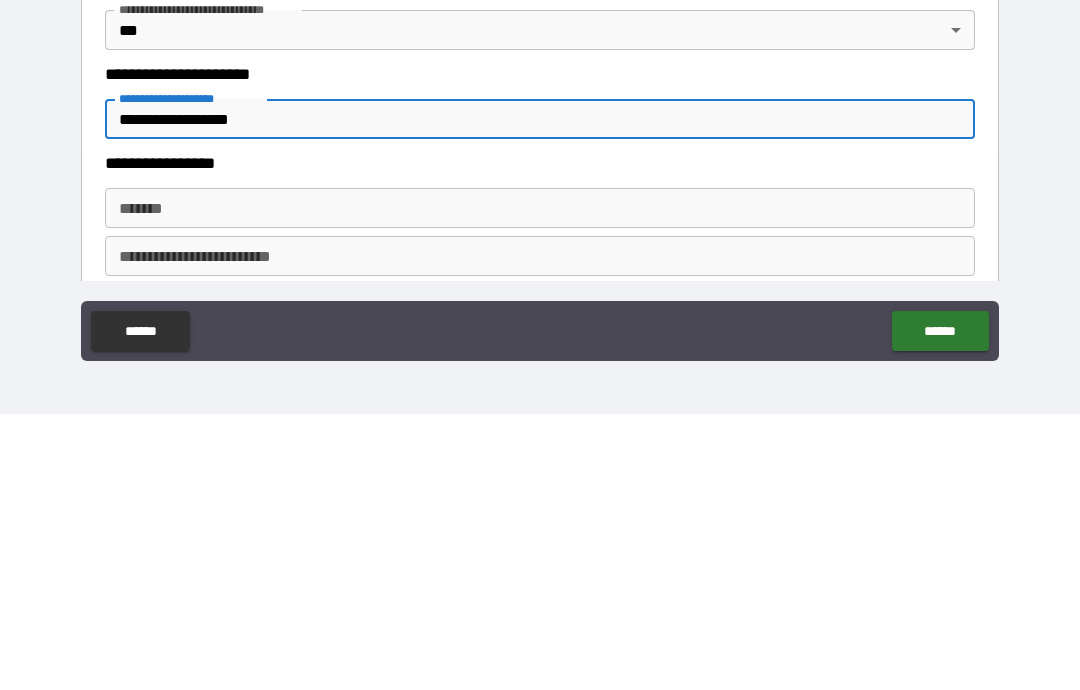 type on "**********" 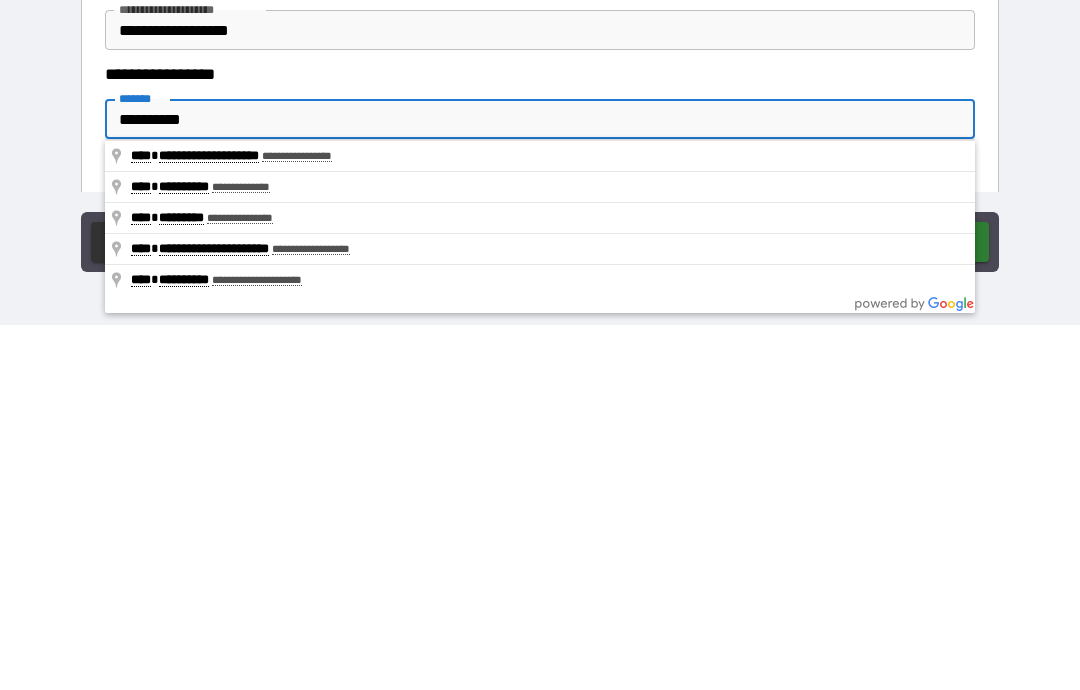 type on "**********" 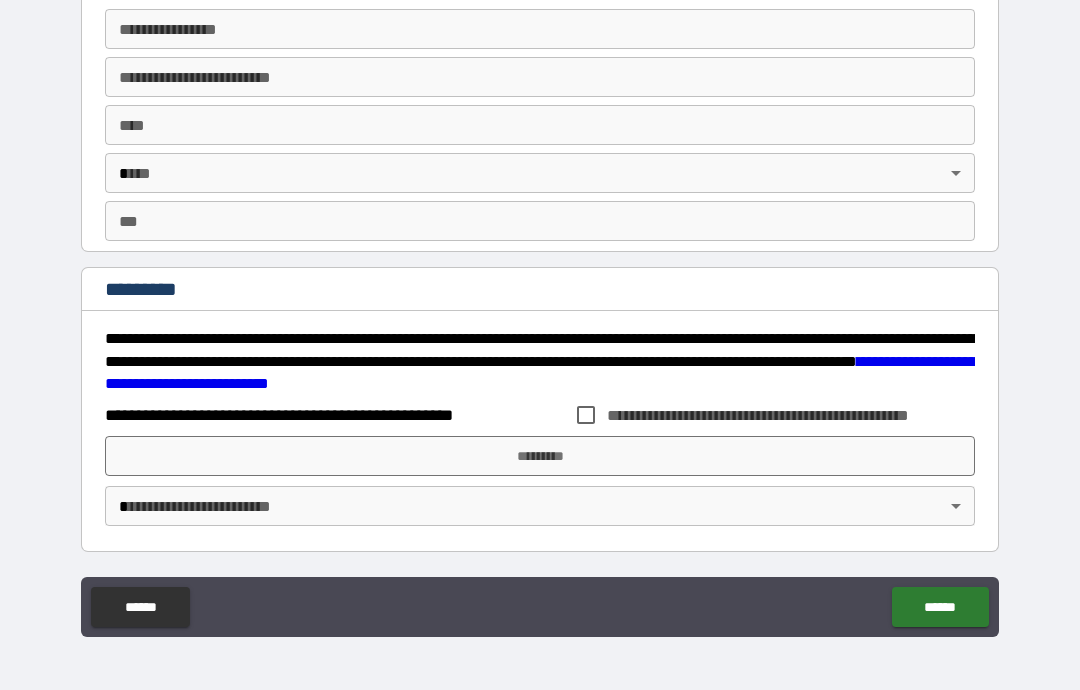 scroll, scrollTop: 3729, scrollLeft: 0, axis: vertical 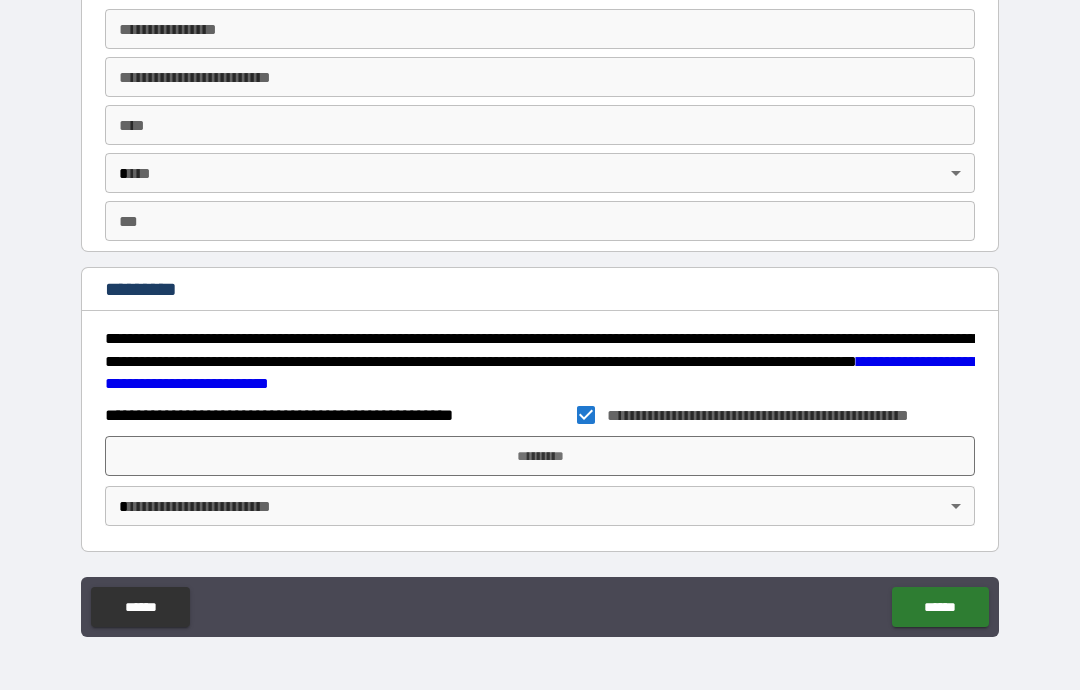 click on "*********" at bounding box center [540, 456] 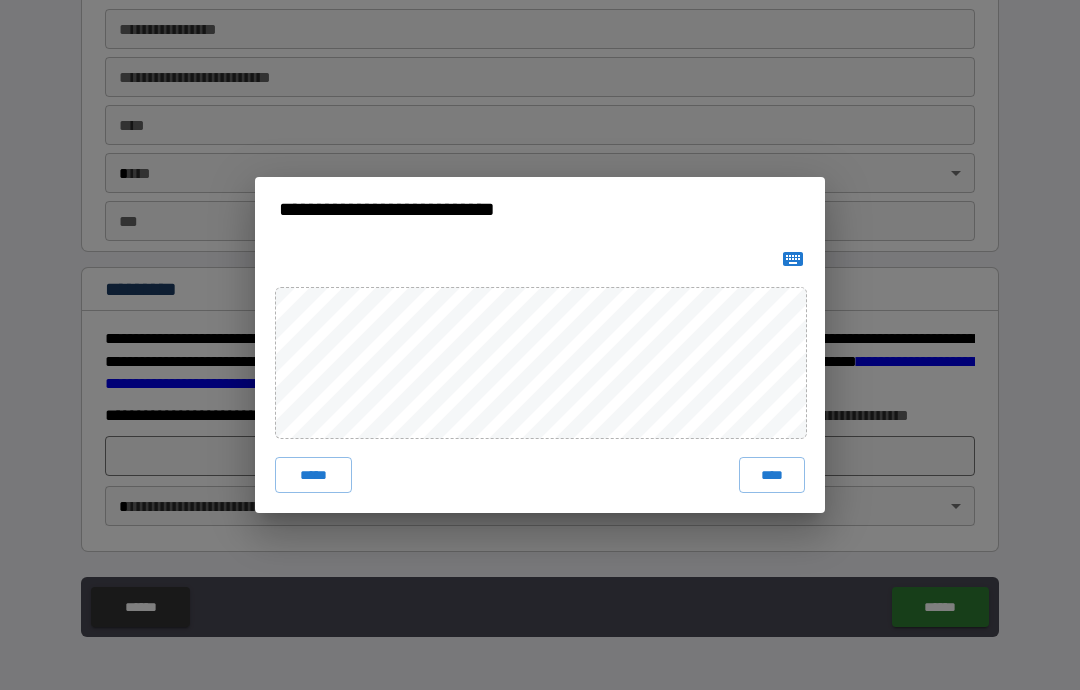 click on "****" at bounding box center [772, 475] 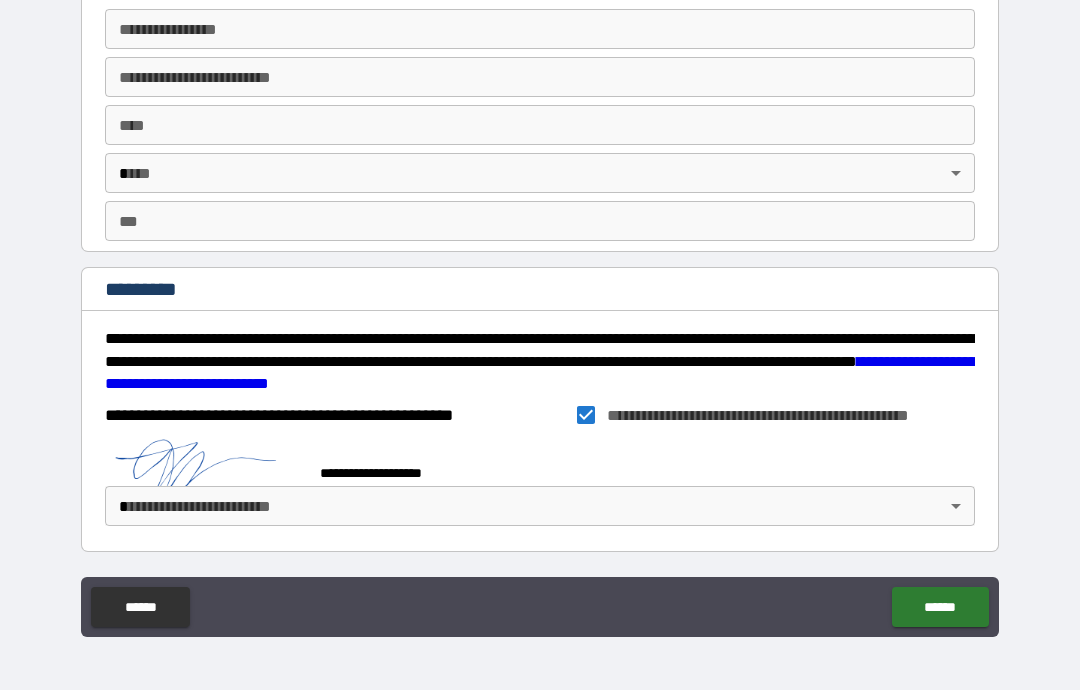 scroll, scrollTop: 3719, scrollLeft: 0, axis: vertical 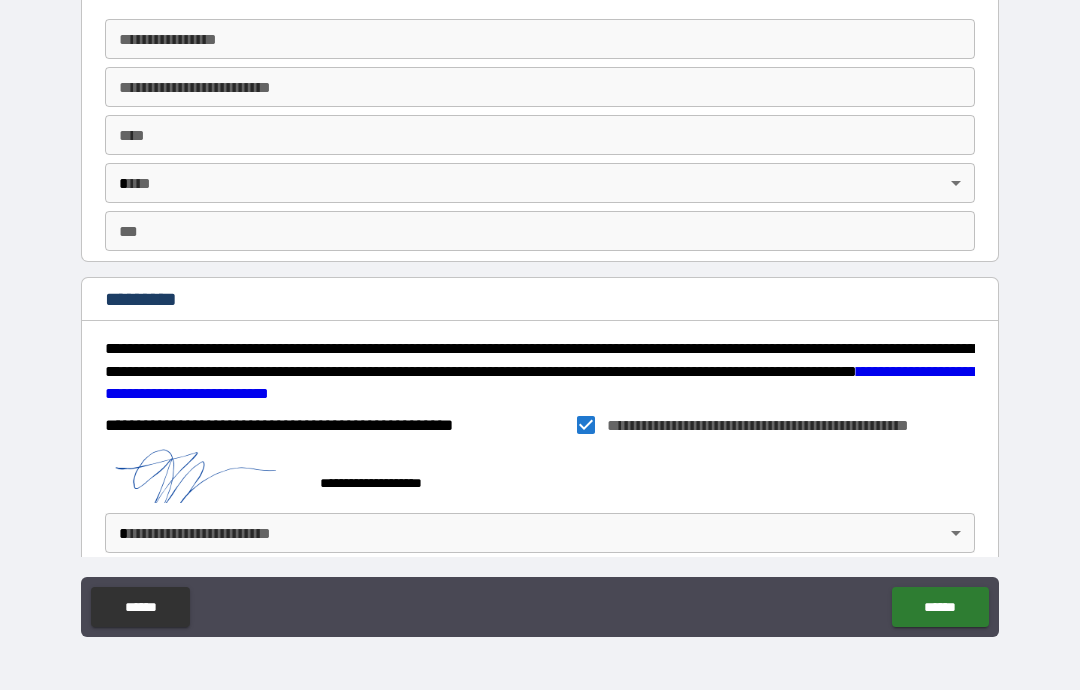 click on "**********" at bounding box center [540, 305] 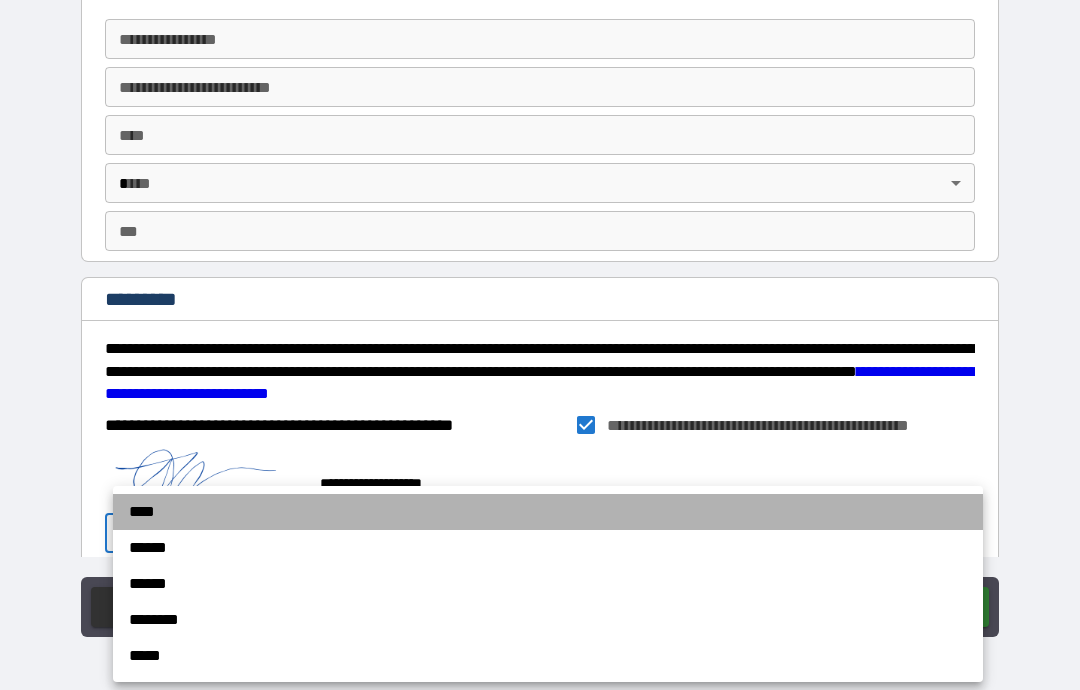 click on "****" at bounding box center [548, 512] 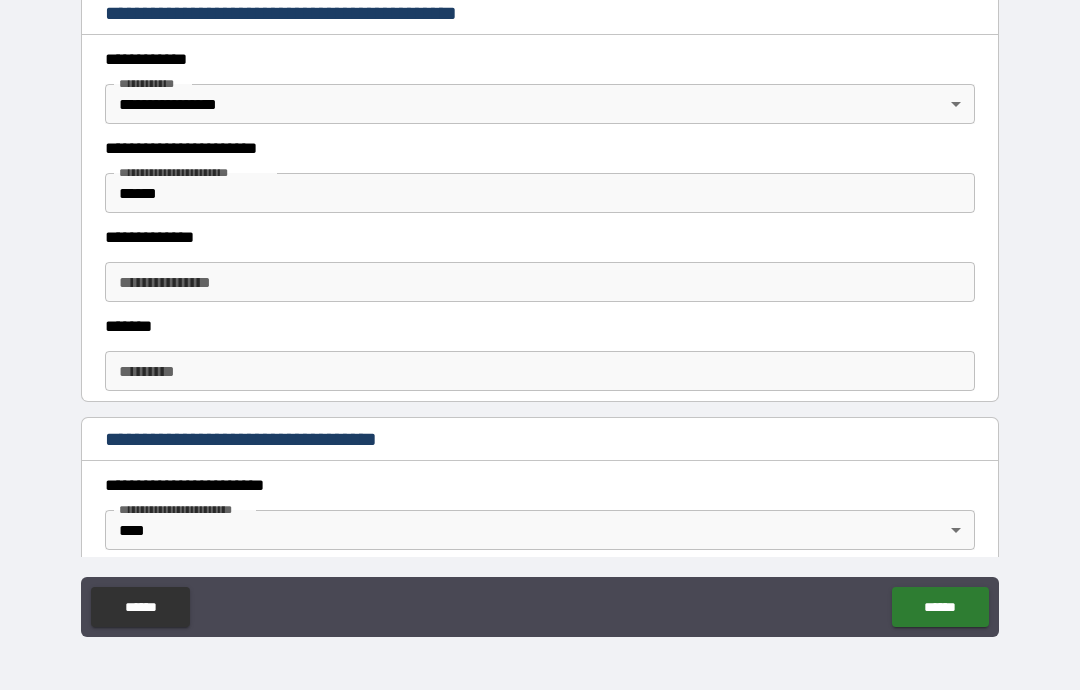 scroll, scrollTop: 475, scrollLeft: 0, axis: vertical 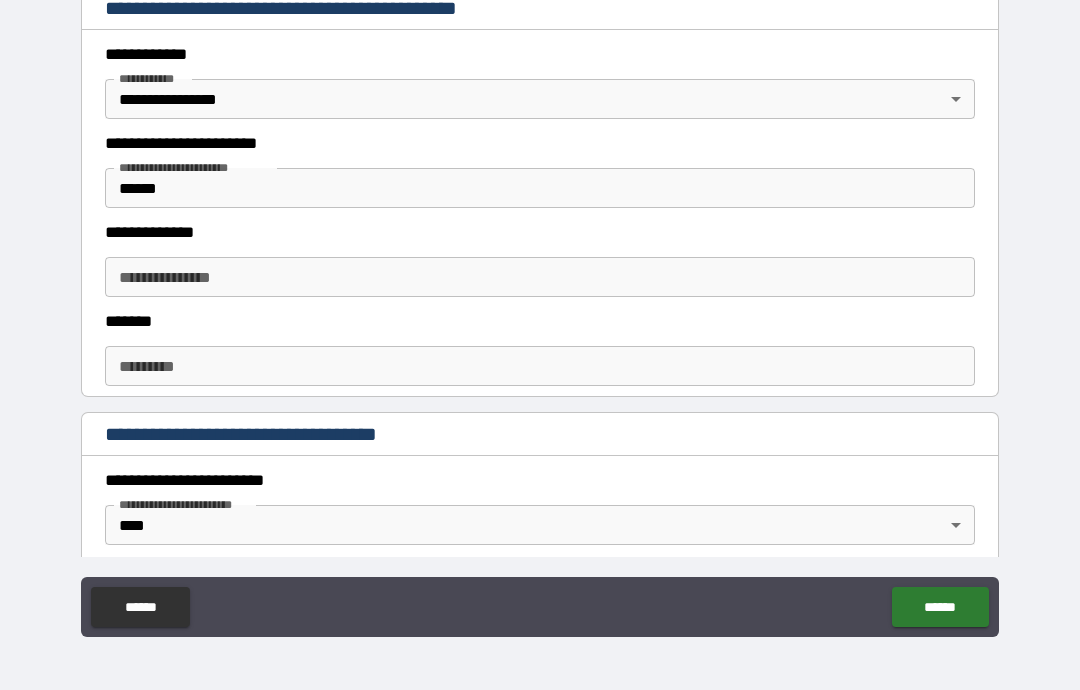 click on "**********" at bounding box center (540, 277) 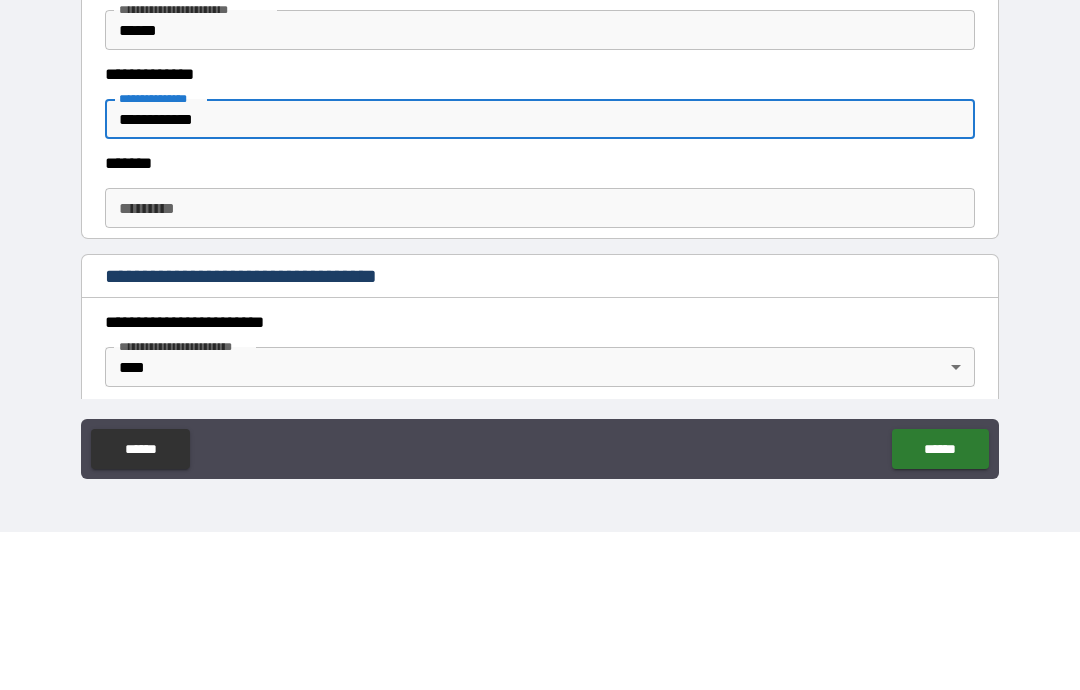 type on "**********" 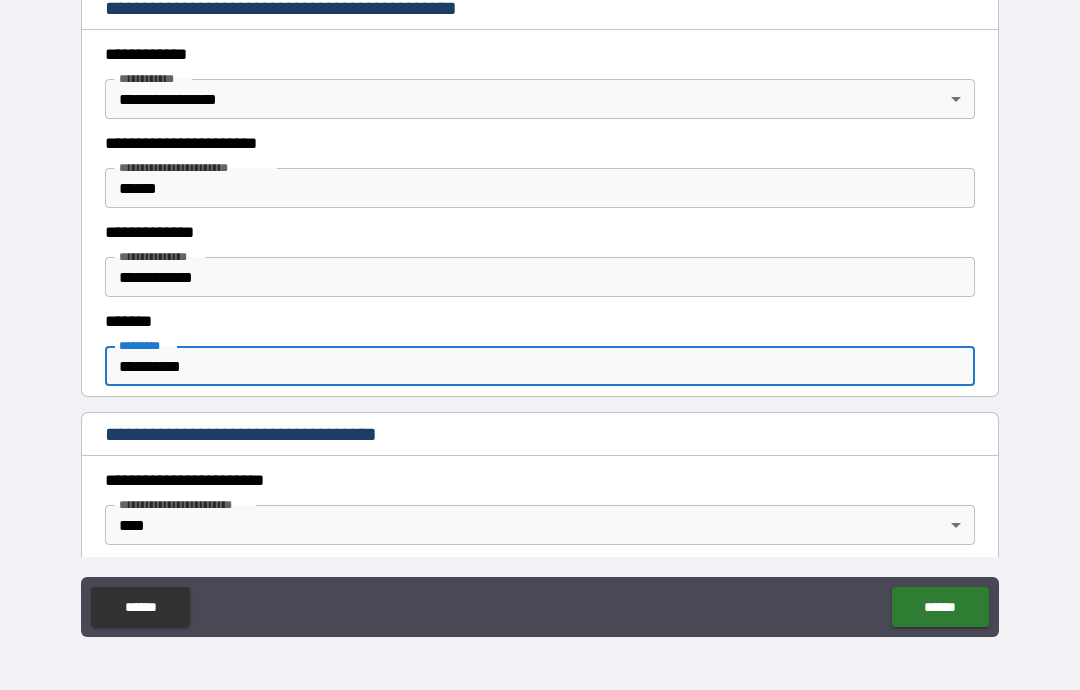 type on "**********" 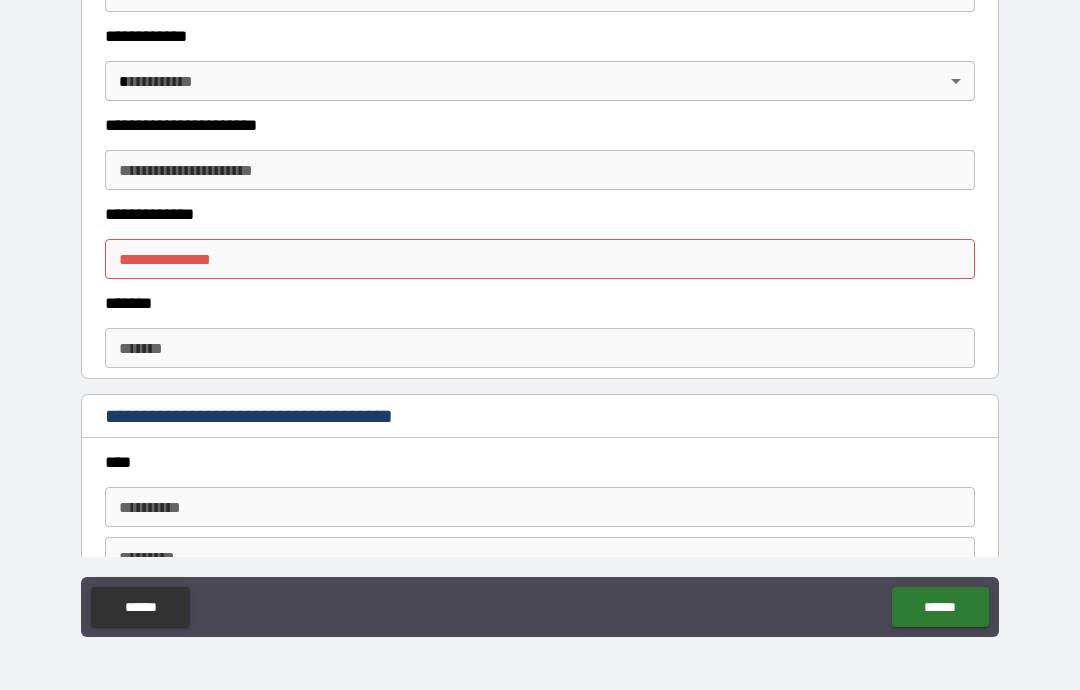 scroll, scrollTop: 2306, scrollLeft: 0, axis: vertical 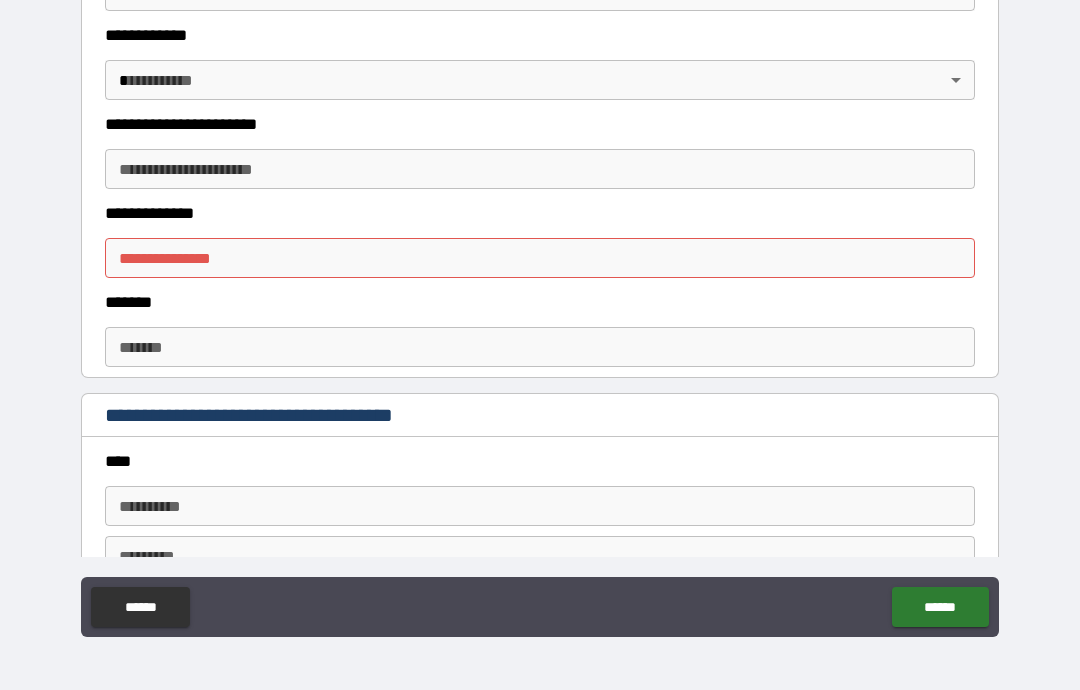 click on "**********" at bounding box center (540, 258) 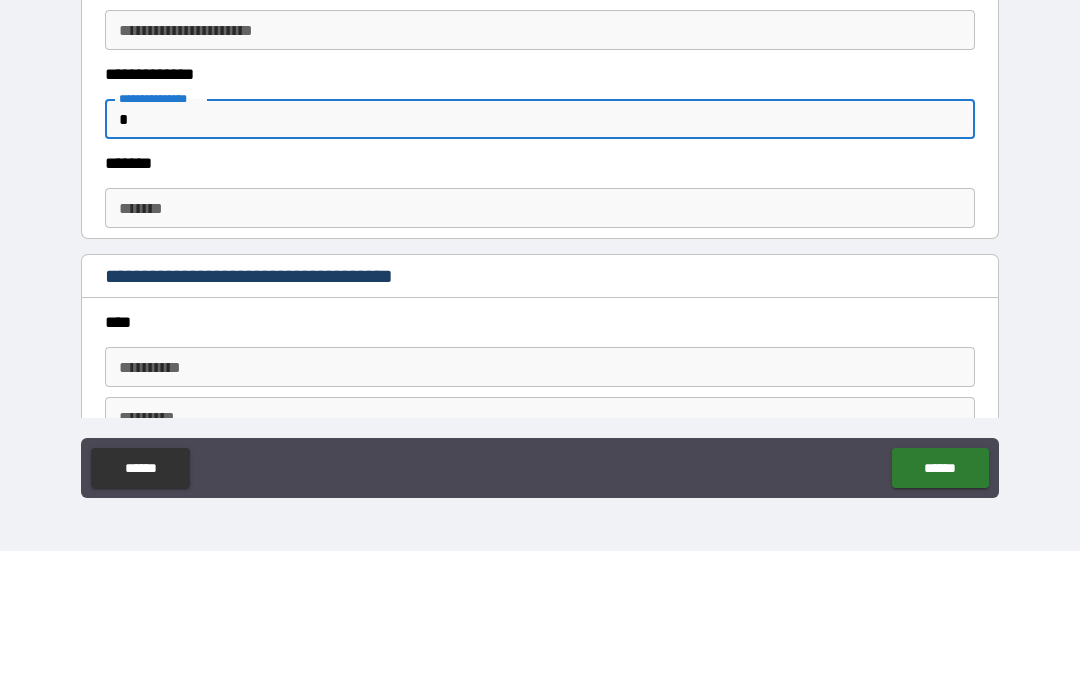 type on "**" 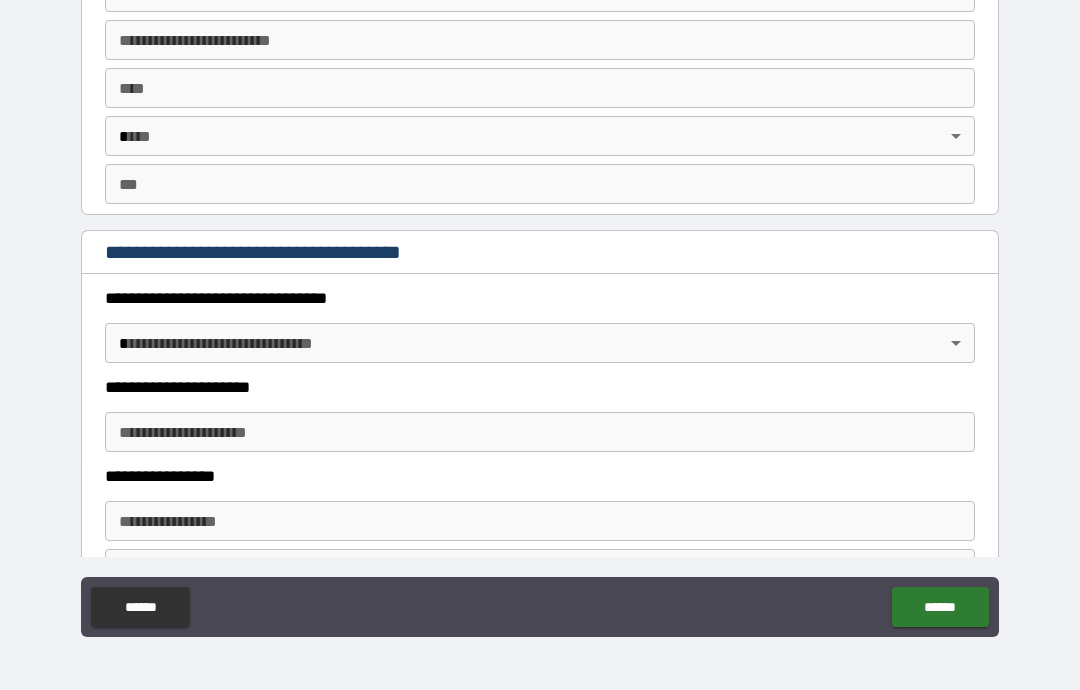 scroll, scrollTop: 0, scrollLeft: 0, axis: both 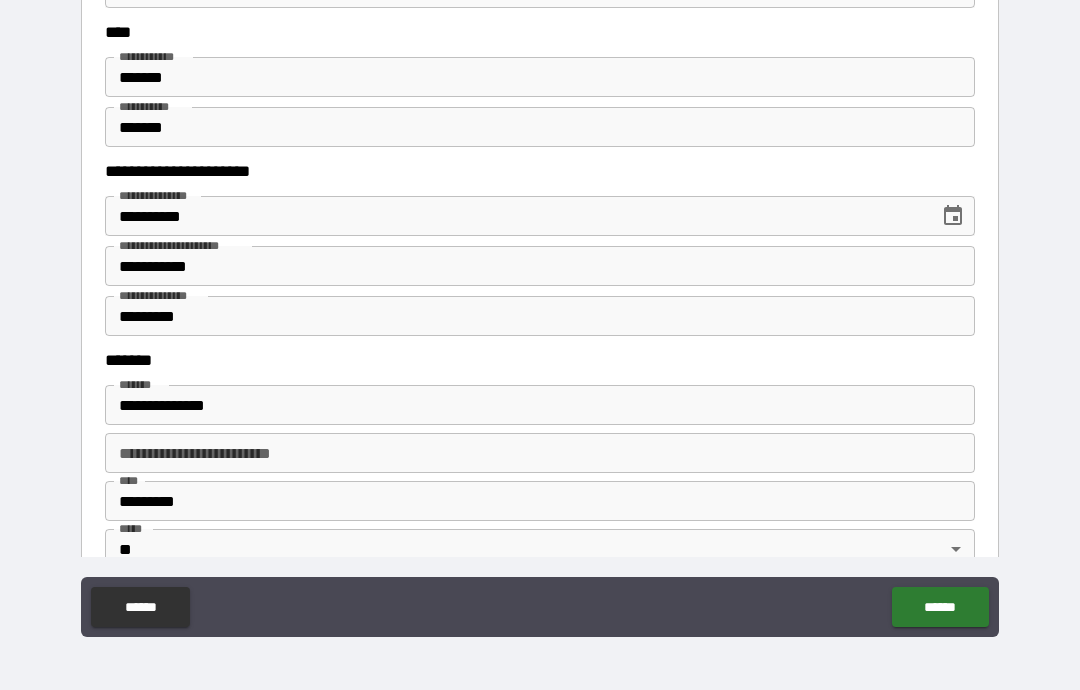 click on "******" at bounding box center (940, 607) 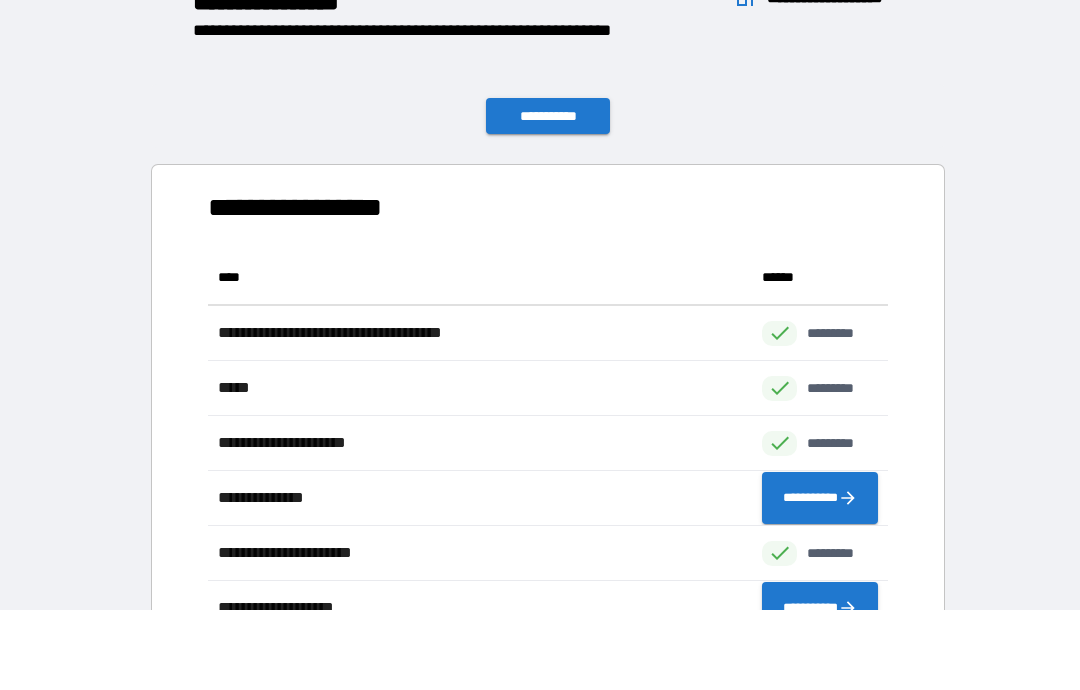 scroll, scrollTop: 386, scrollLeft: 680, axis: both 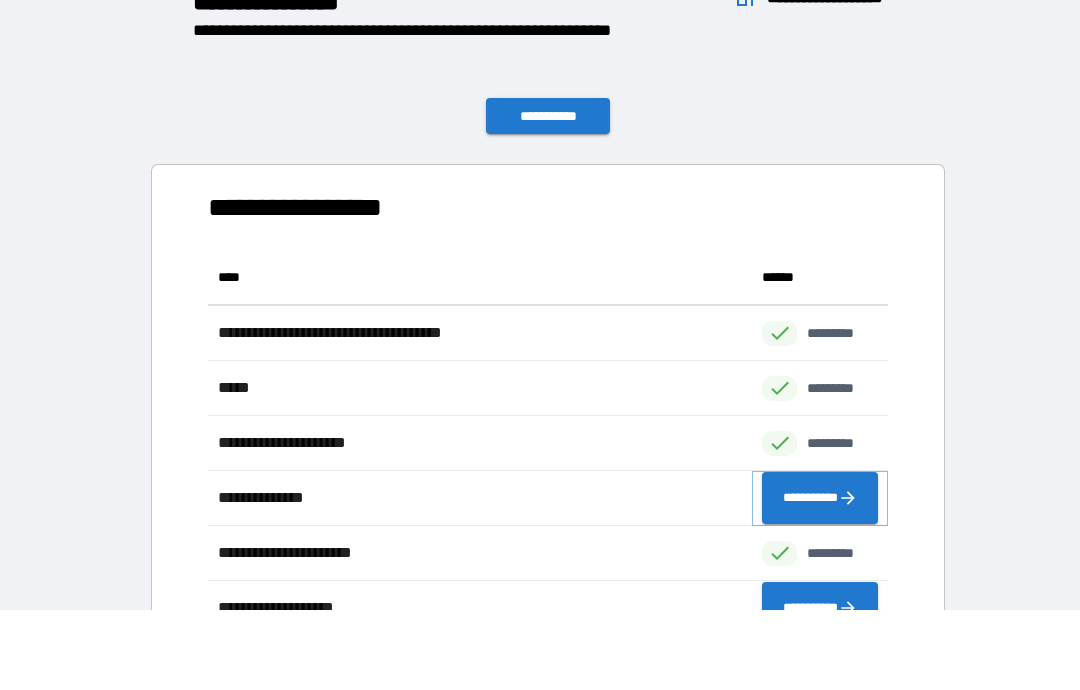 click 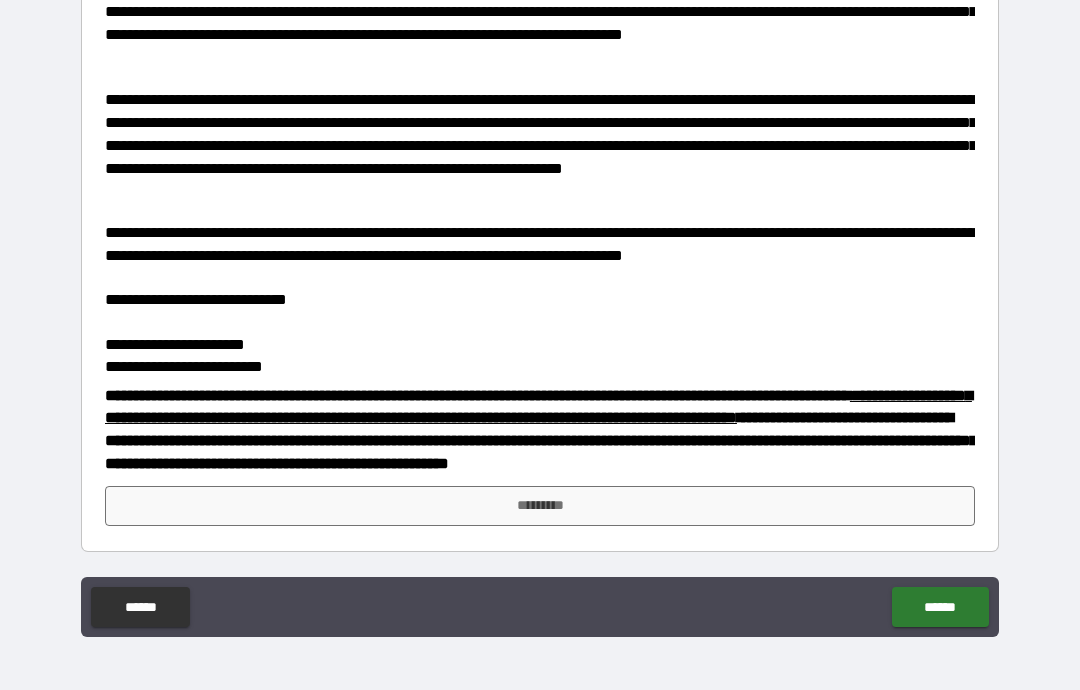 scroll, scrollTop: 312, scrollLeft: 0, axis: vertical 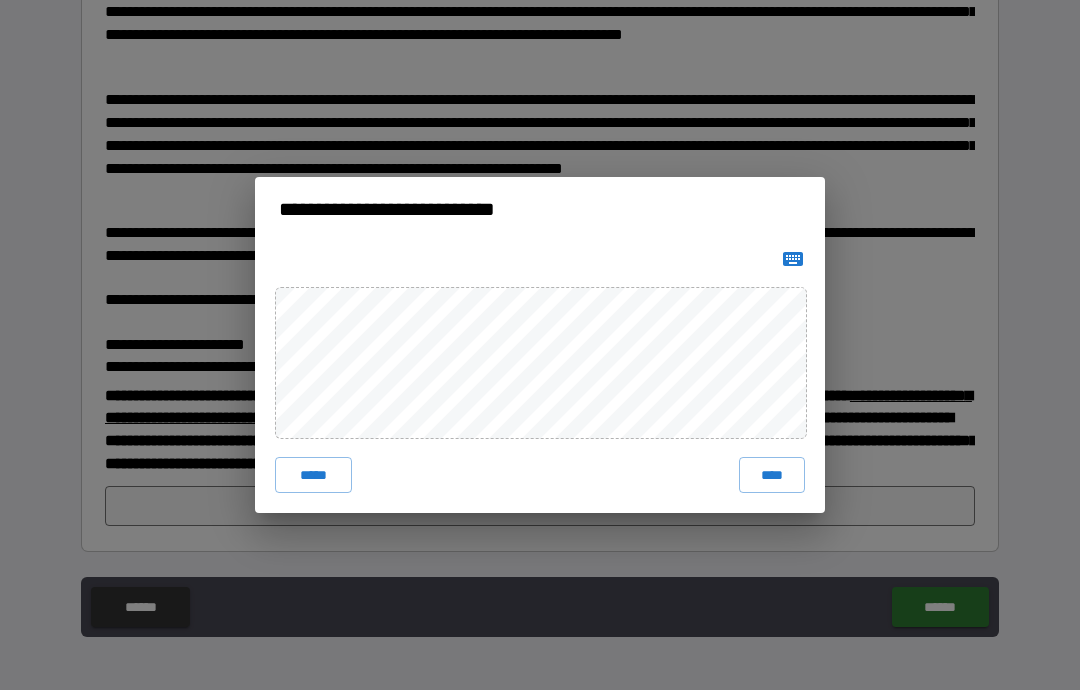 click on "****" at bounding box center (772, 475) 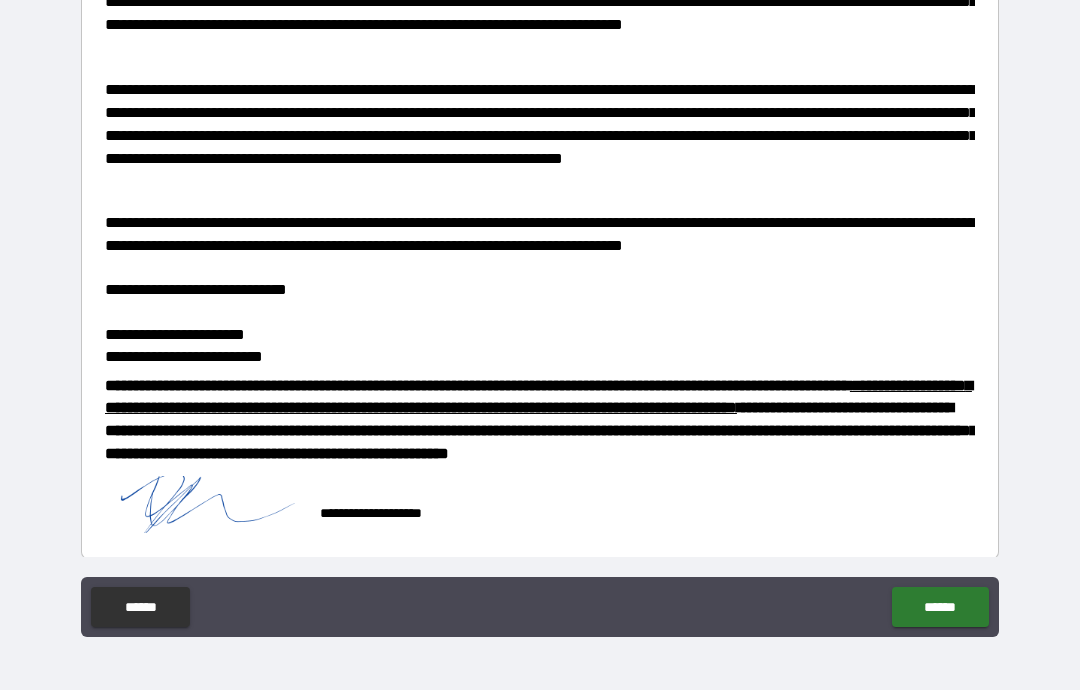 scroll, scrollTop: 302, scrollLeft: 0, axis: vertical 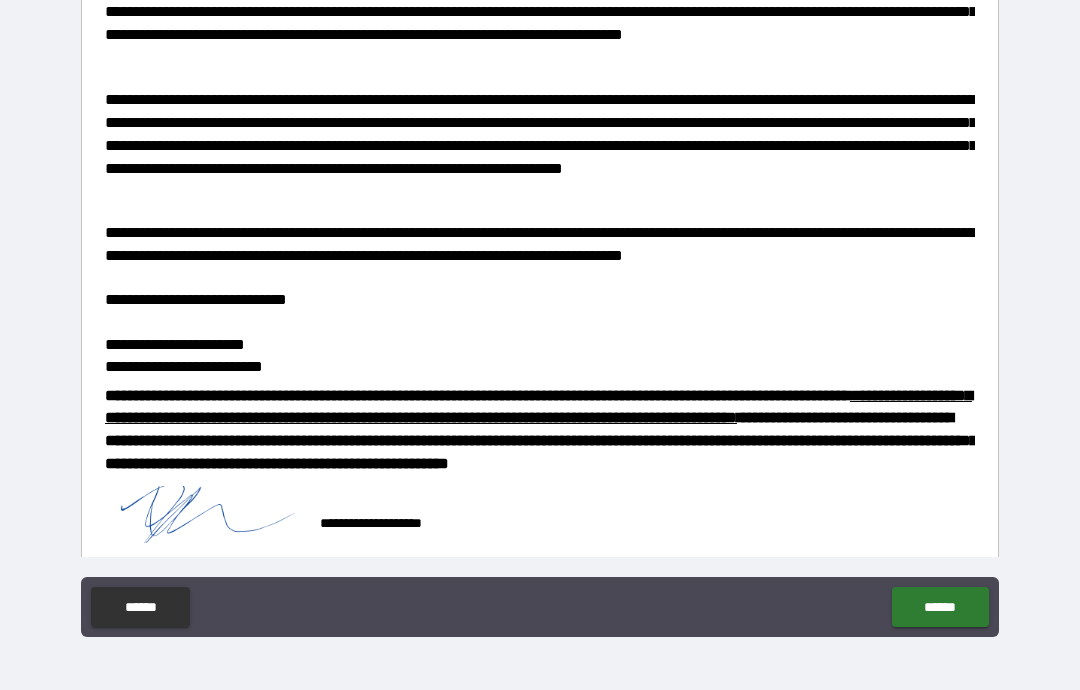 click on "******" at bounding box center (940, 607) 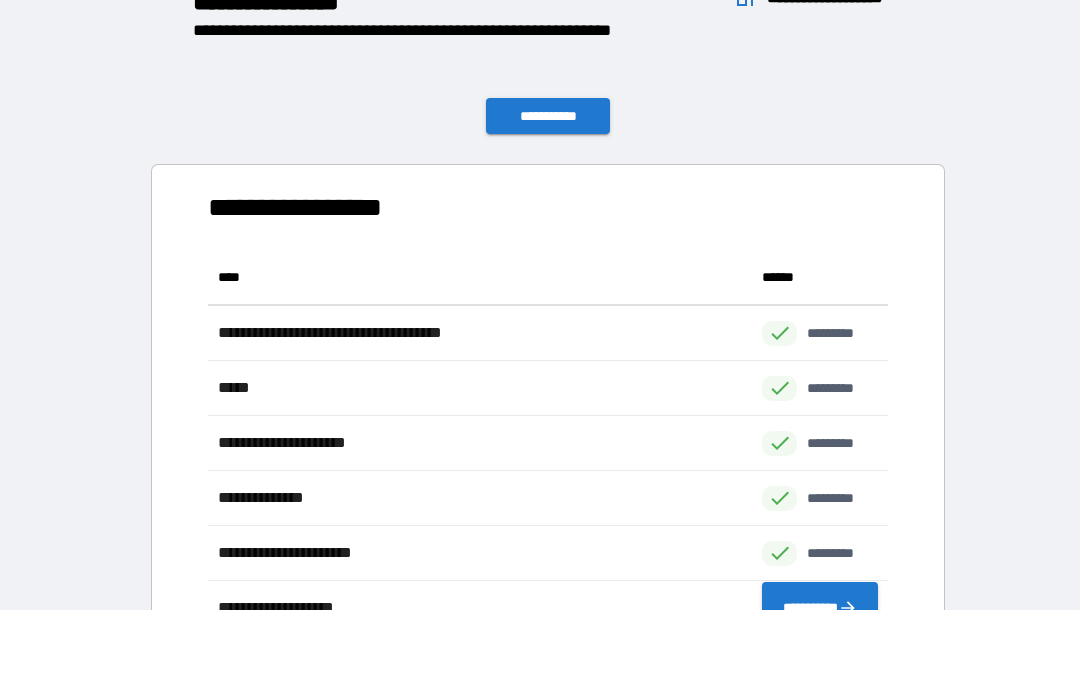 scroll, scrollTop: 1, scrollLeft: 1, axis: both 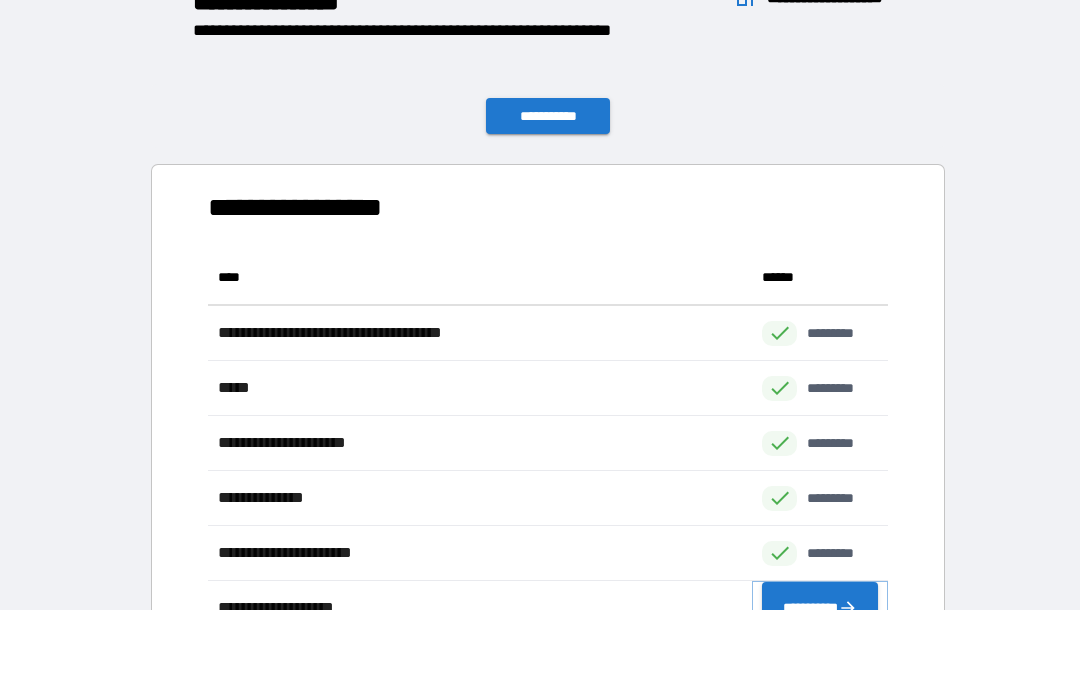 click on "**********" at bounding box center (820, 608) 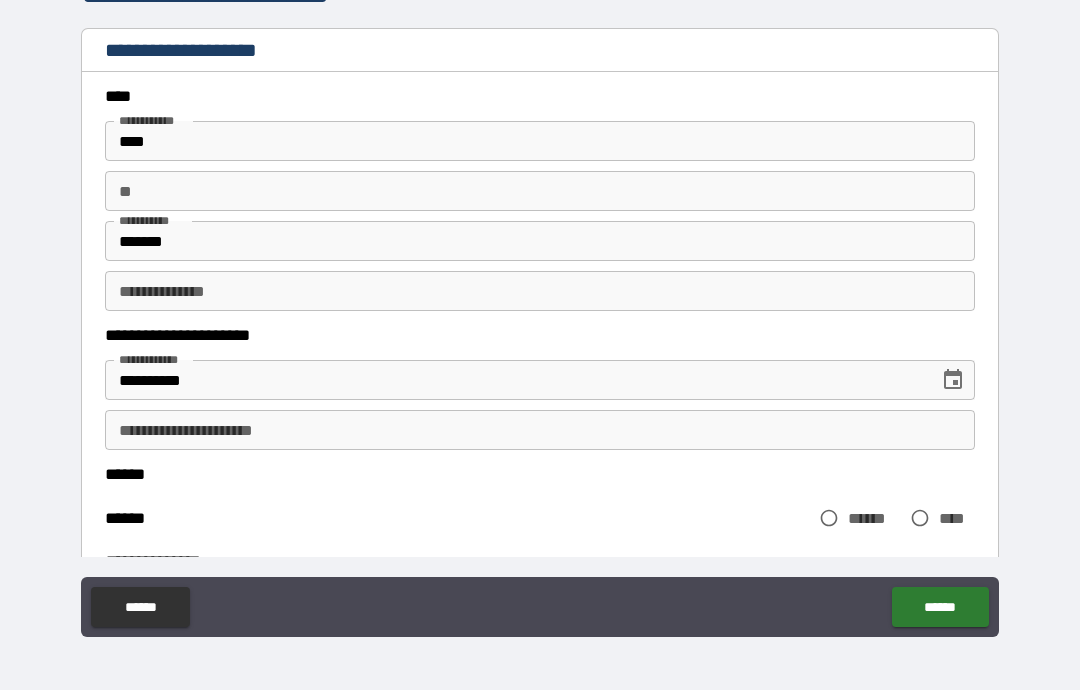 click on "****" at bounding box center [540, 141] 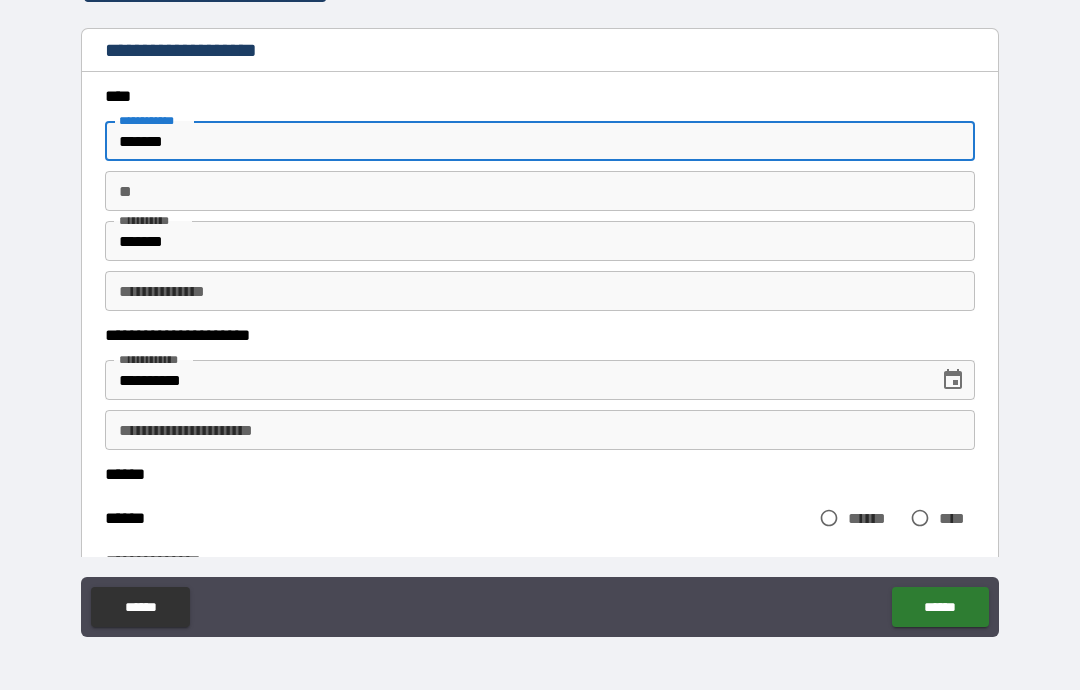 type on "*******" 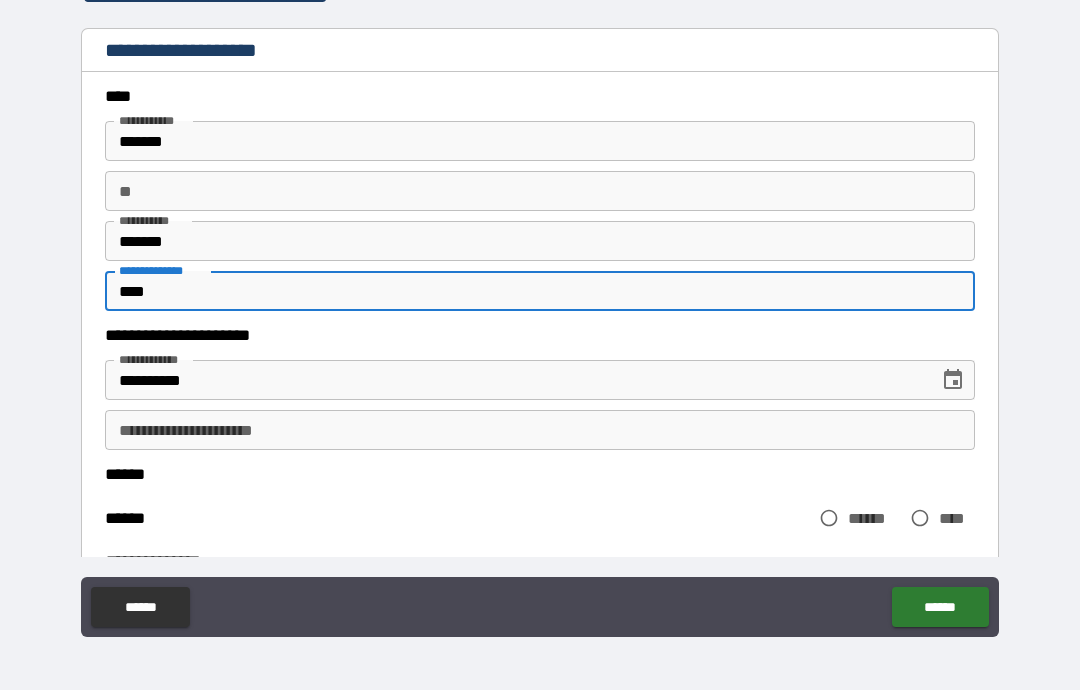 type on "****" 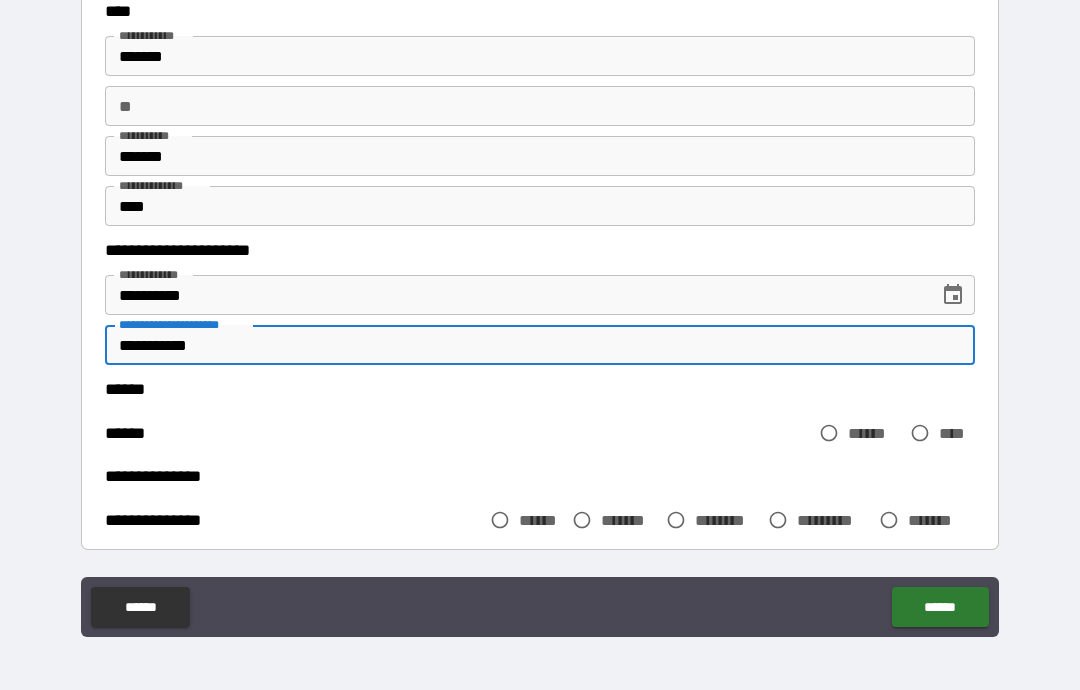 scroll, scrollTop: 216, scrollLeft: 0, axis: vertical 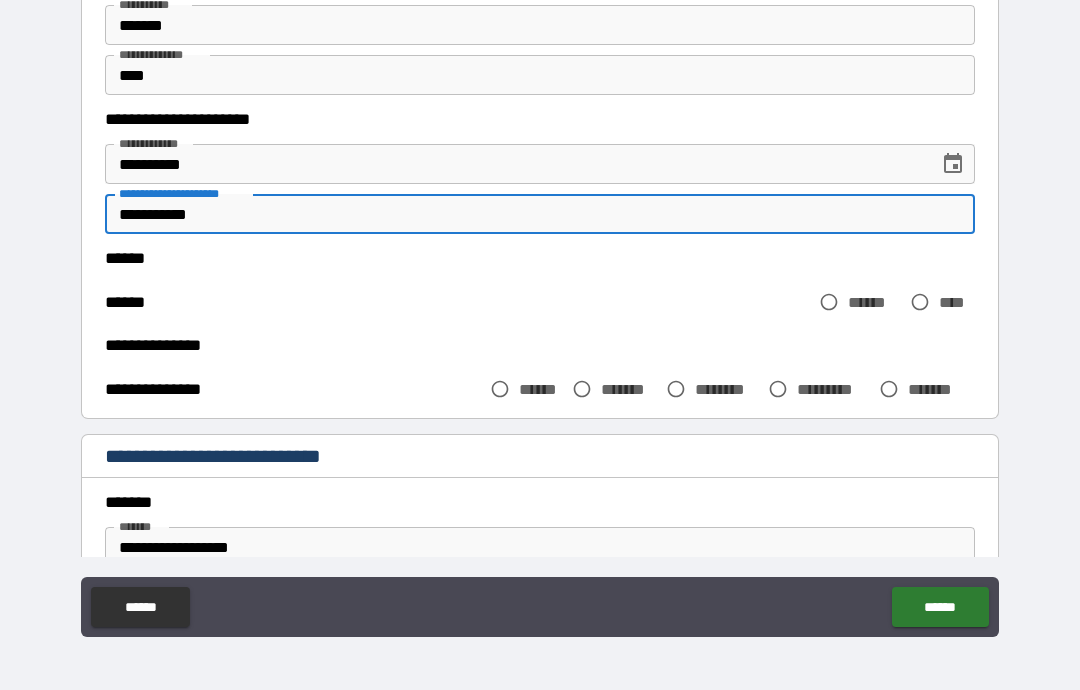 type on "**********" 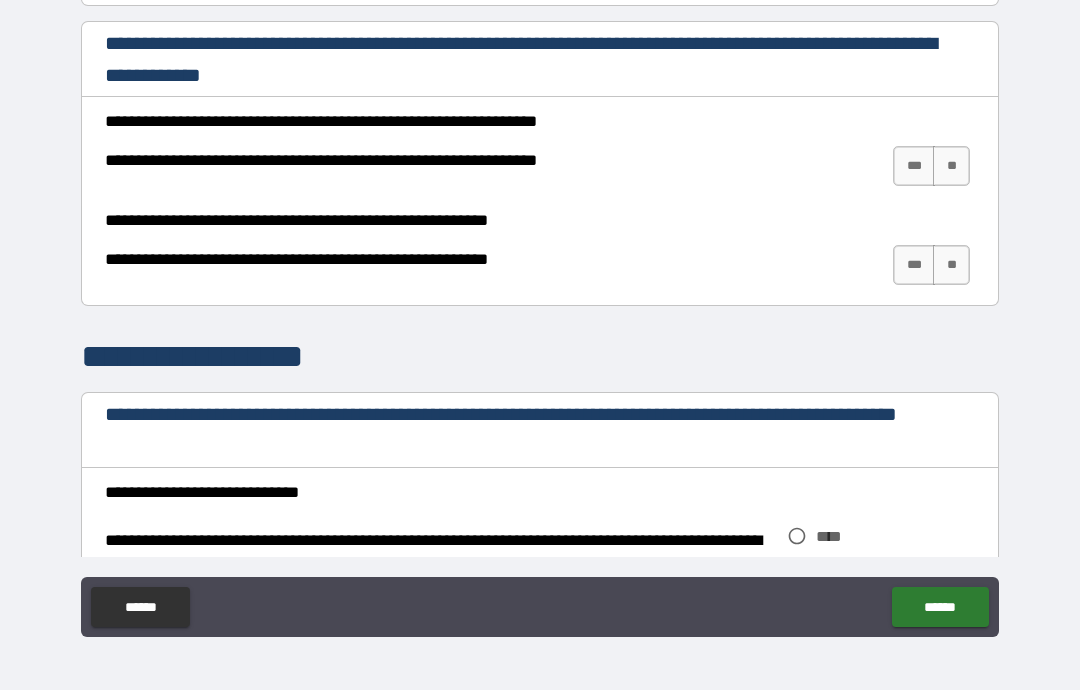 scroll, scrollTop: 1260, scrollLeft: 0, axis: vertical 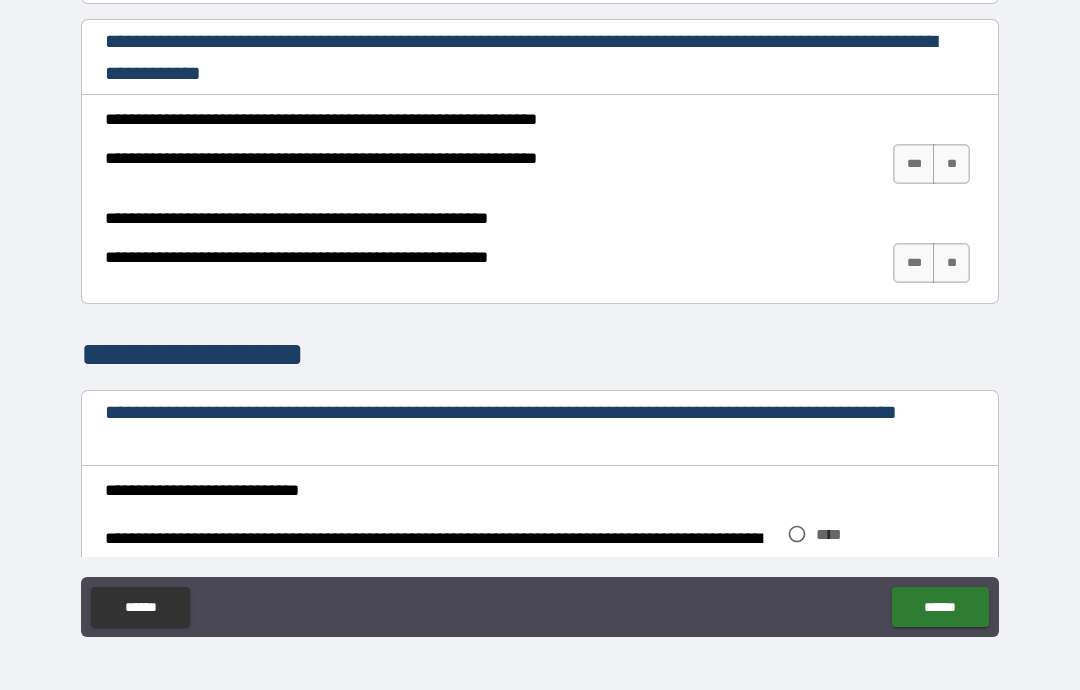 click on "**********" at bounding box center [540, 169] 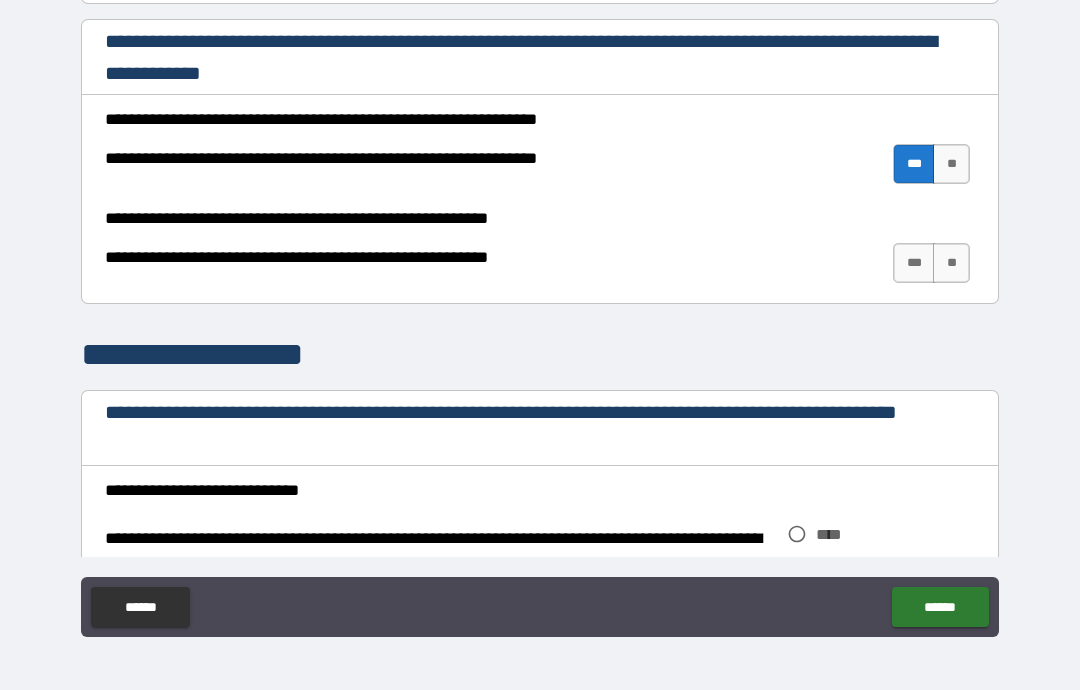 click on "***" at bounding box center (914, 263) 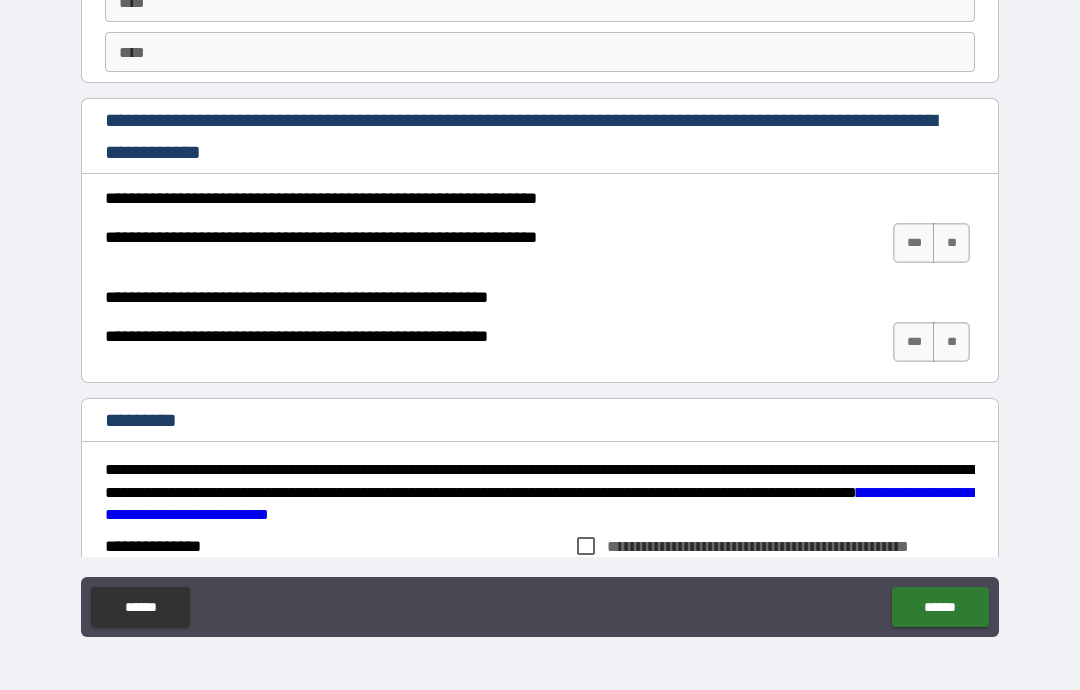 scroll, scrollTop: 2809, scrollLeft: 0, axis: vertical 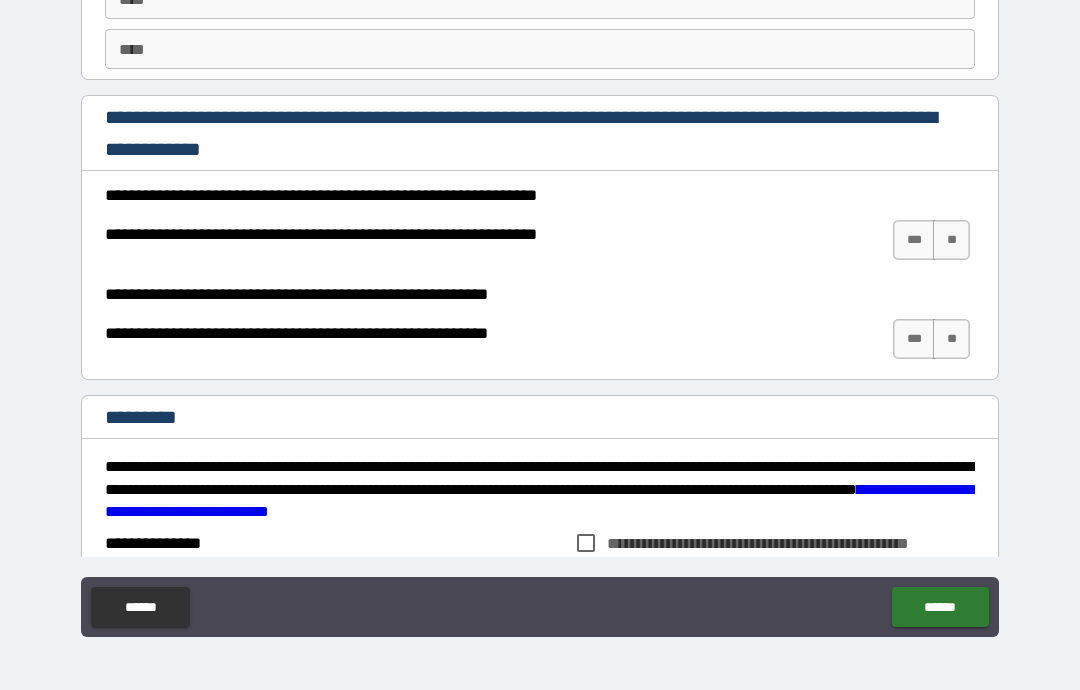 click on "***" at bounding box center (914, 240) 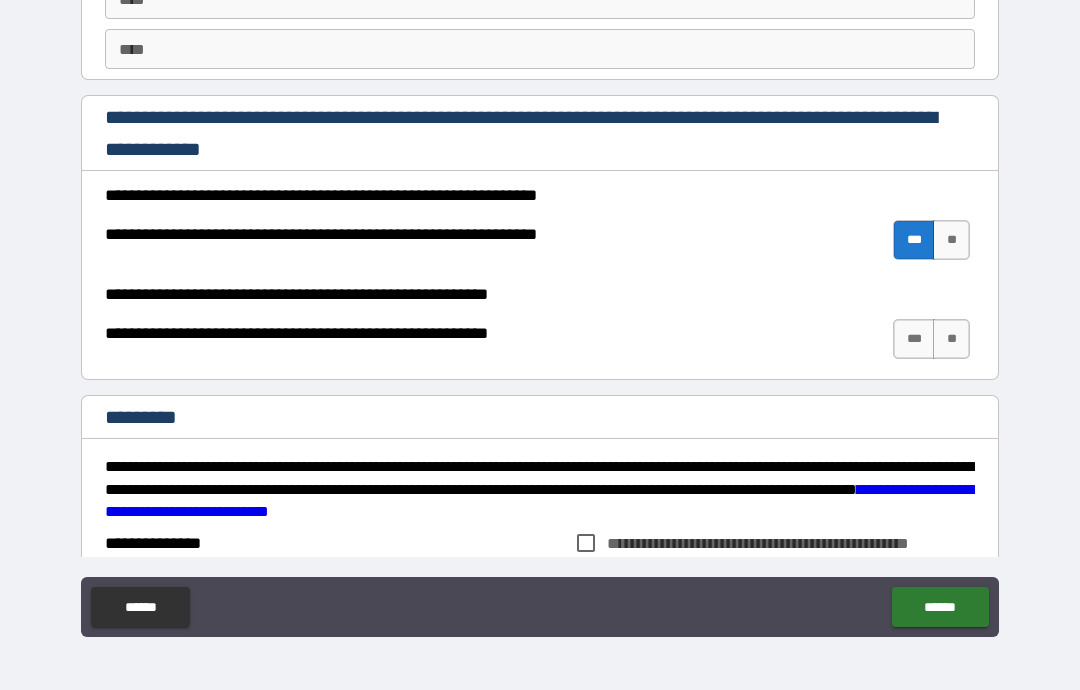 click on "***" at bounding box center [914, 339] 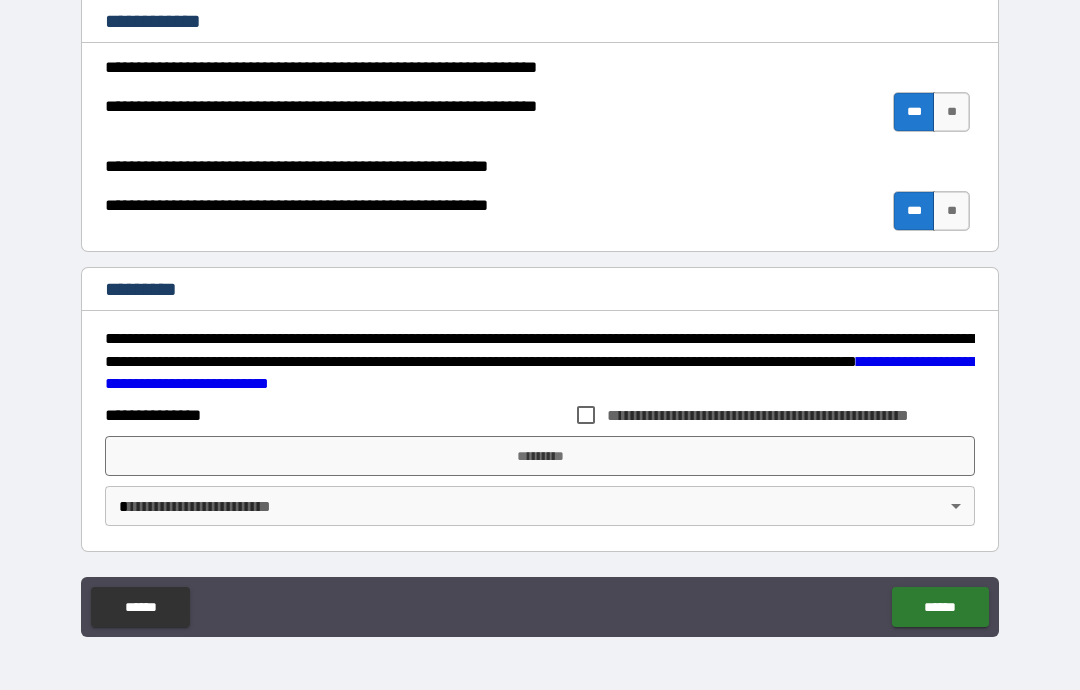 scroll, scrollTop: 2937, scrollLeft: 0, axis: vertical 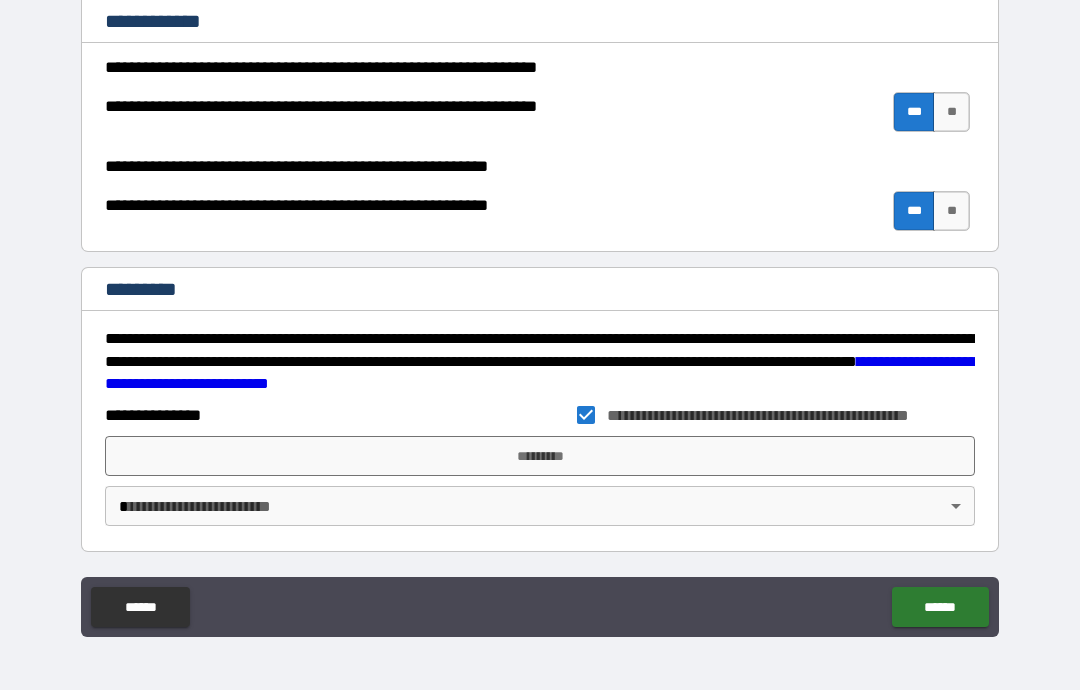 click on "*********" at bounding box center (540, 456) 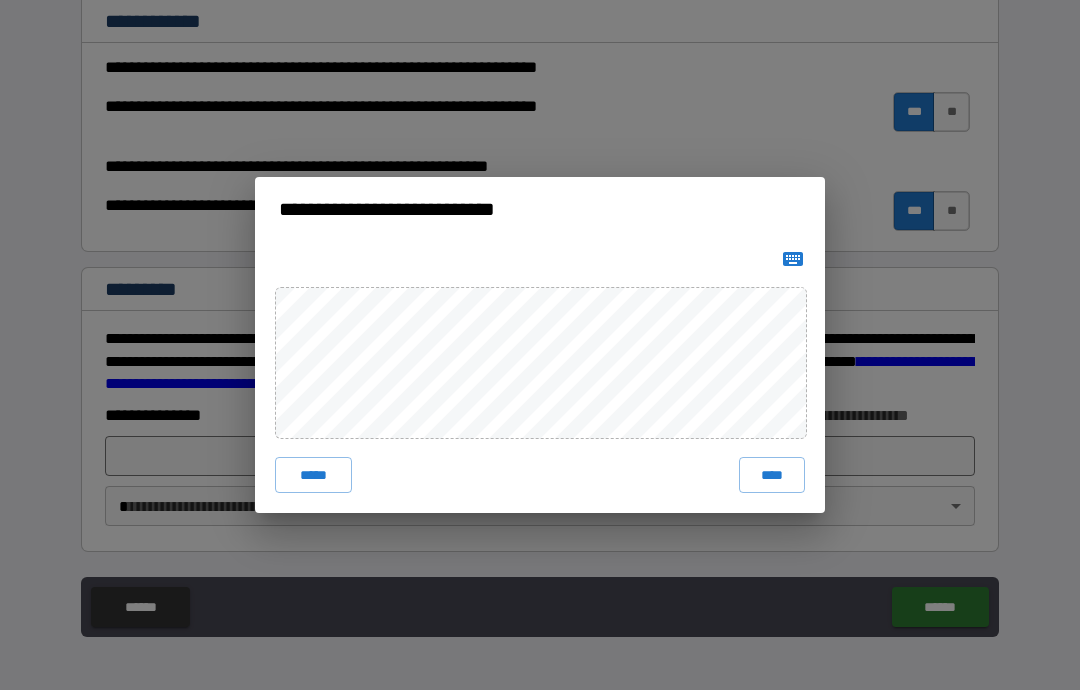 click on "****" at bounding box center [772, 475] 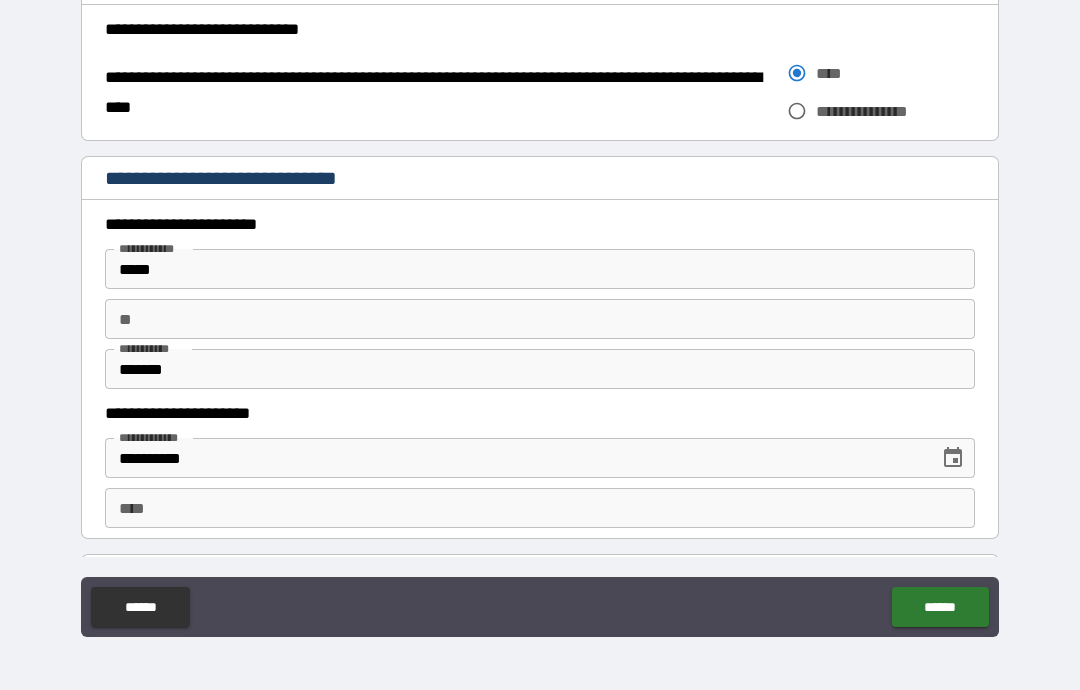 scroll, scrollTop: 1736, scrollLeft: 0, axis: vertical 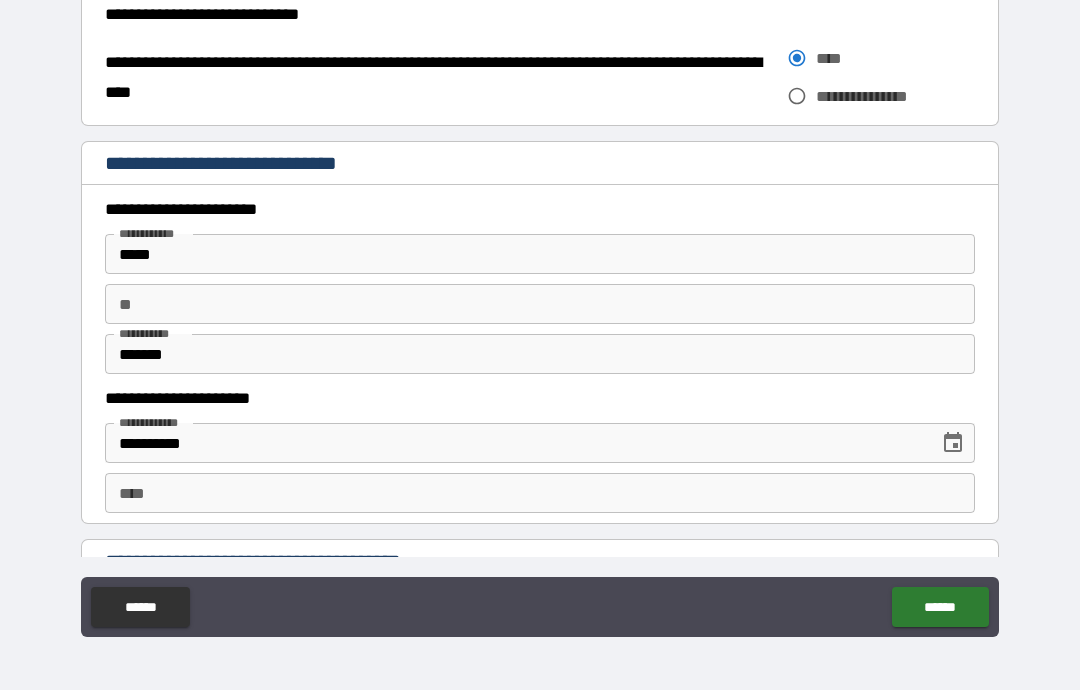 click on "*****" at bounding box center [540, 254] 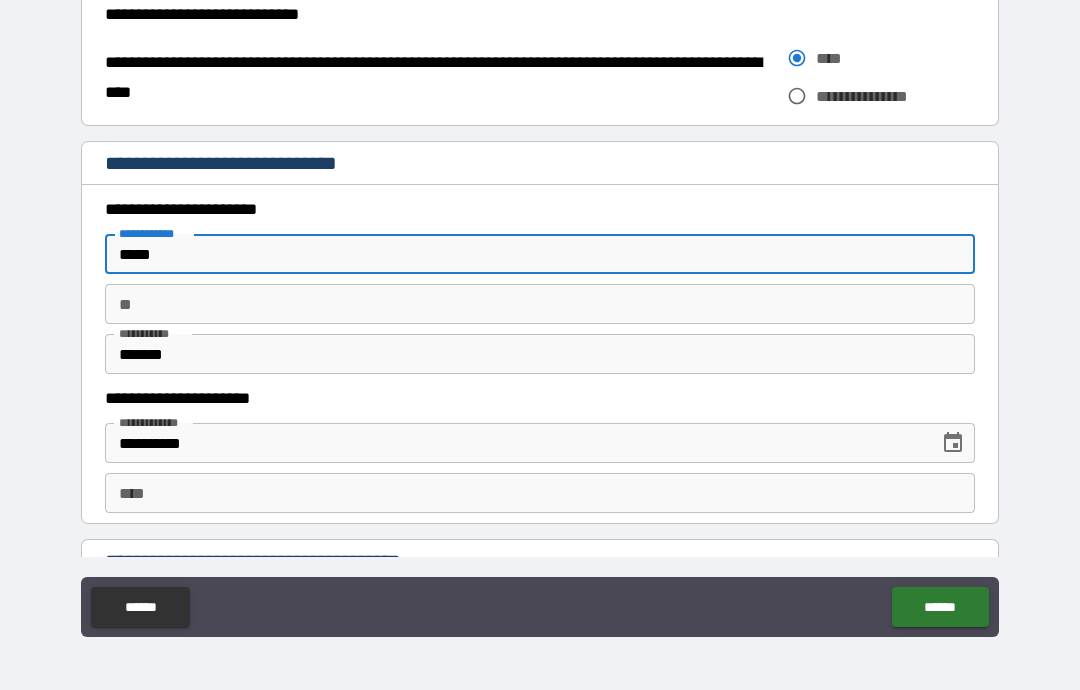 click on "*****" at bounding box center [540, 254] 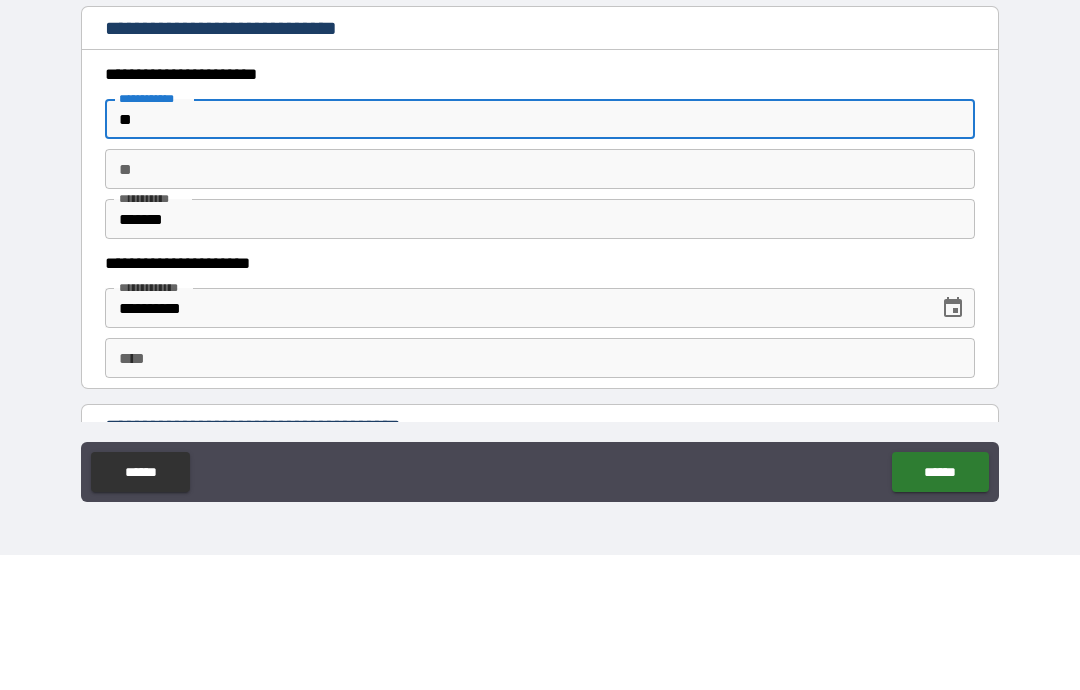 type on "*" 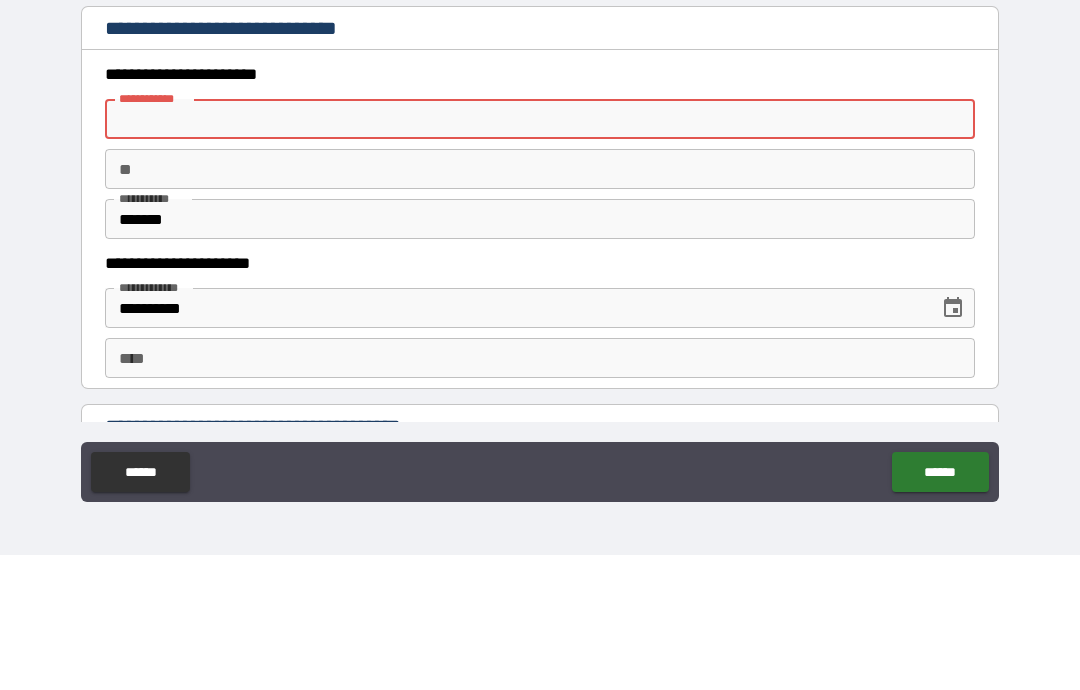 type 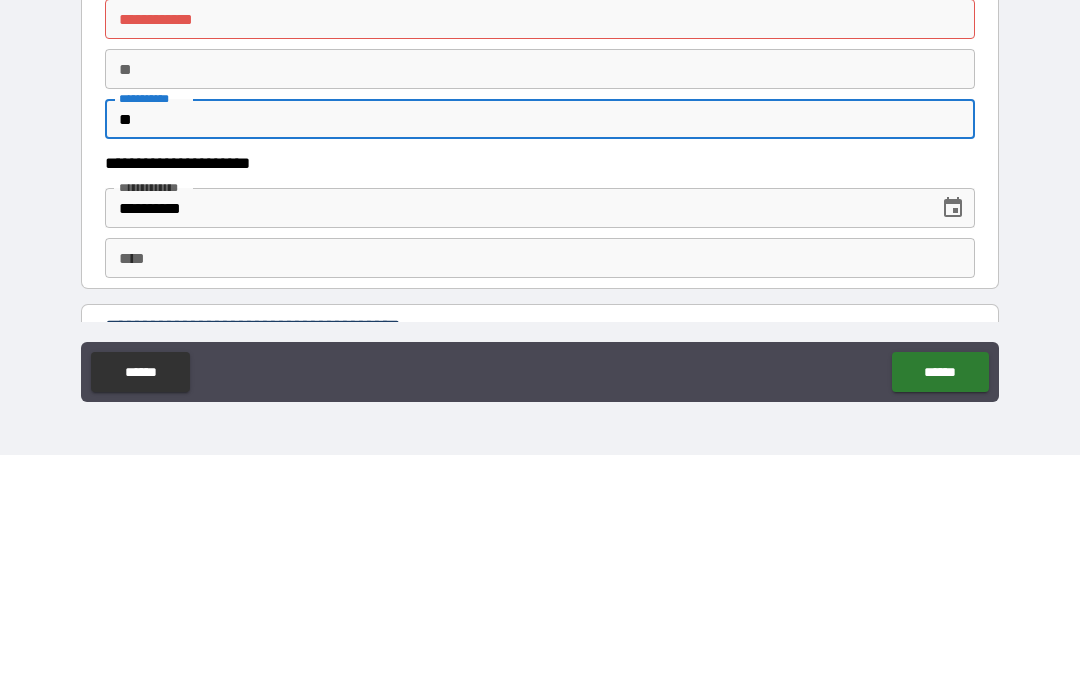 type on "*" 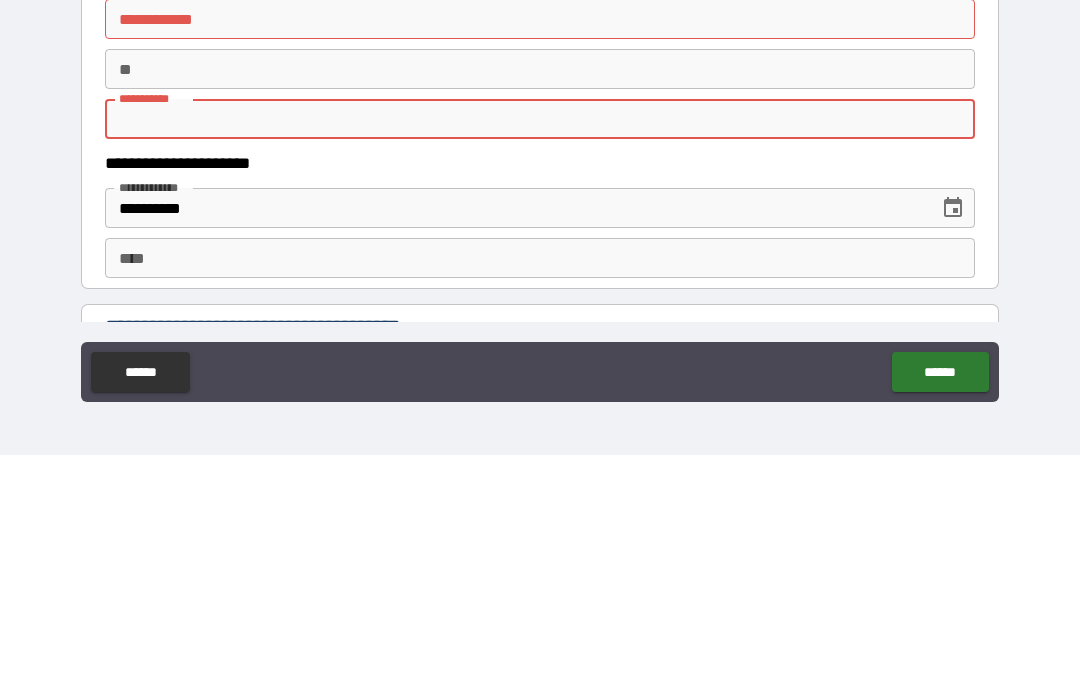 type 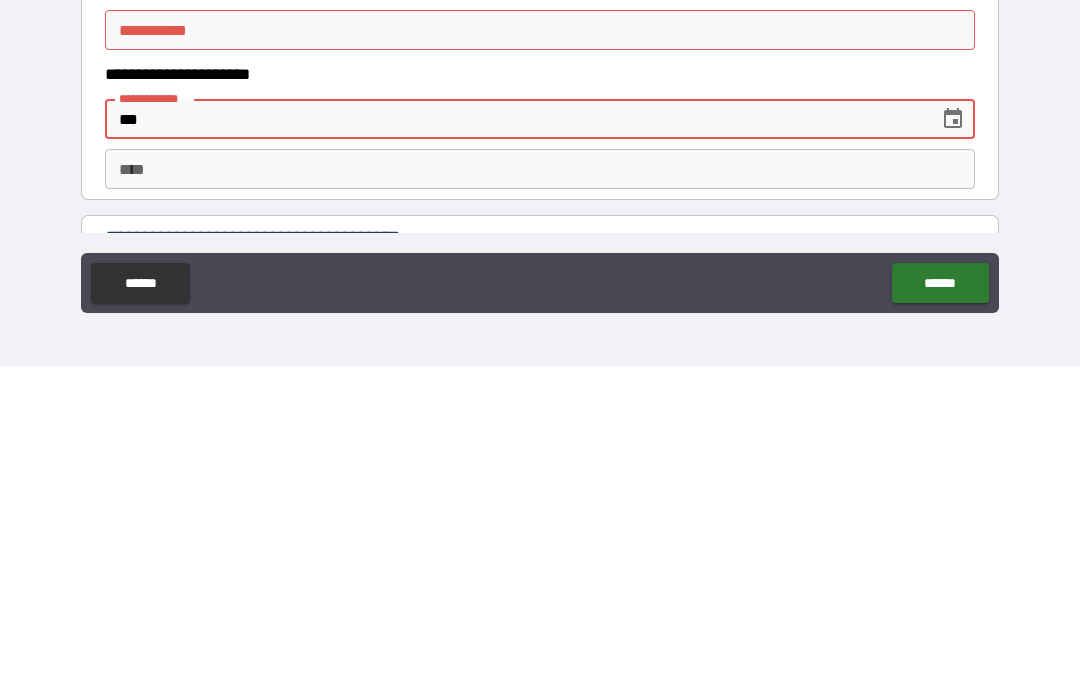 type on "*" 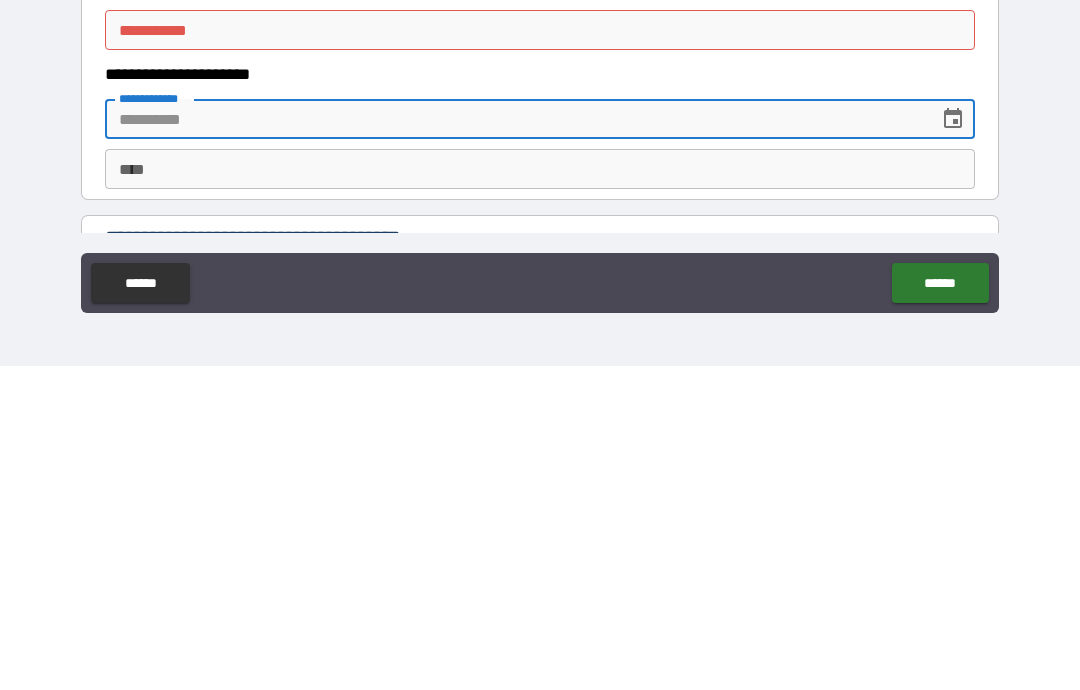 type 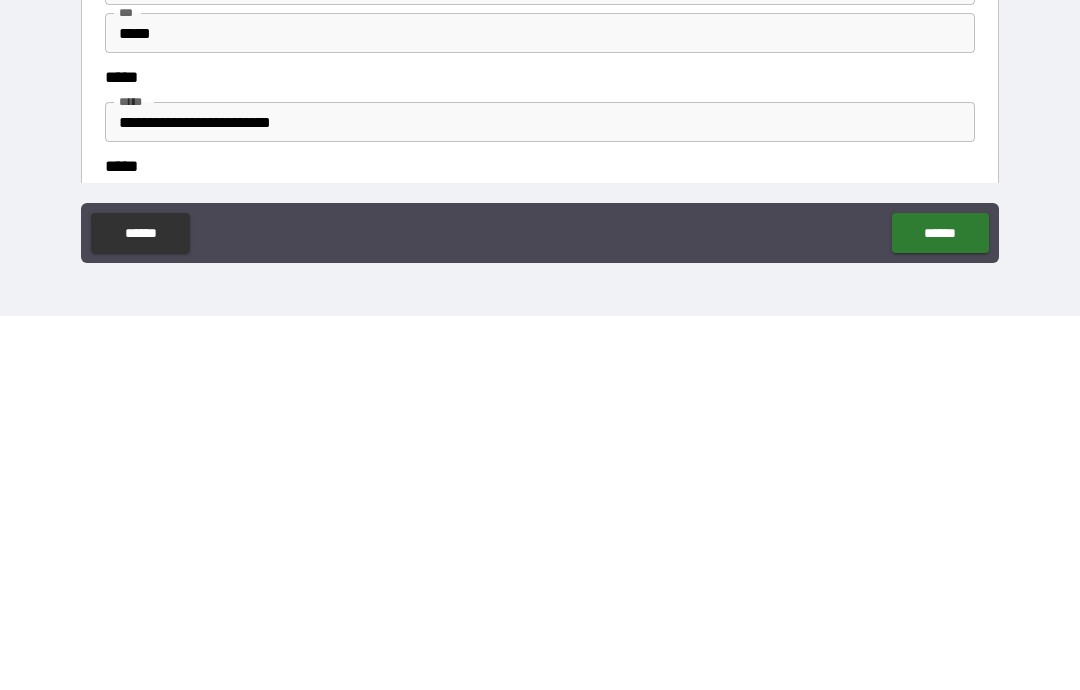 scroll, scrollTop: 2175, scrollLeft: 0, axis: vertical 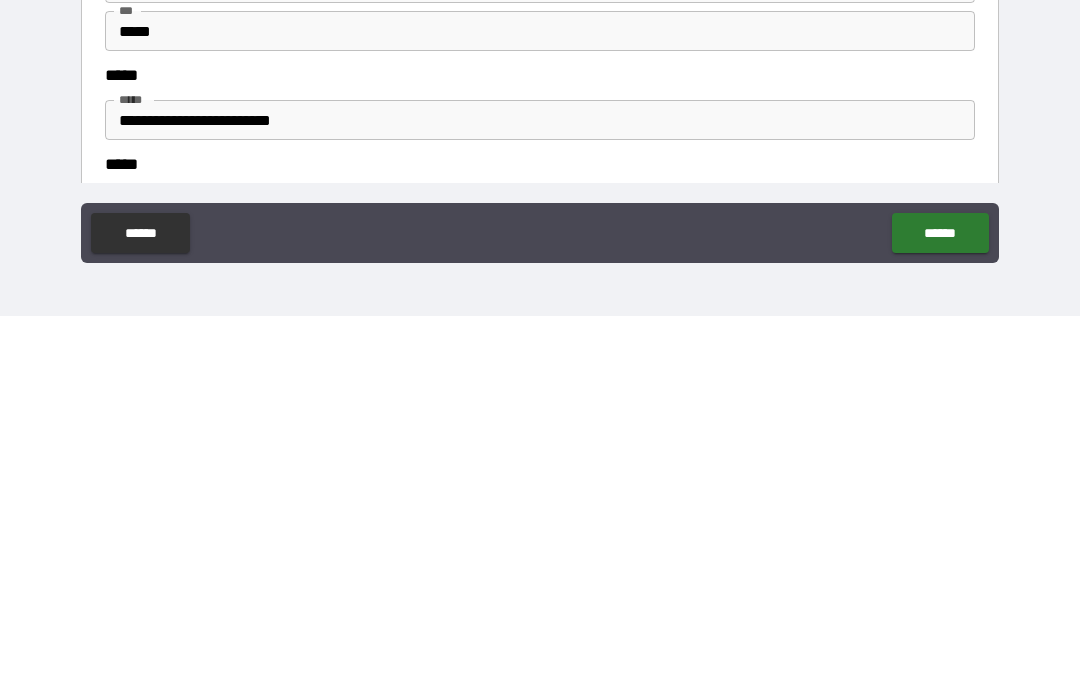 click on "**********" at bounding box center [540, 494] 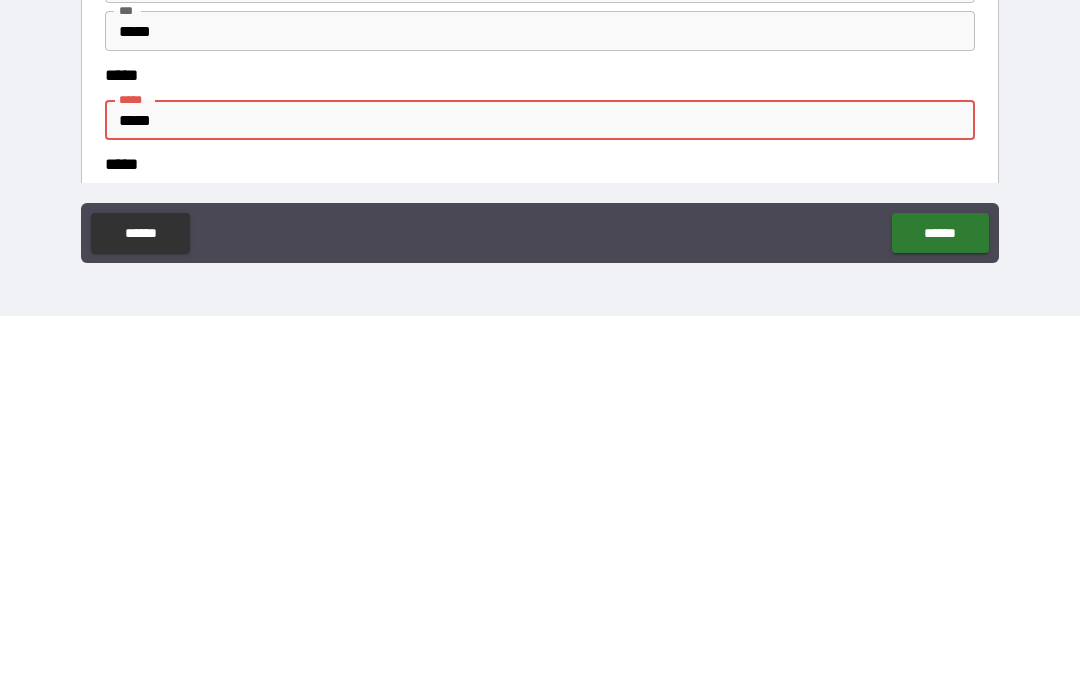 type on "****" 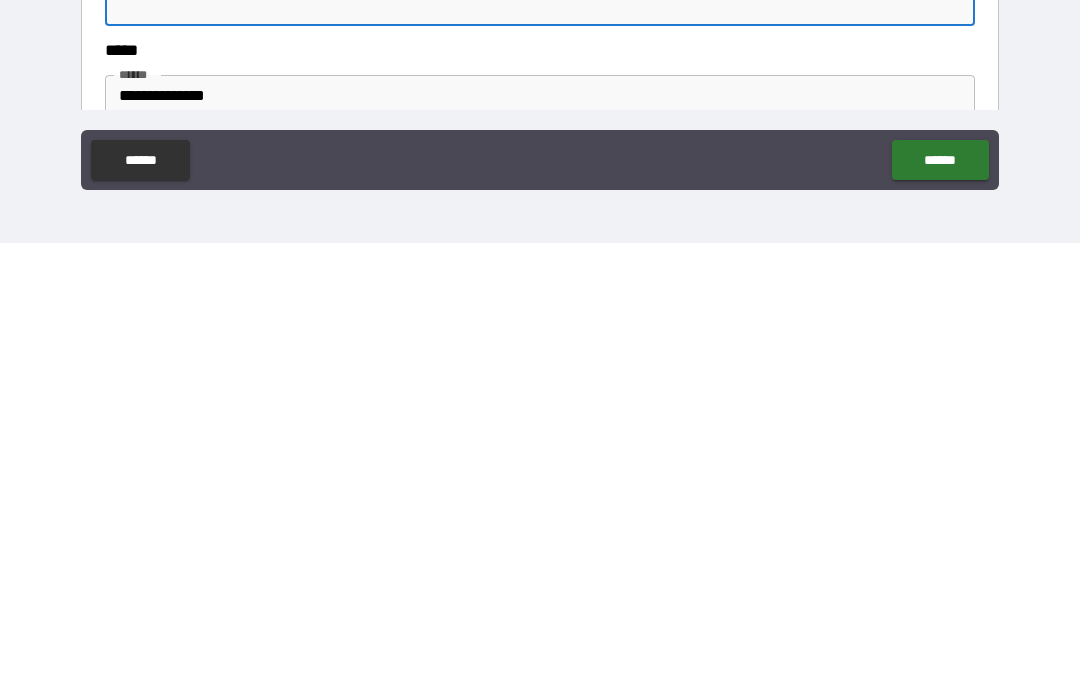 scroll, scrollTop: 2209, scrollLeft: 0, axis: vertical 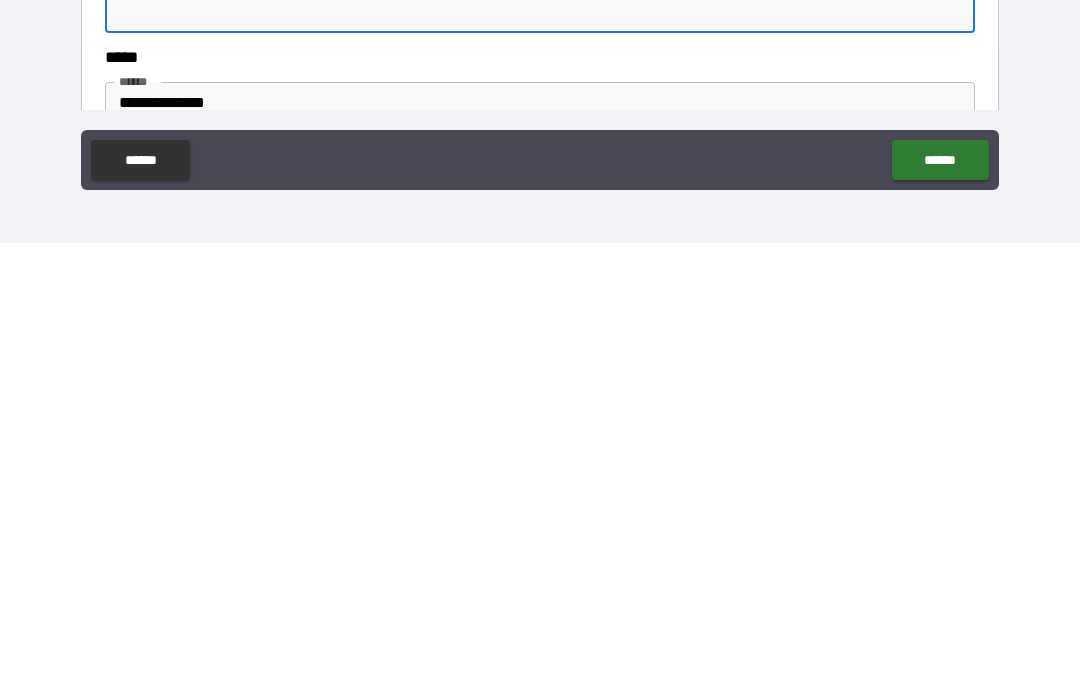 type 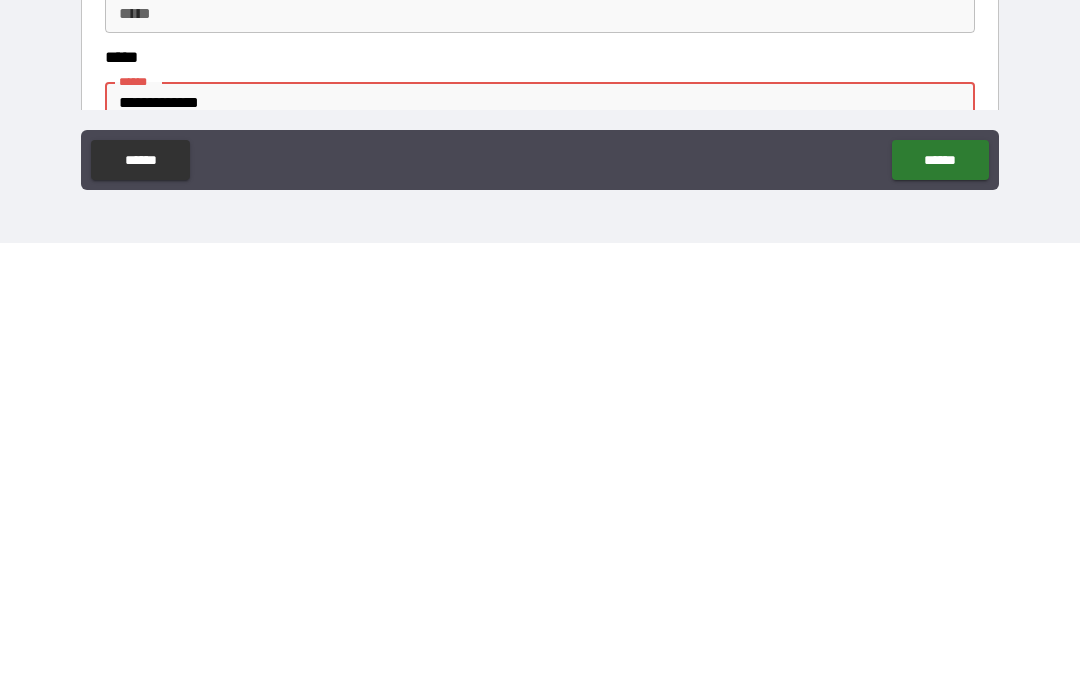 scroll, scrollTop: 2211, scrollLeft: 0, axis: vertical 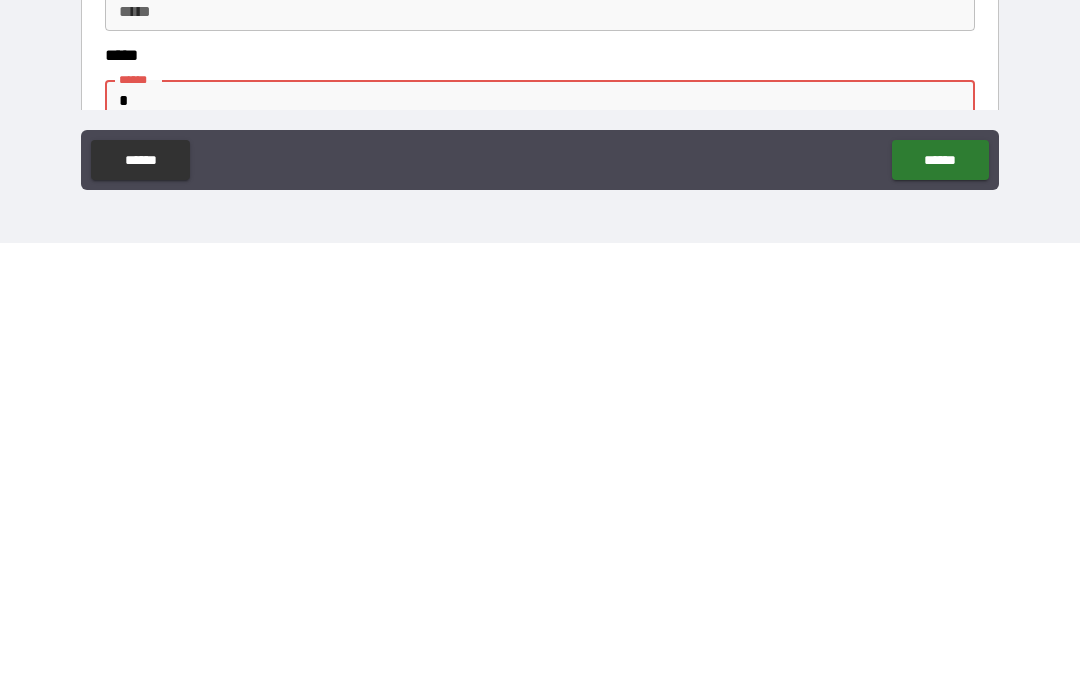 type on "*" 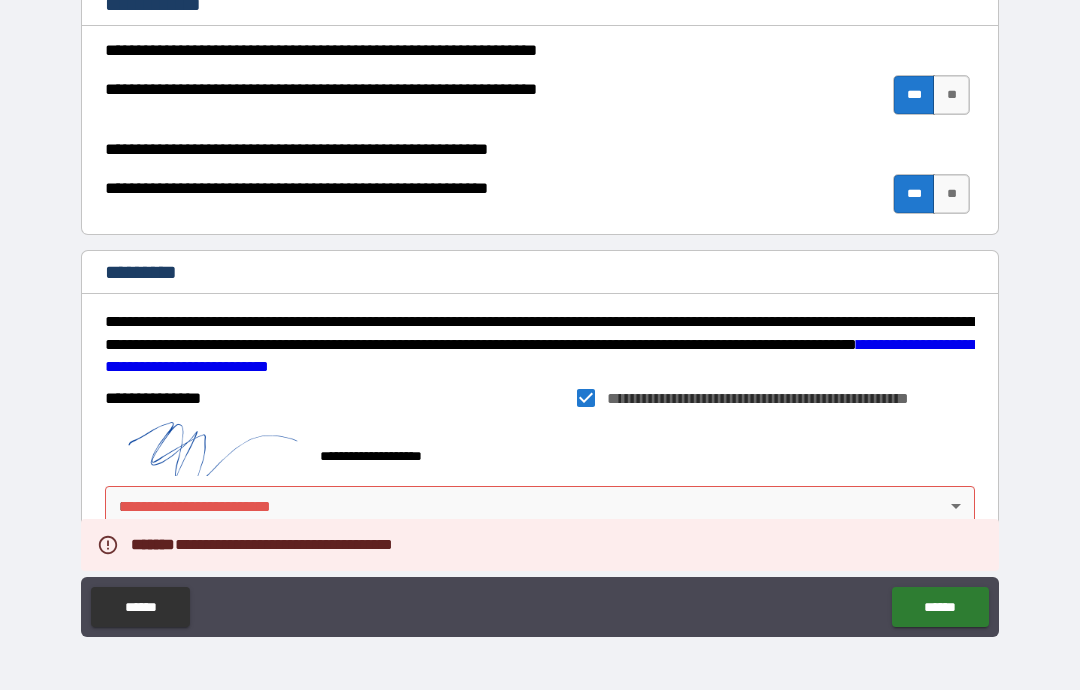 scroll, scrollTop: 2954, scrollLeft: 0, axis: vertical 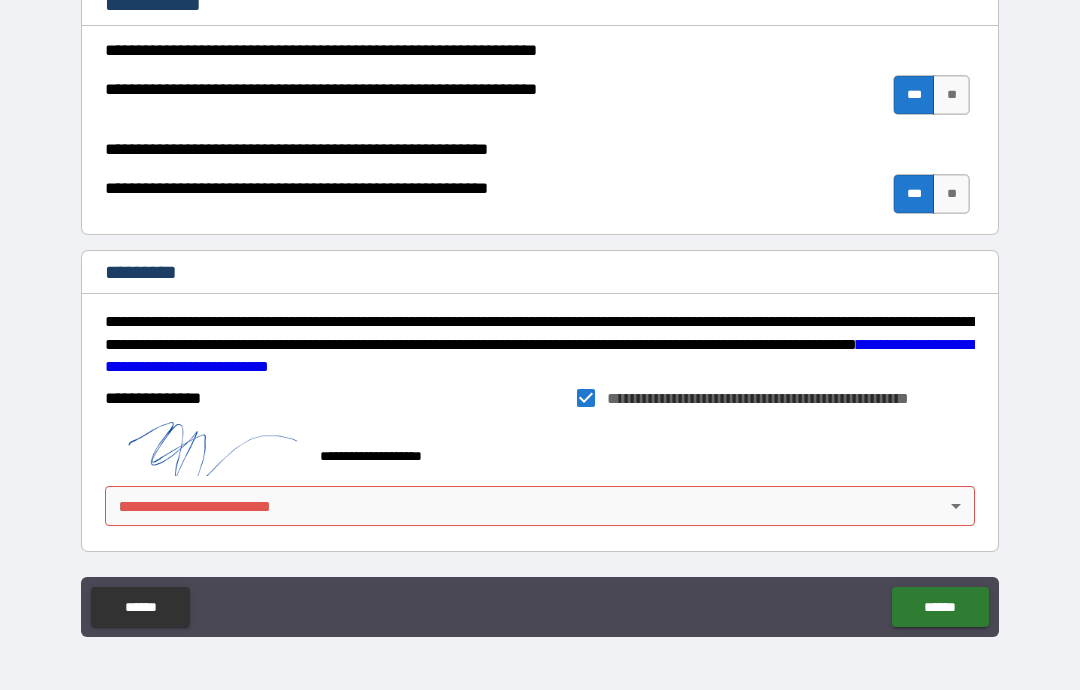 click on "**********" at bounding box center [540, 305] 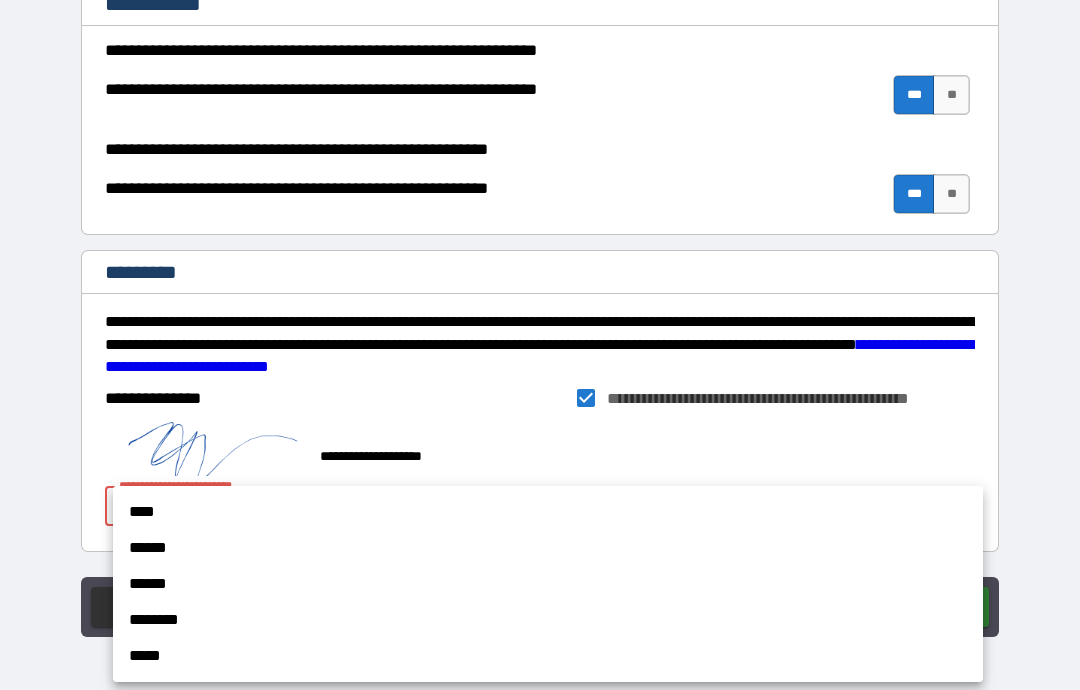click on "****" at bounding box center [548, 512] 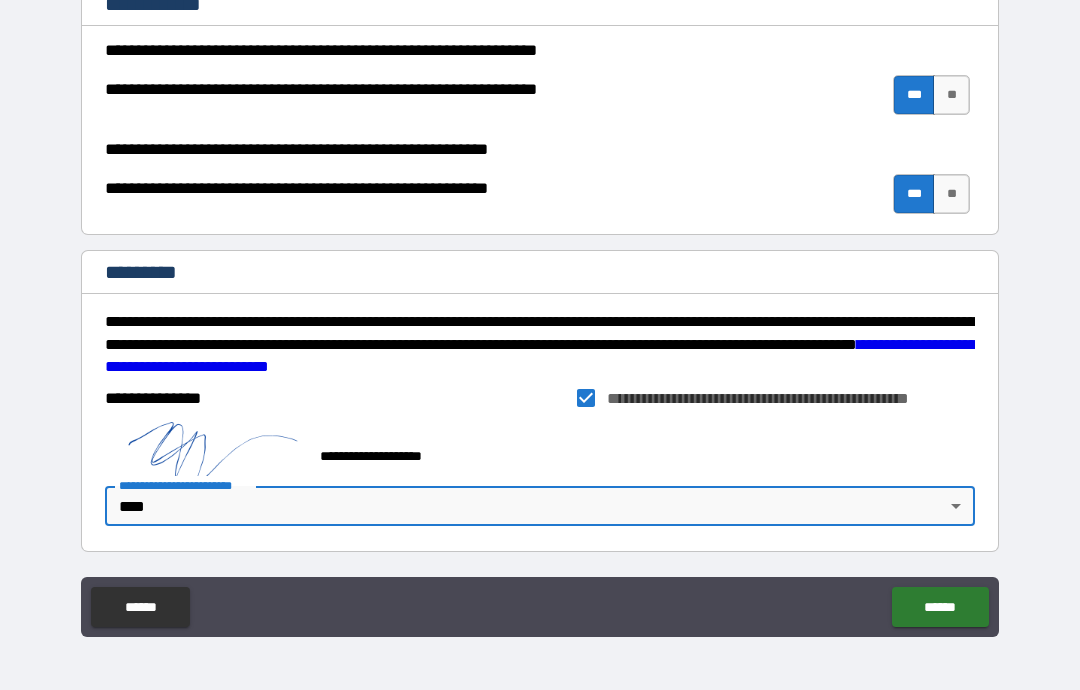 click on "******" at bounding box center (940, 607) 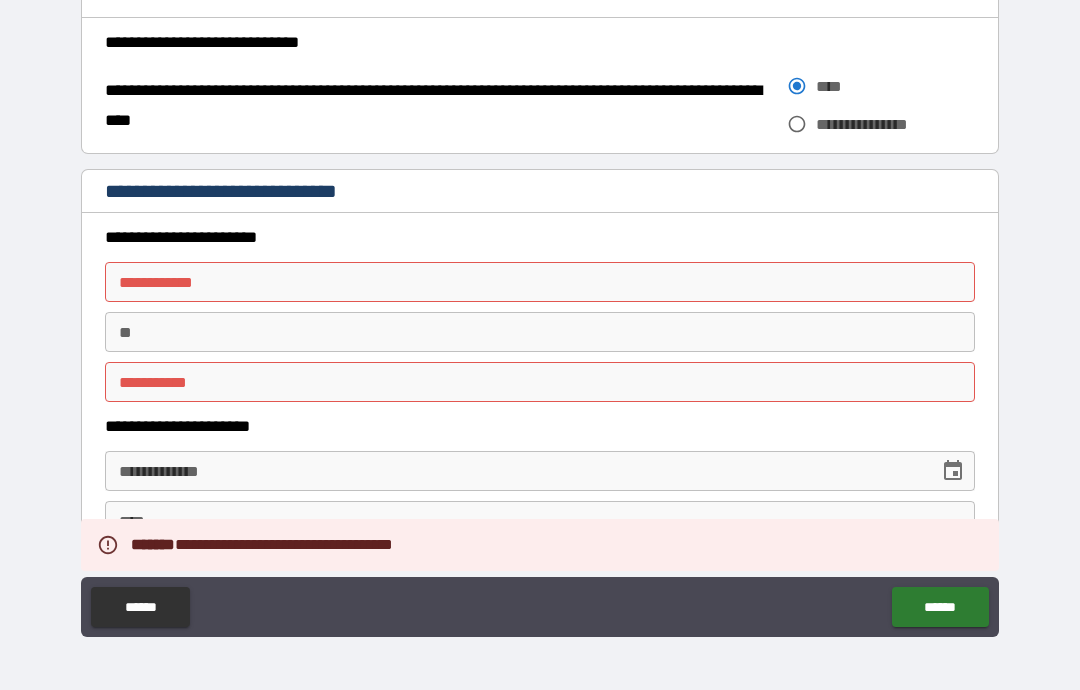 scroll, scrollTop: 1695, scrollLeft: 0, axis: vertical 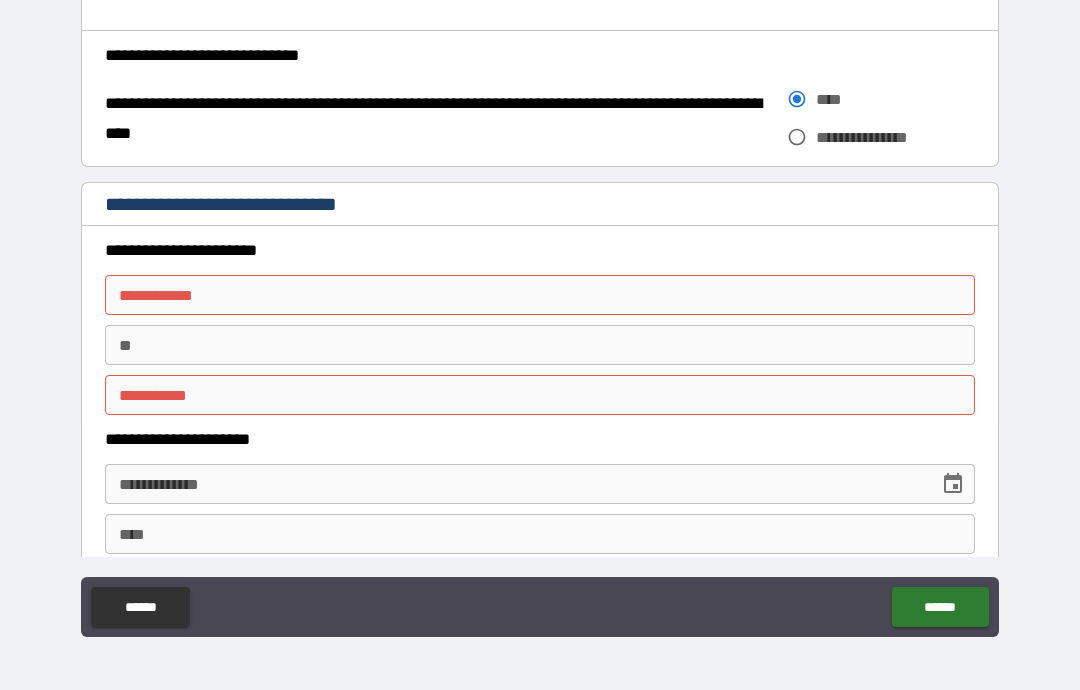 click on "**********" at bounding box center (540, 295) 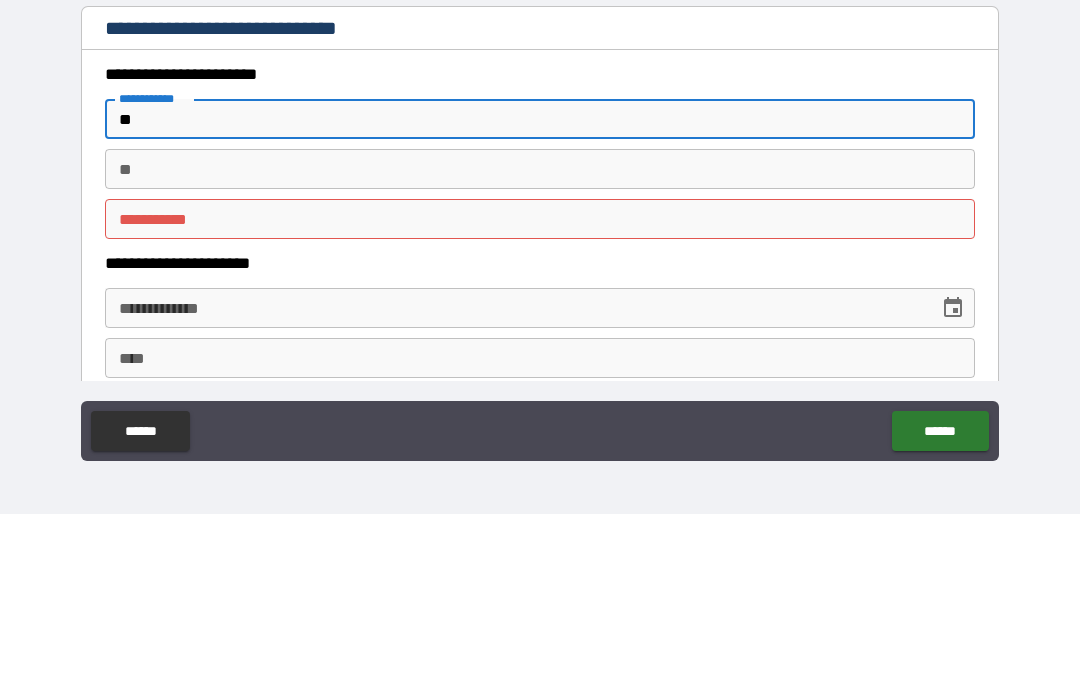 type on "**" 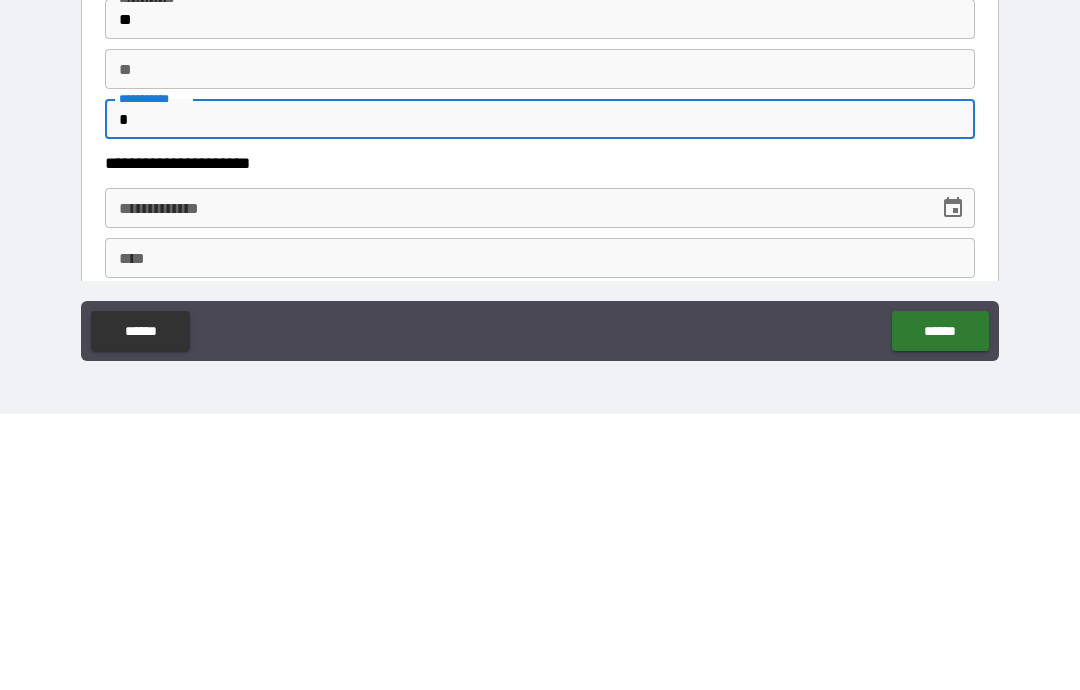 type on "**" 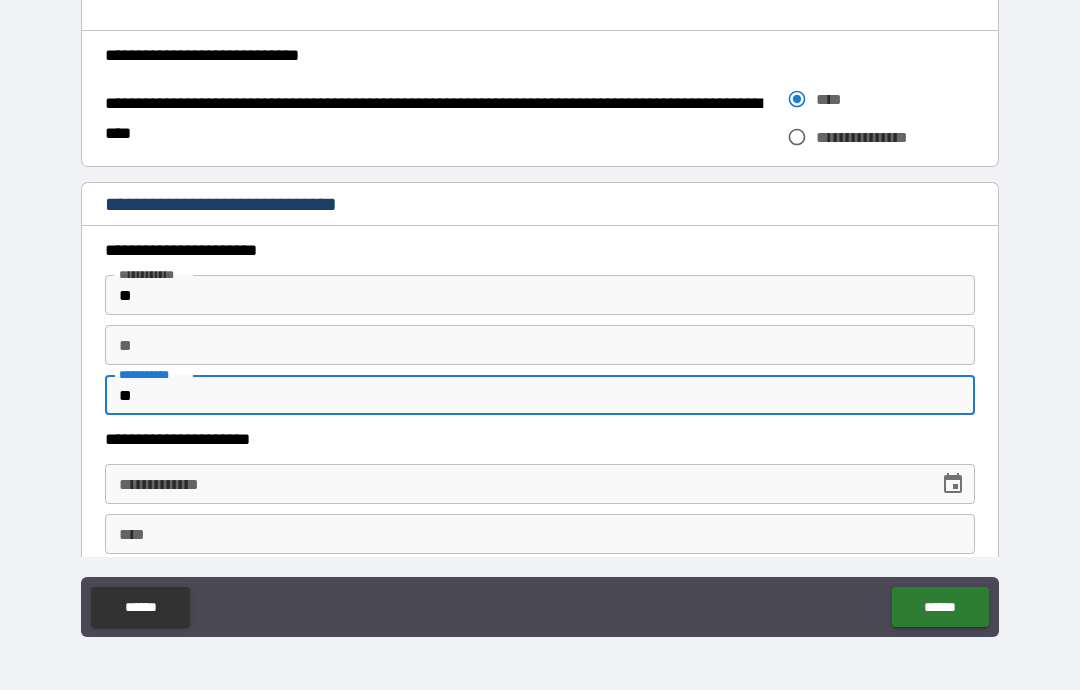 click on "******" at bounding box center (940, 607) 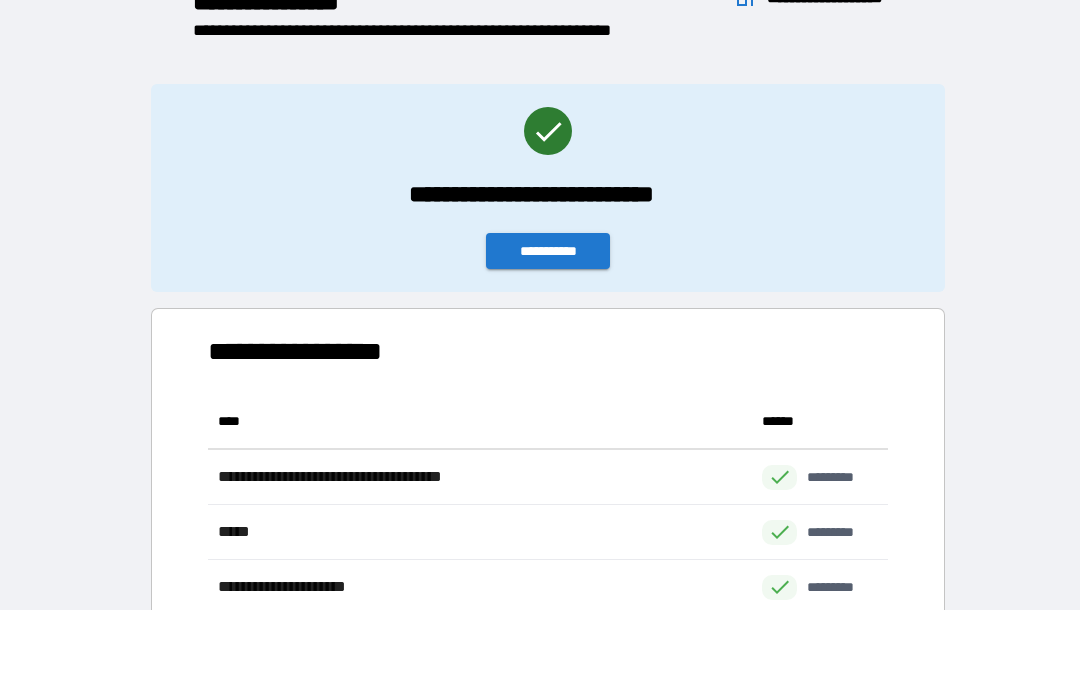 scroll, scrollTop: 1, scrollLeft: 1, axis: both 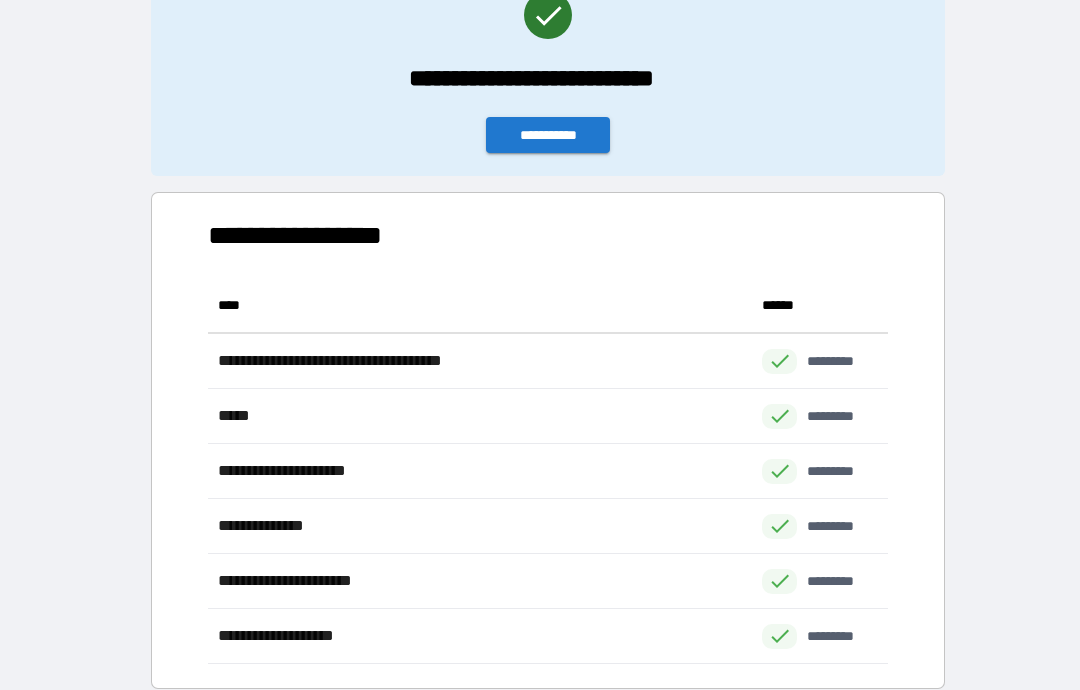 click on "**********" at bounding box center (548, 135) 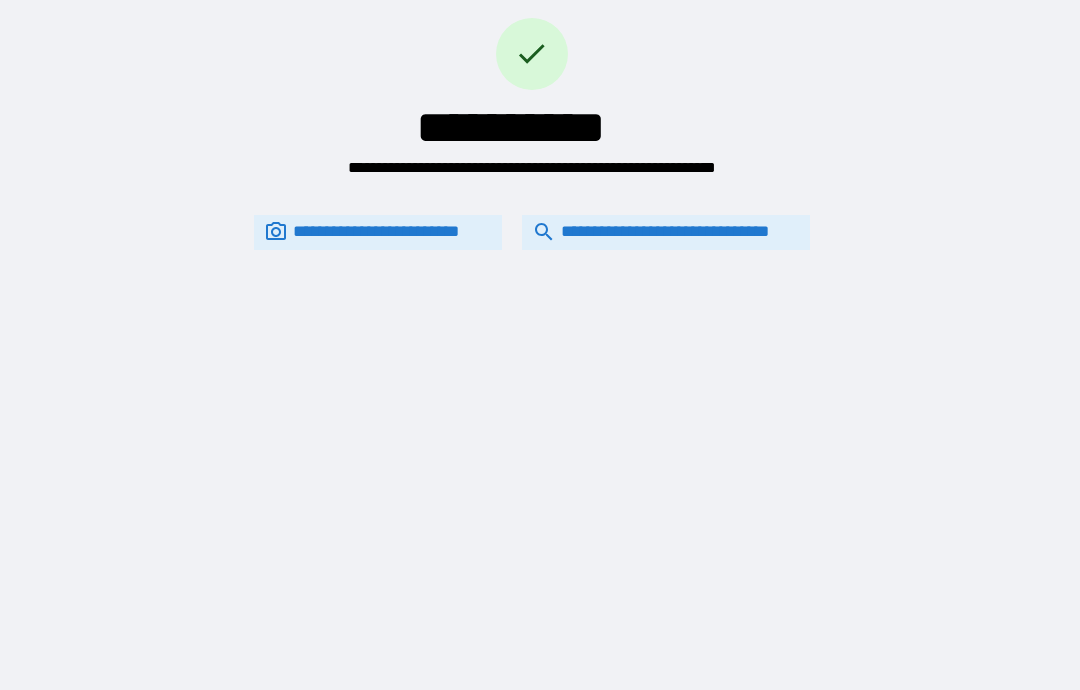 scroll, scrollTop: 0, scrollLeft: 0, axis: both 